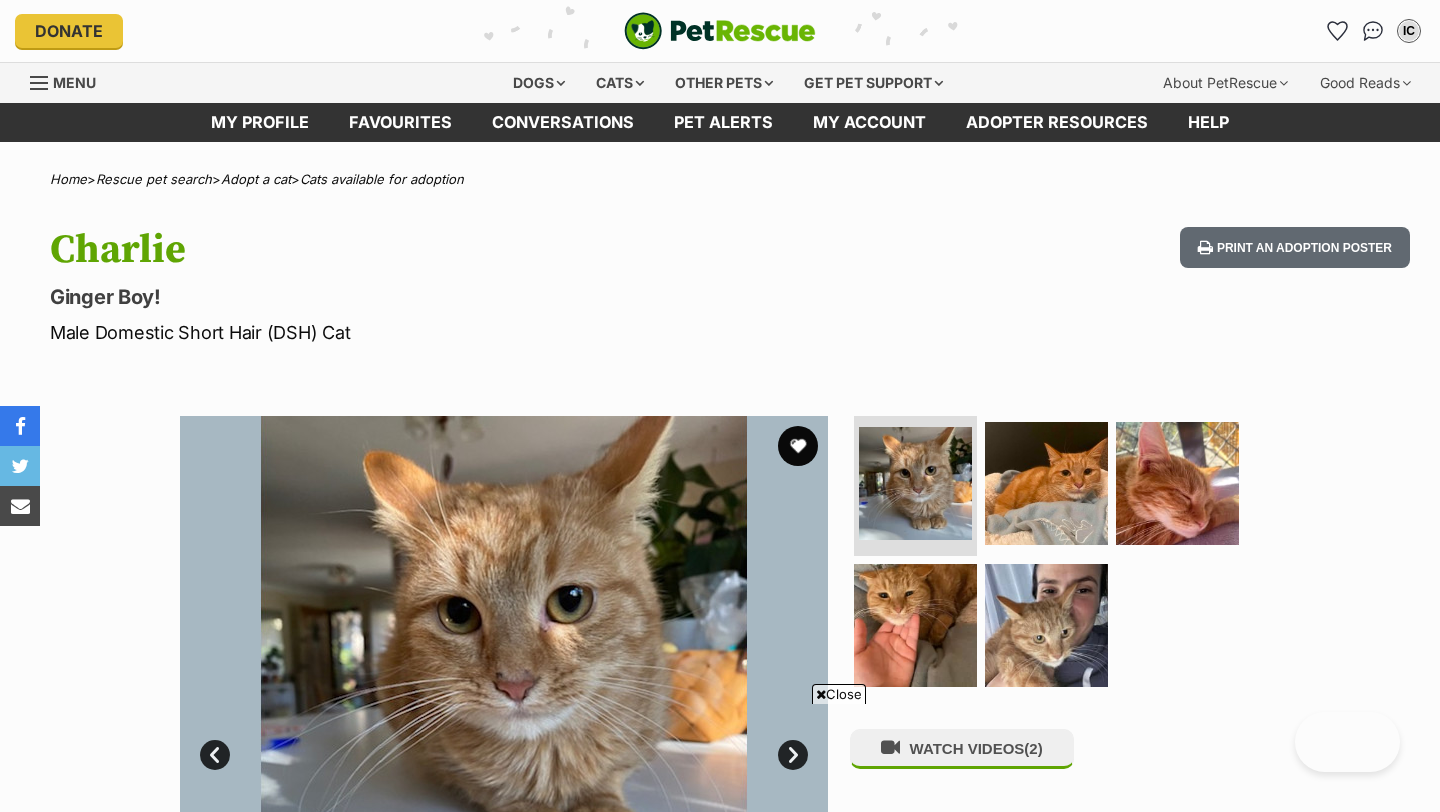 scroll, scrollTop: 412, scrollLeft: 0, axis: vertical 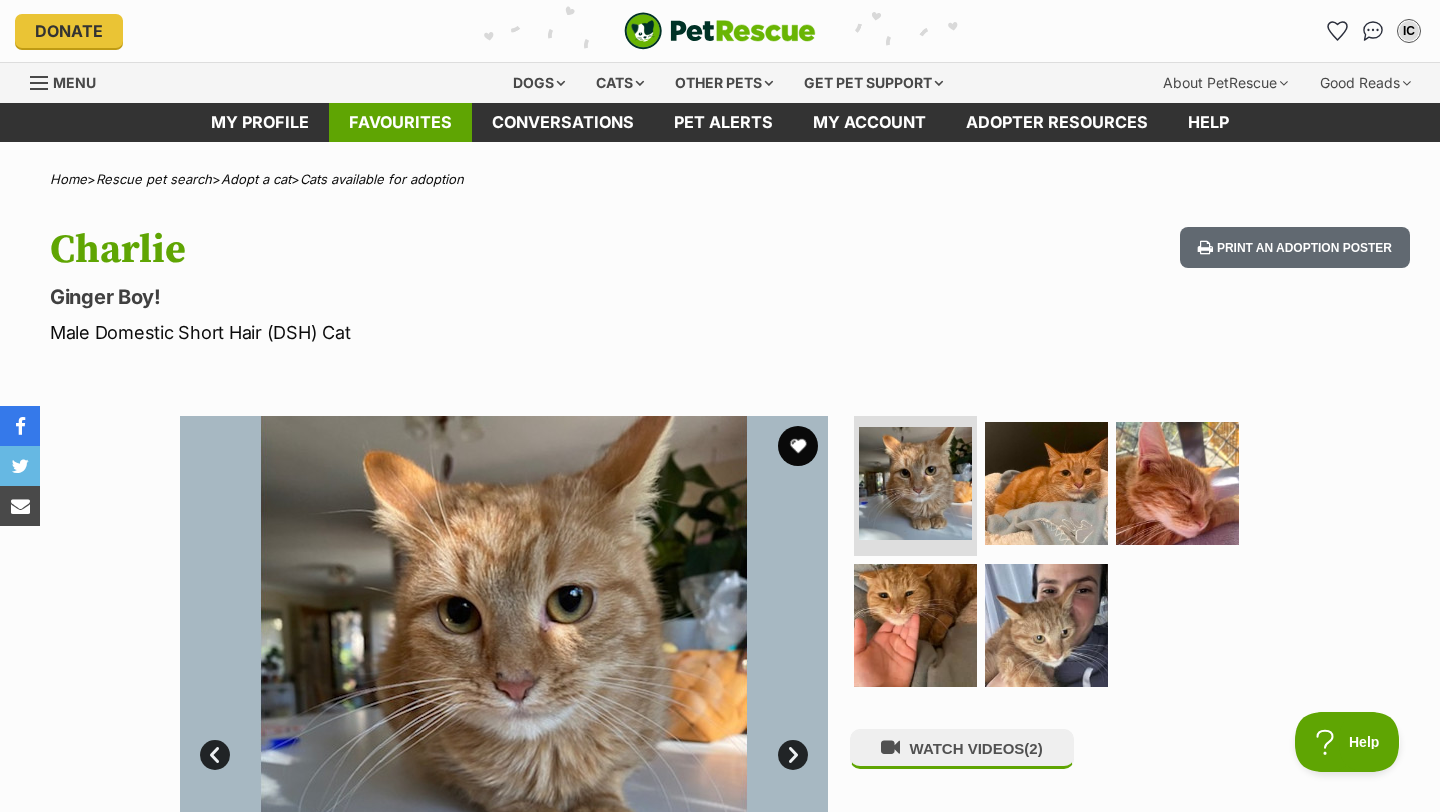 click on "Favourites" at bounding box center [400, 122] 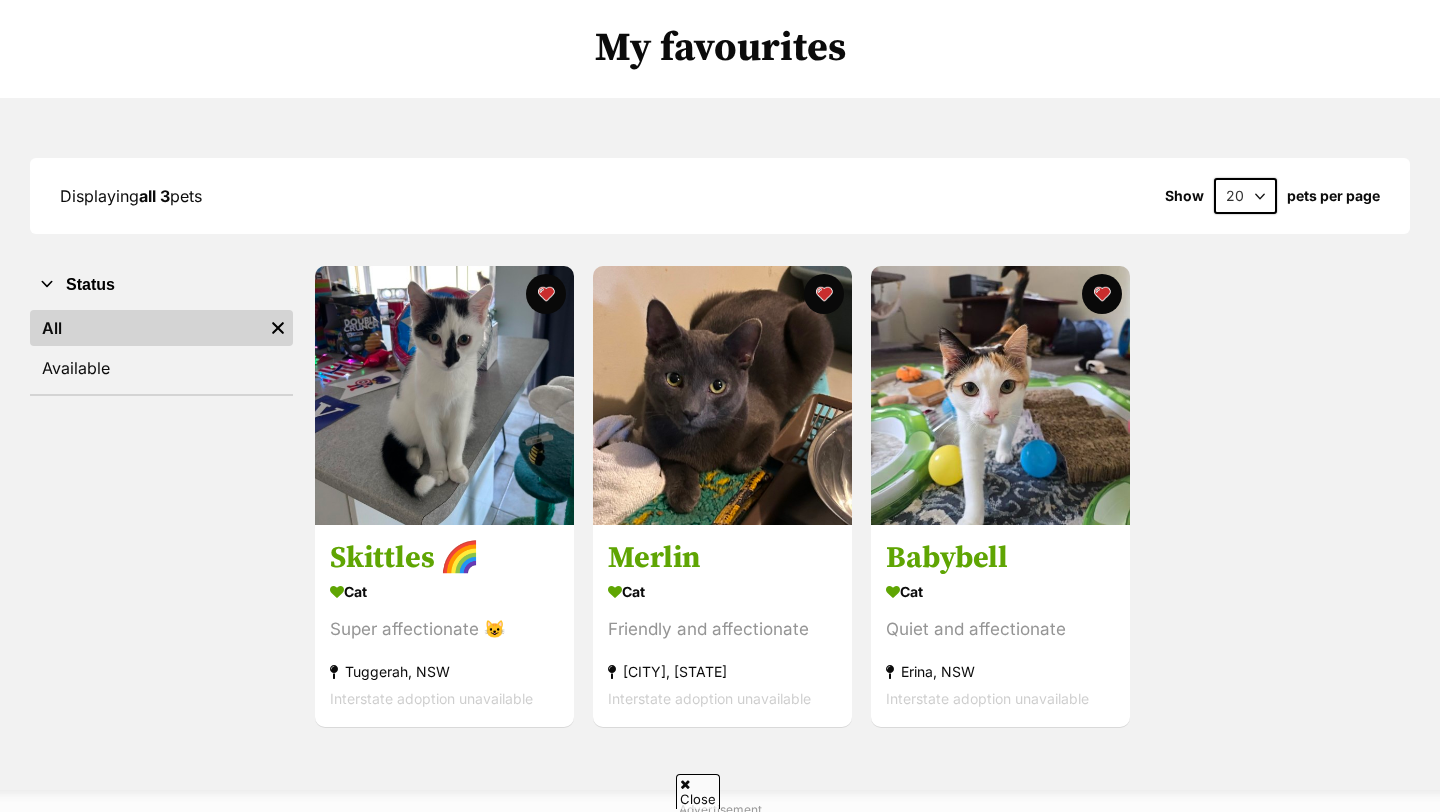 scroll, scrollTop: 147, scrollLeft: 0, axis: vertical 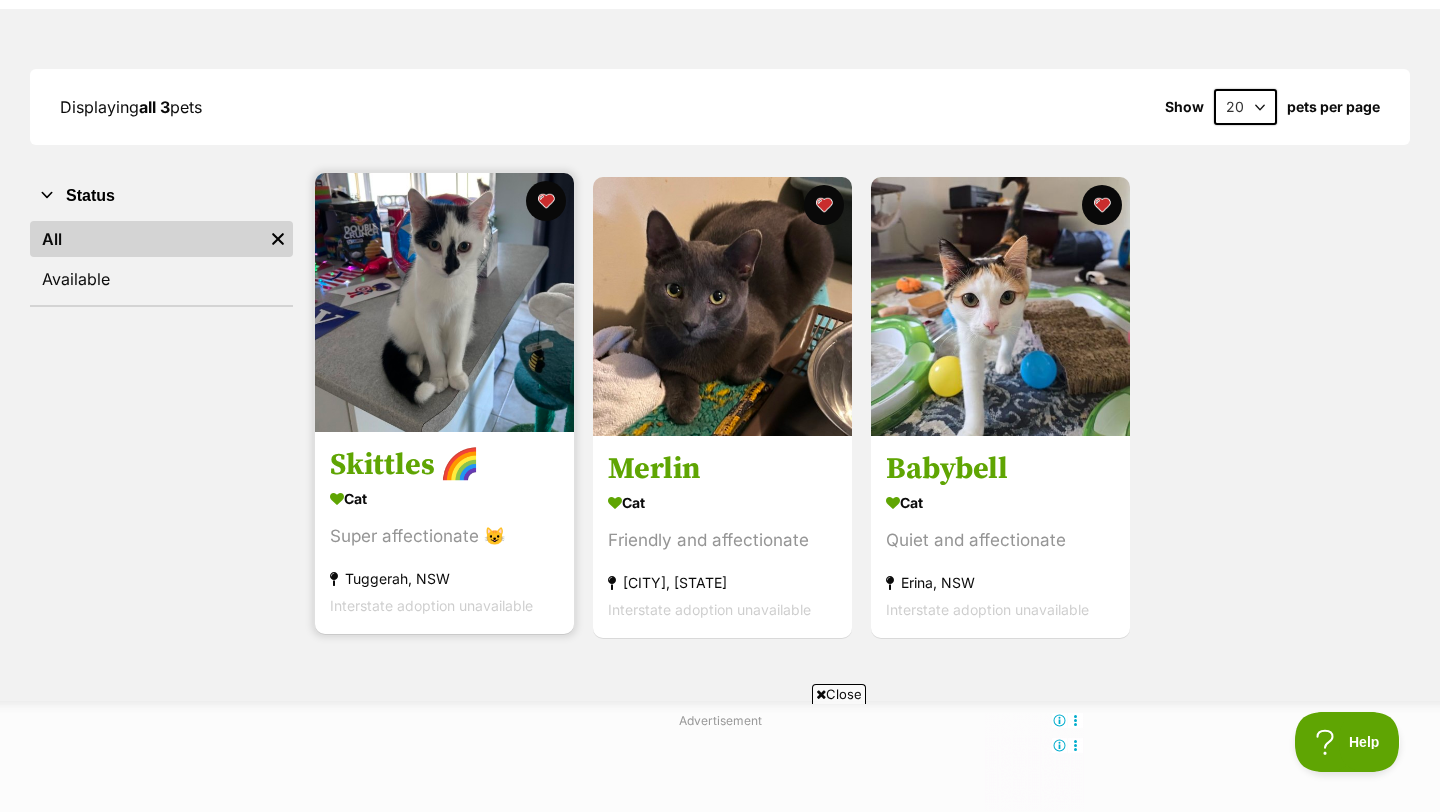 click at bounding box center [444, 302] 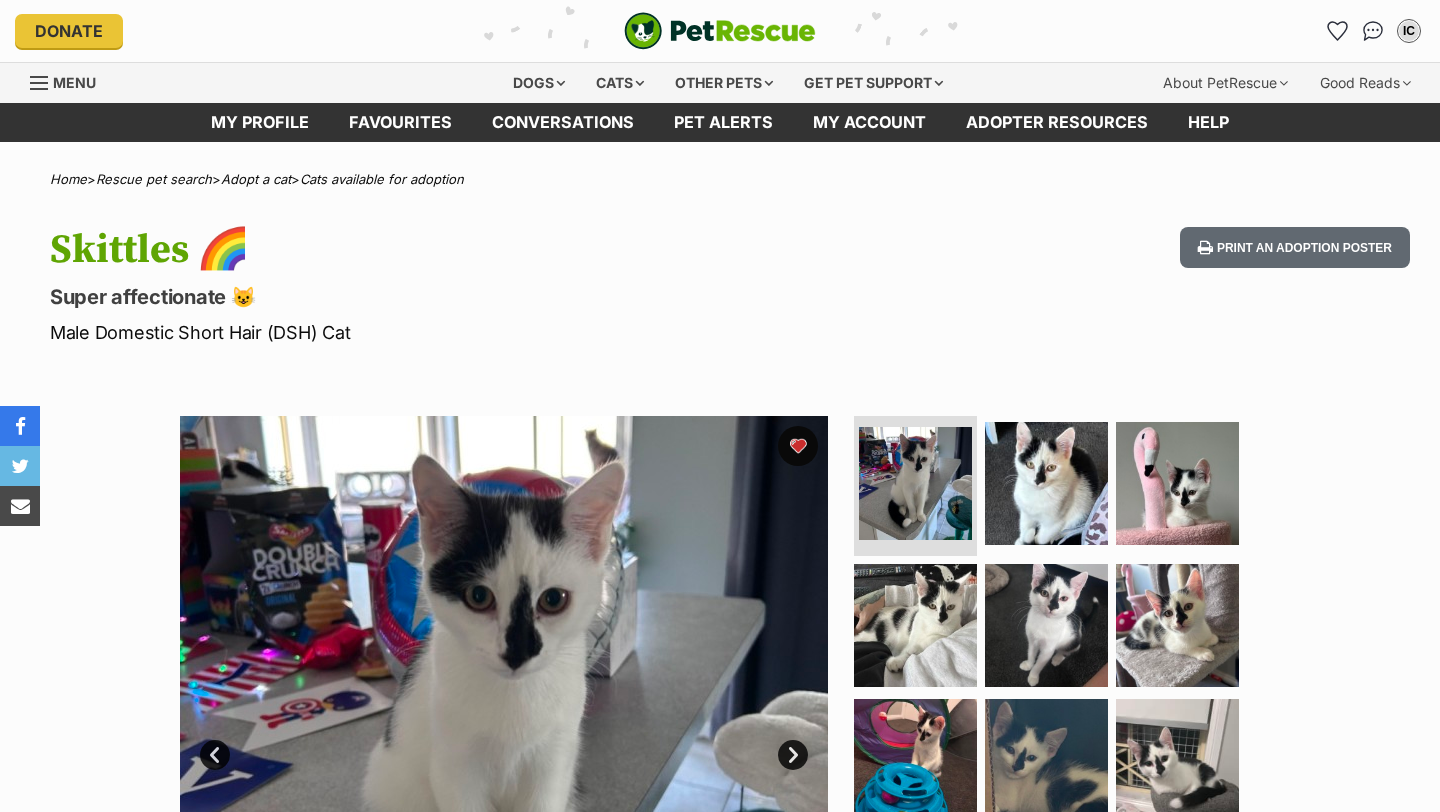 scroll, scrollTop: 0, scrollLeft: 0, axis: both 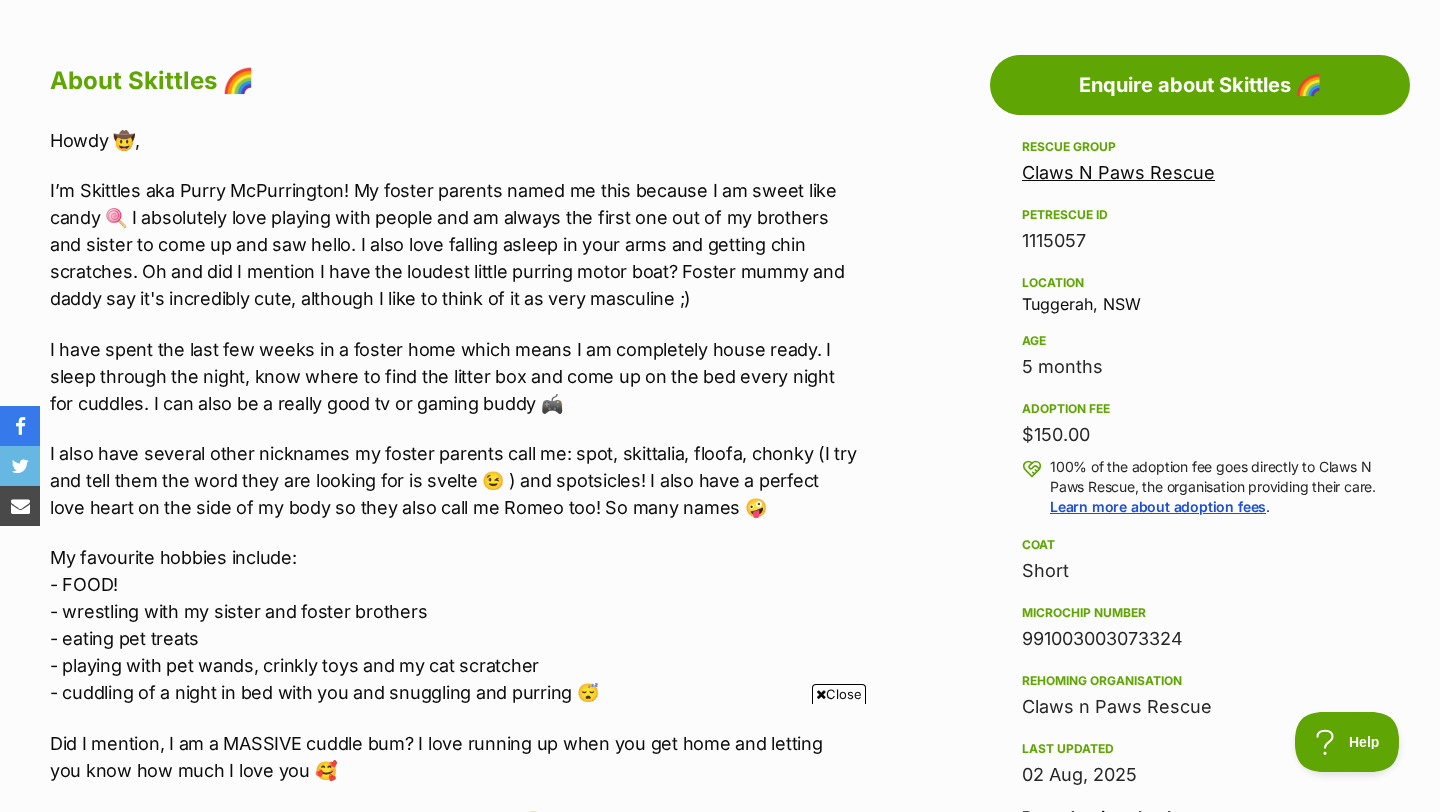 click on "Claws N Paws Rescue" at bounding box center [1118, 172] 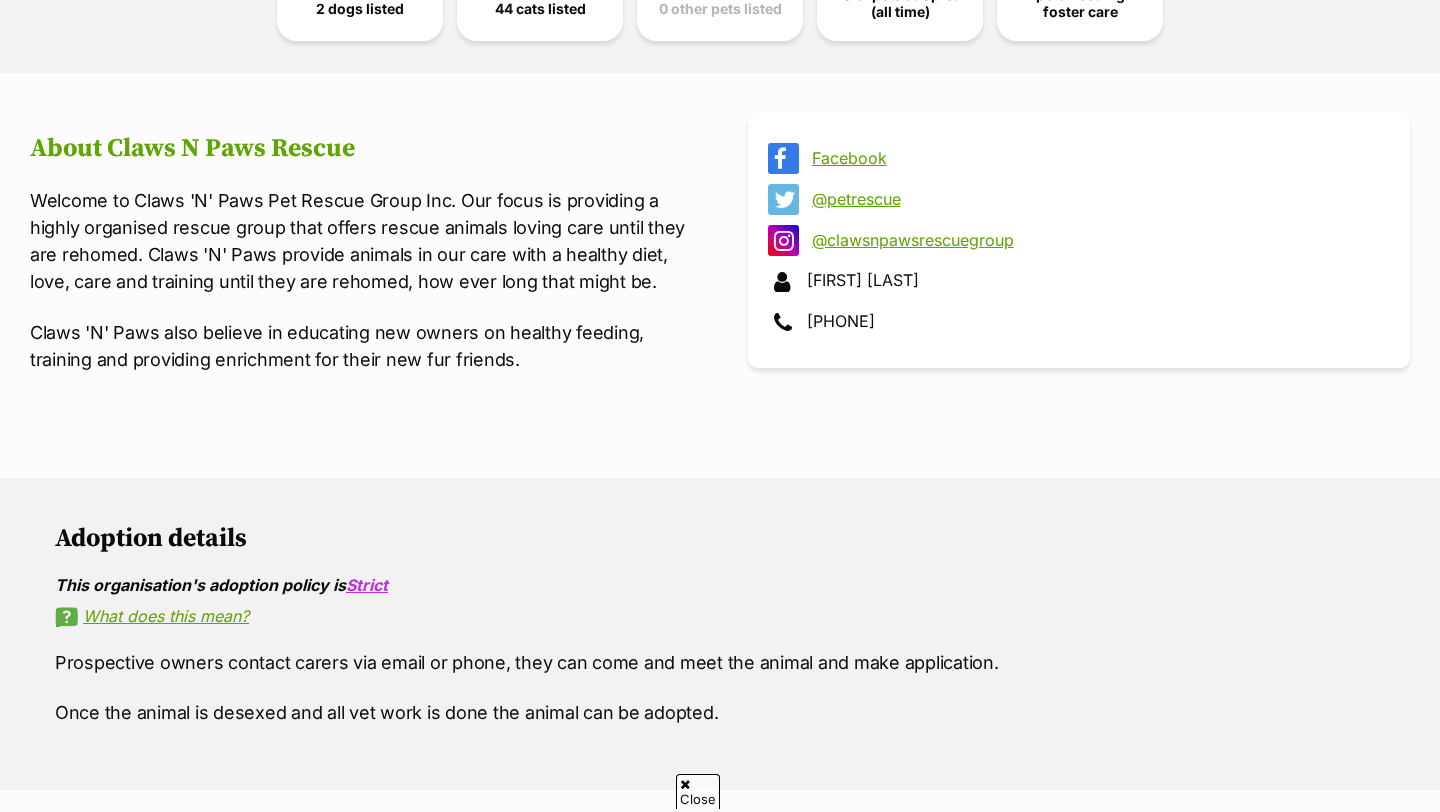 scroll, scrollTop: 714, scrollLeft: 0, axis: vertical 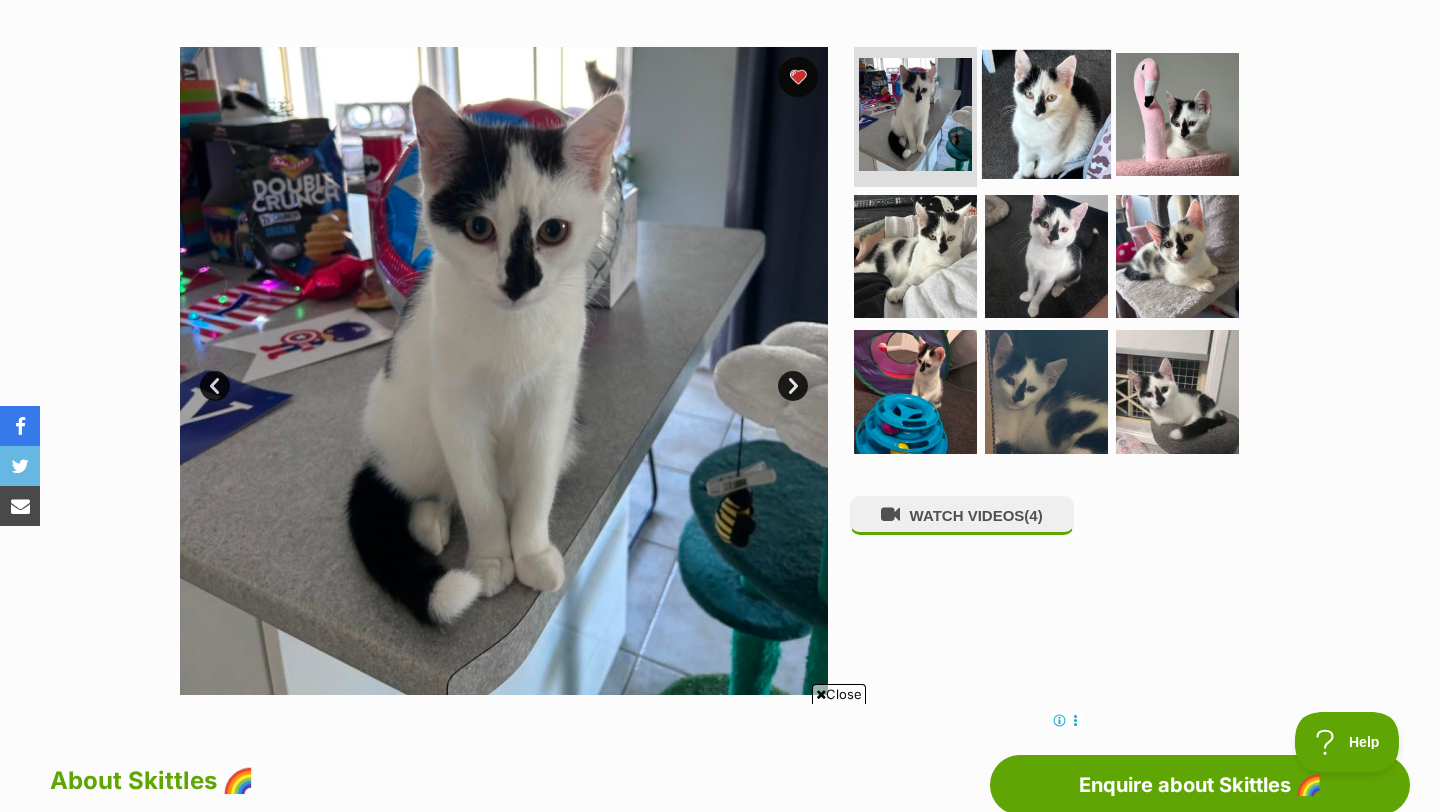 click at bounding box center [1046, 114] 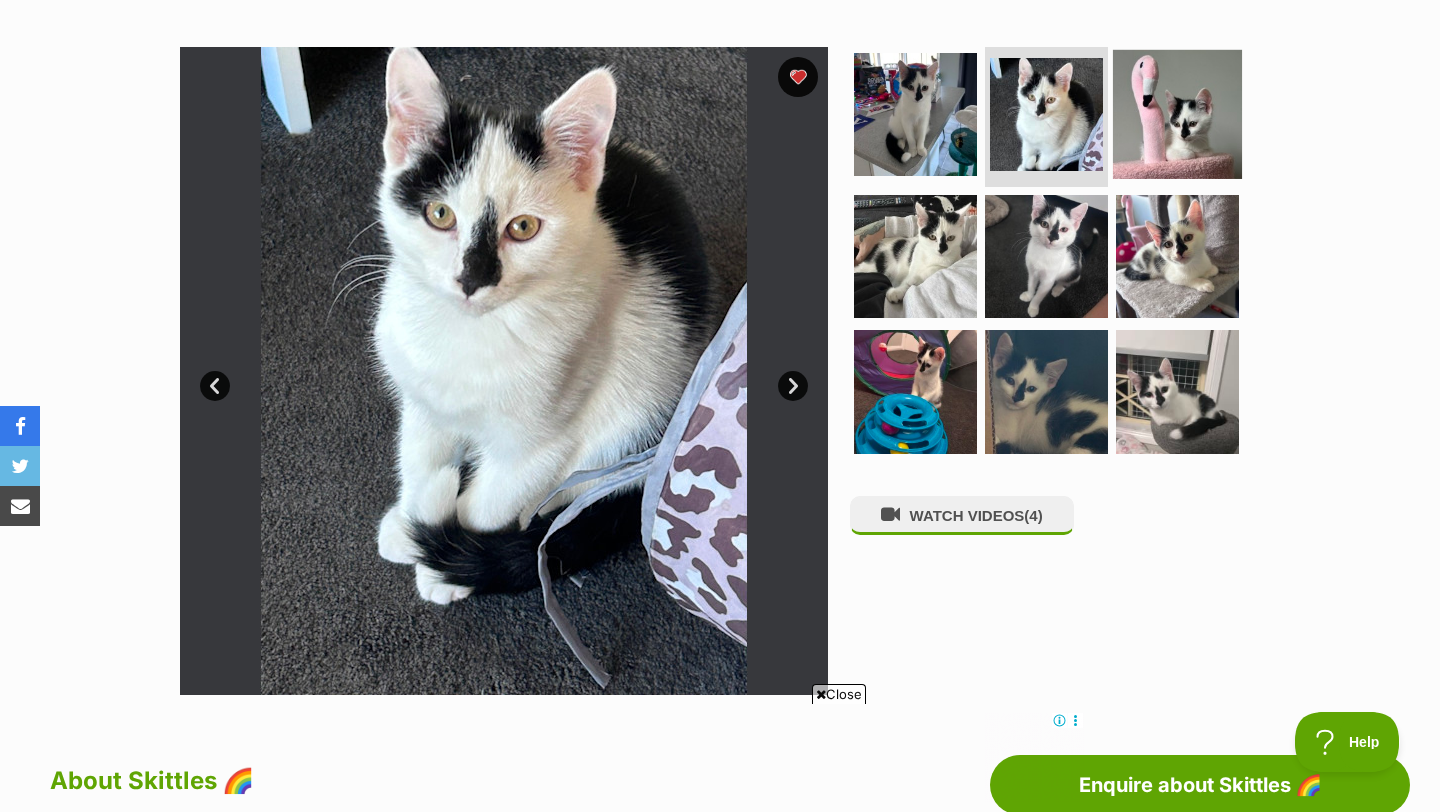 click at bounding box center [1177, 114] 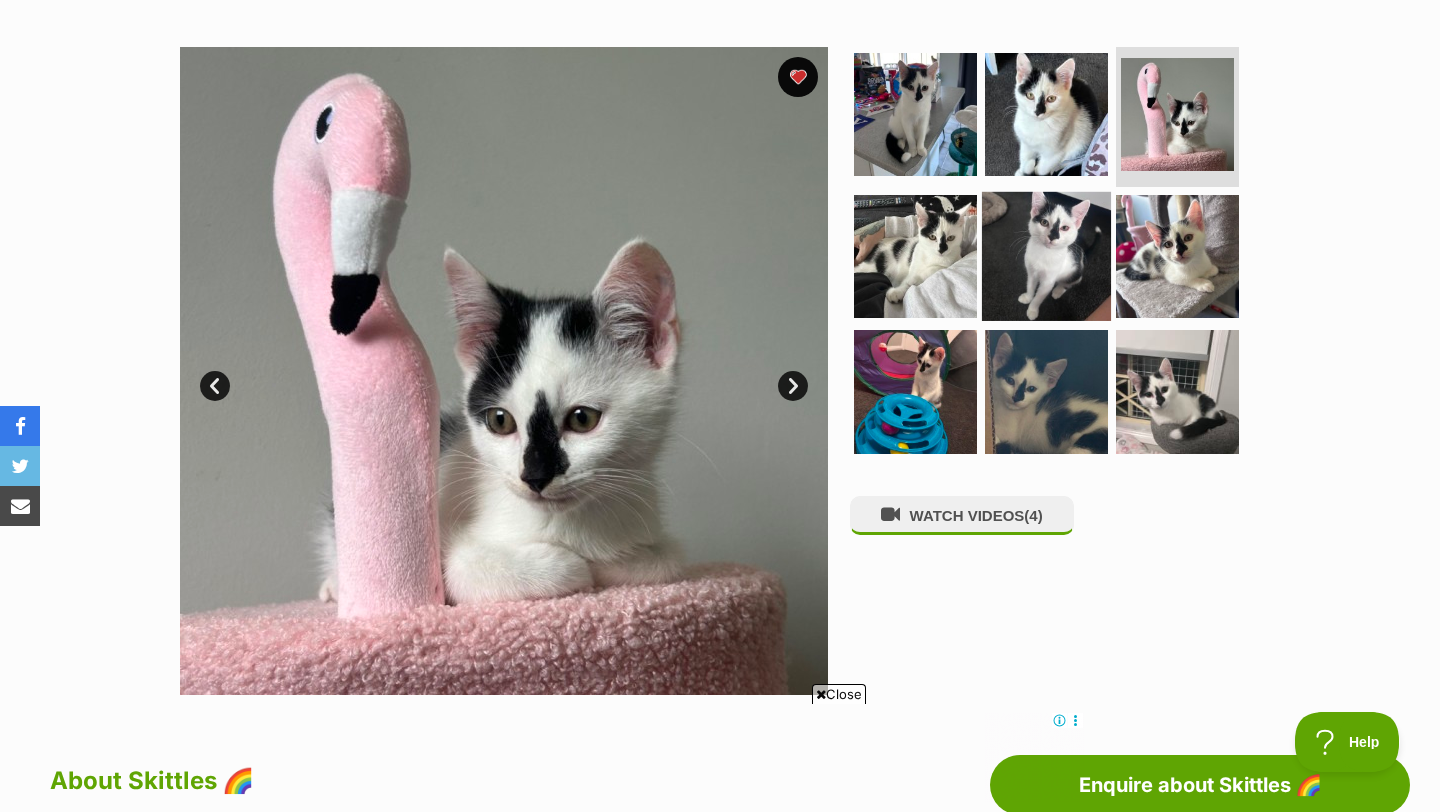 click at bounding box center [1046, 255] 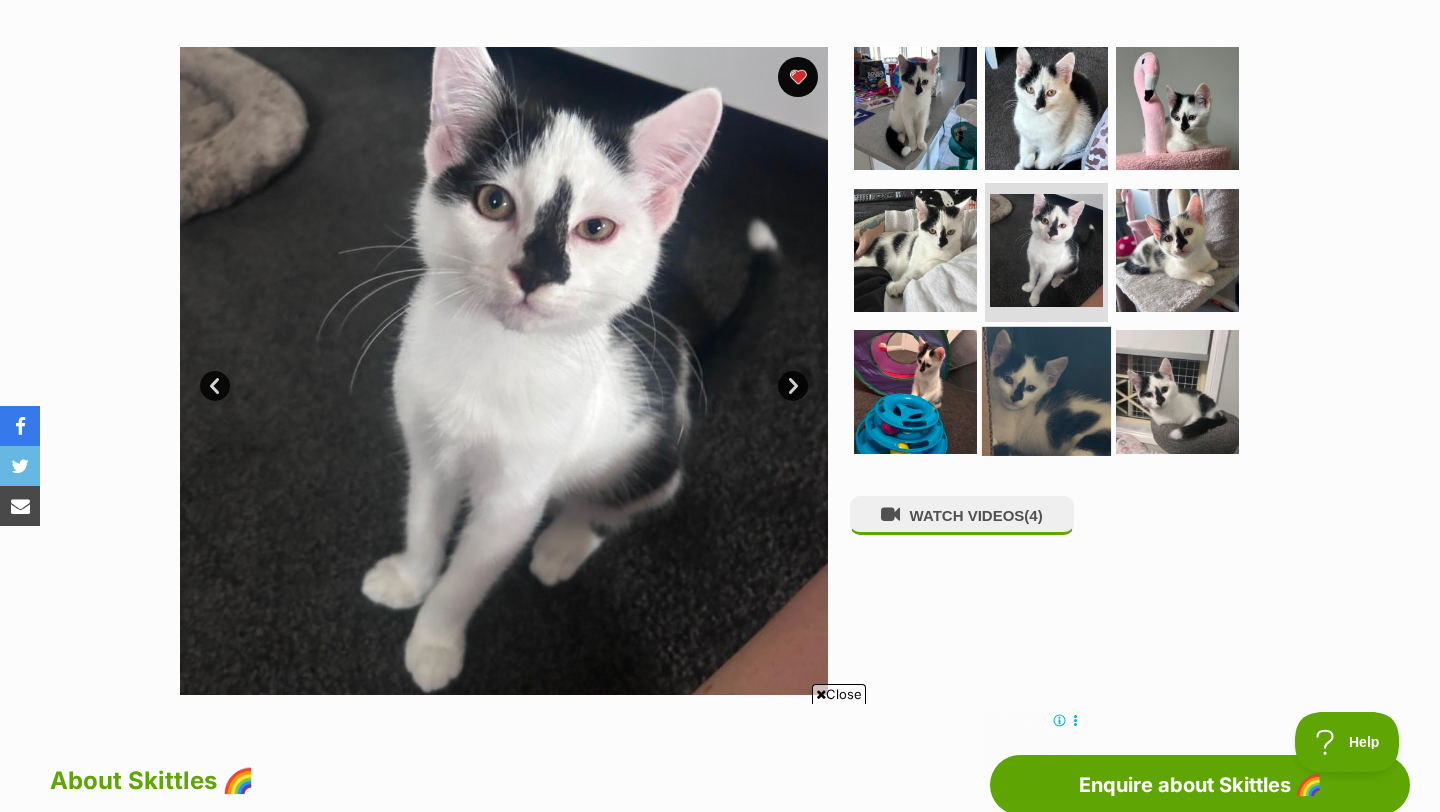 click at bounding box center (1046, 391) 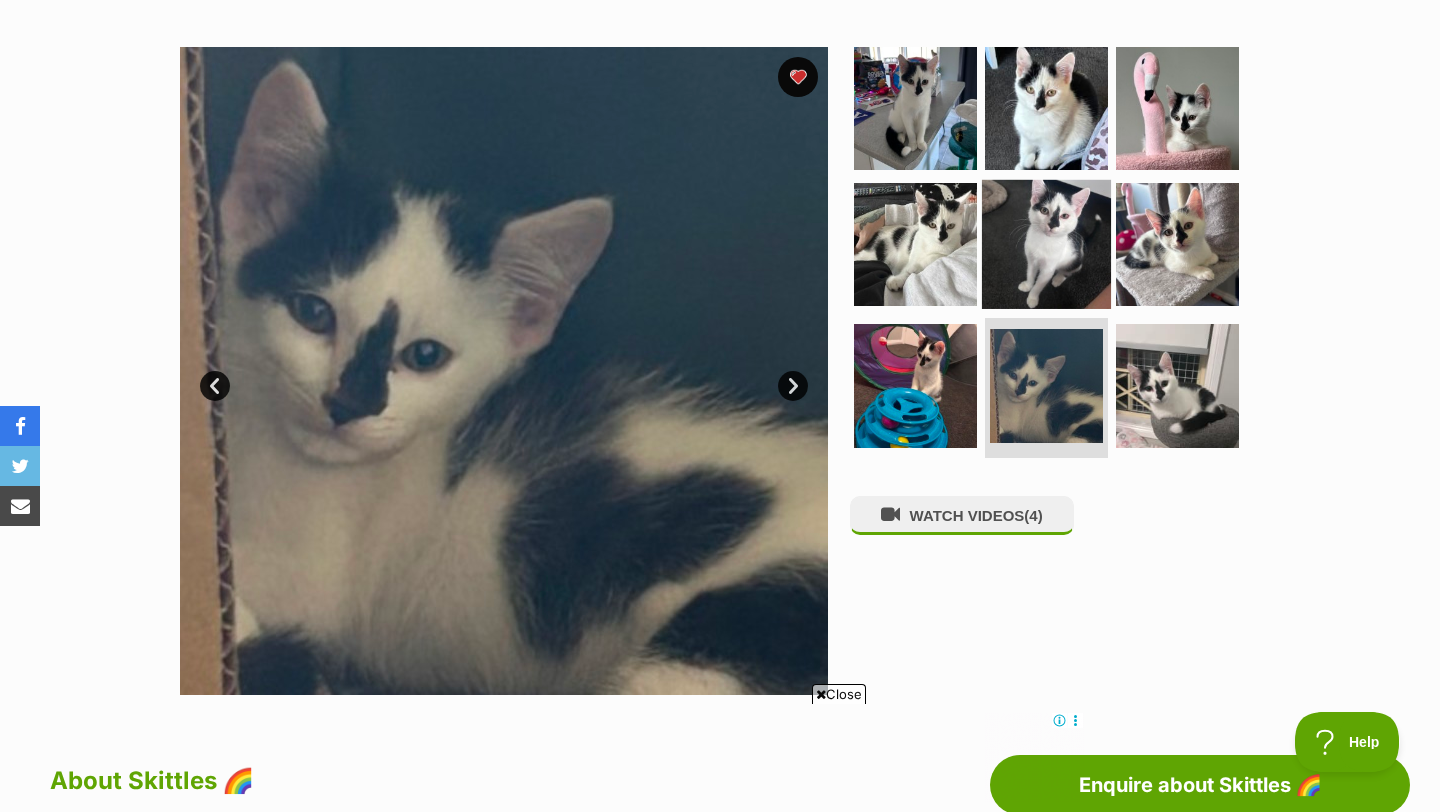 click at bounding box center [1046, 243] 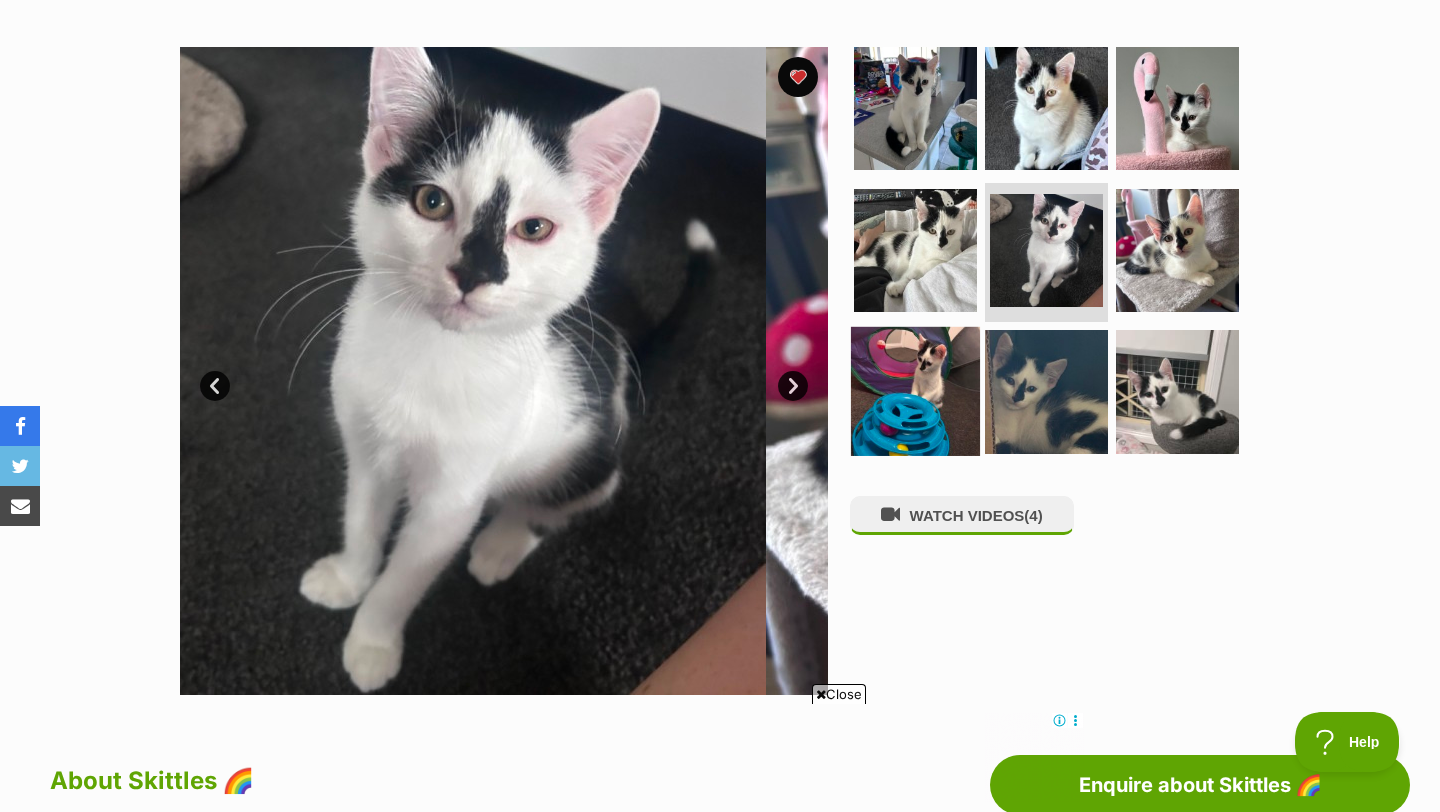 click at bounding box center (915, 391) 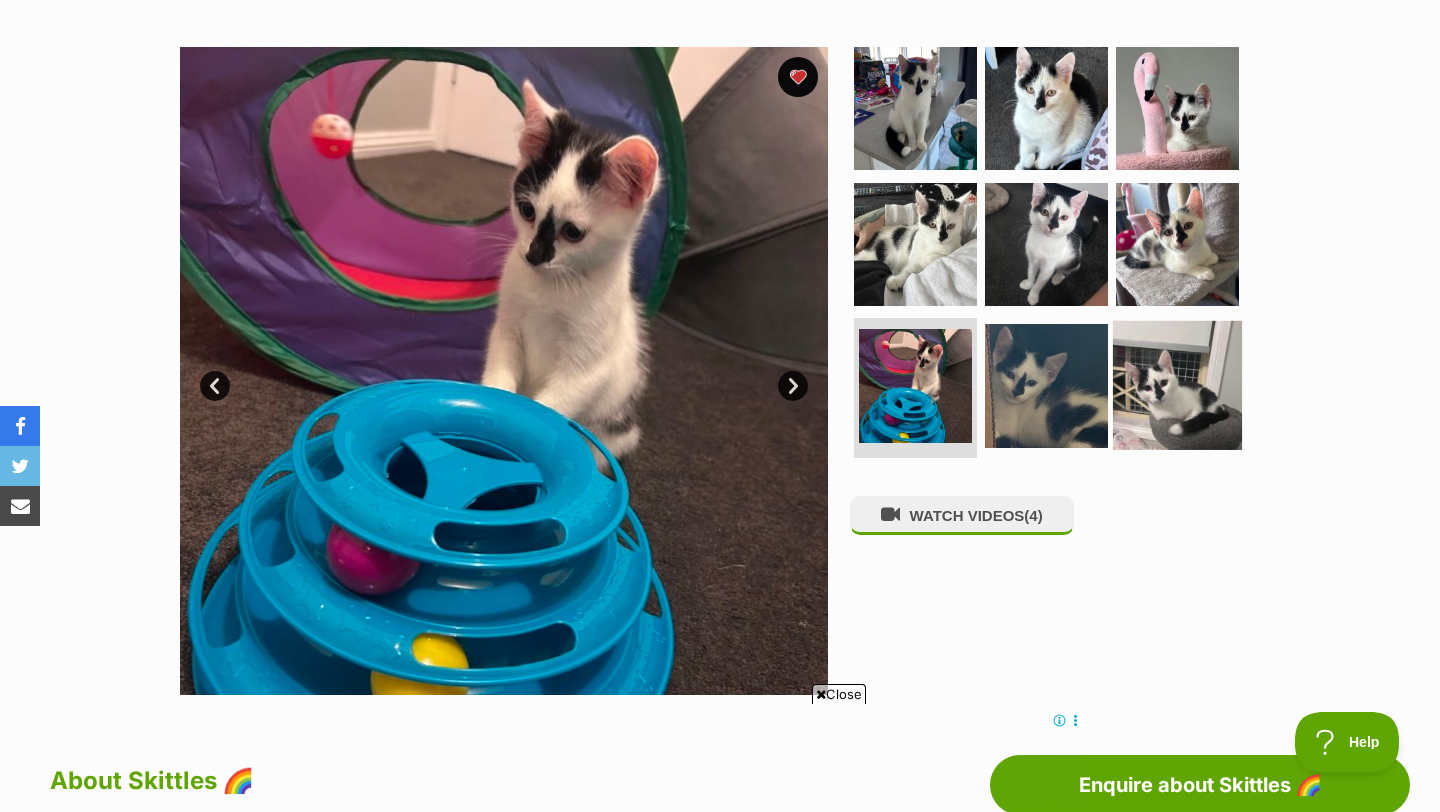 click at bounding box center (1177, 385) 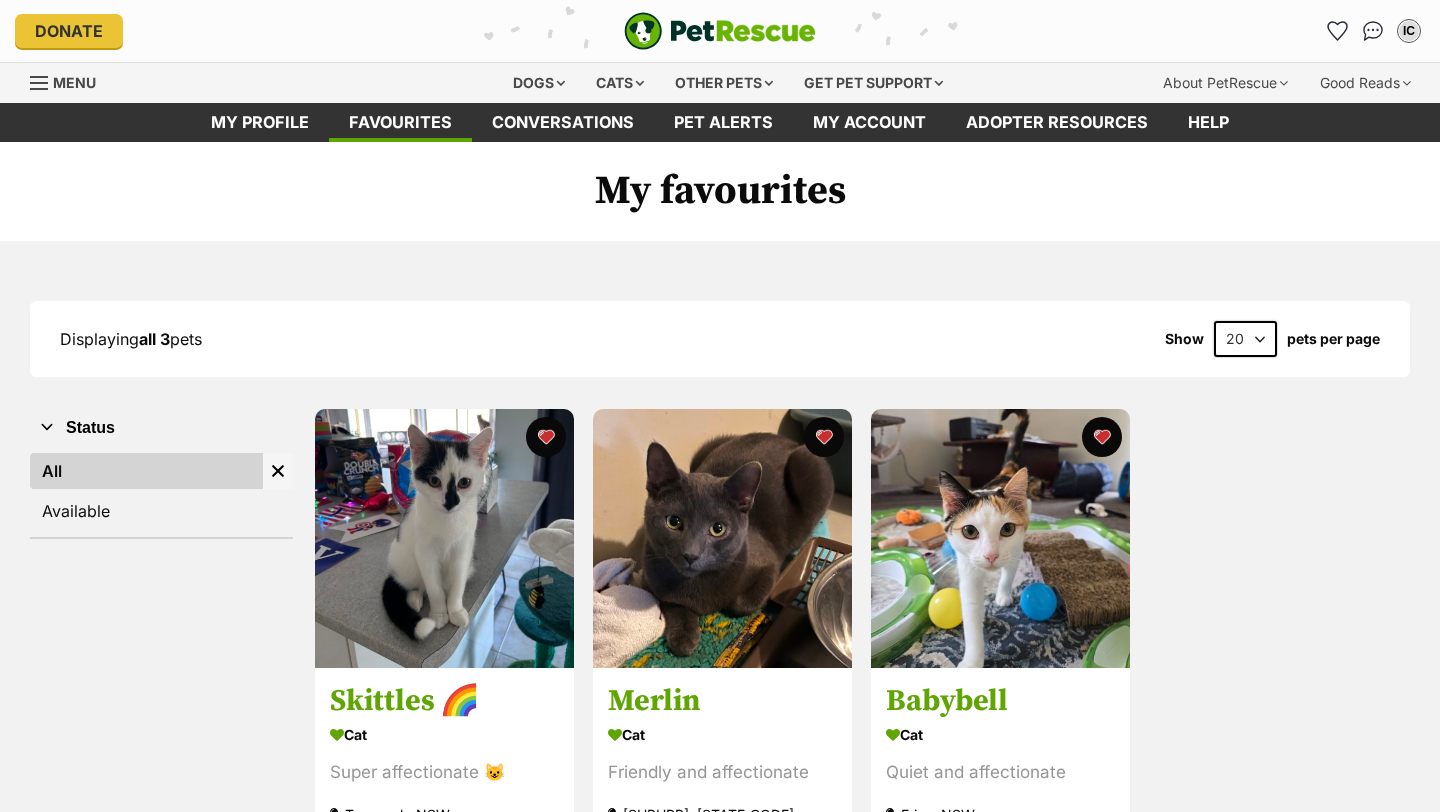 scroll, scrollTop: 232, scrollLeft: 0, axis: vertical 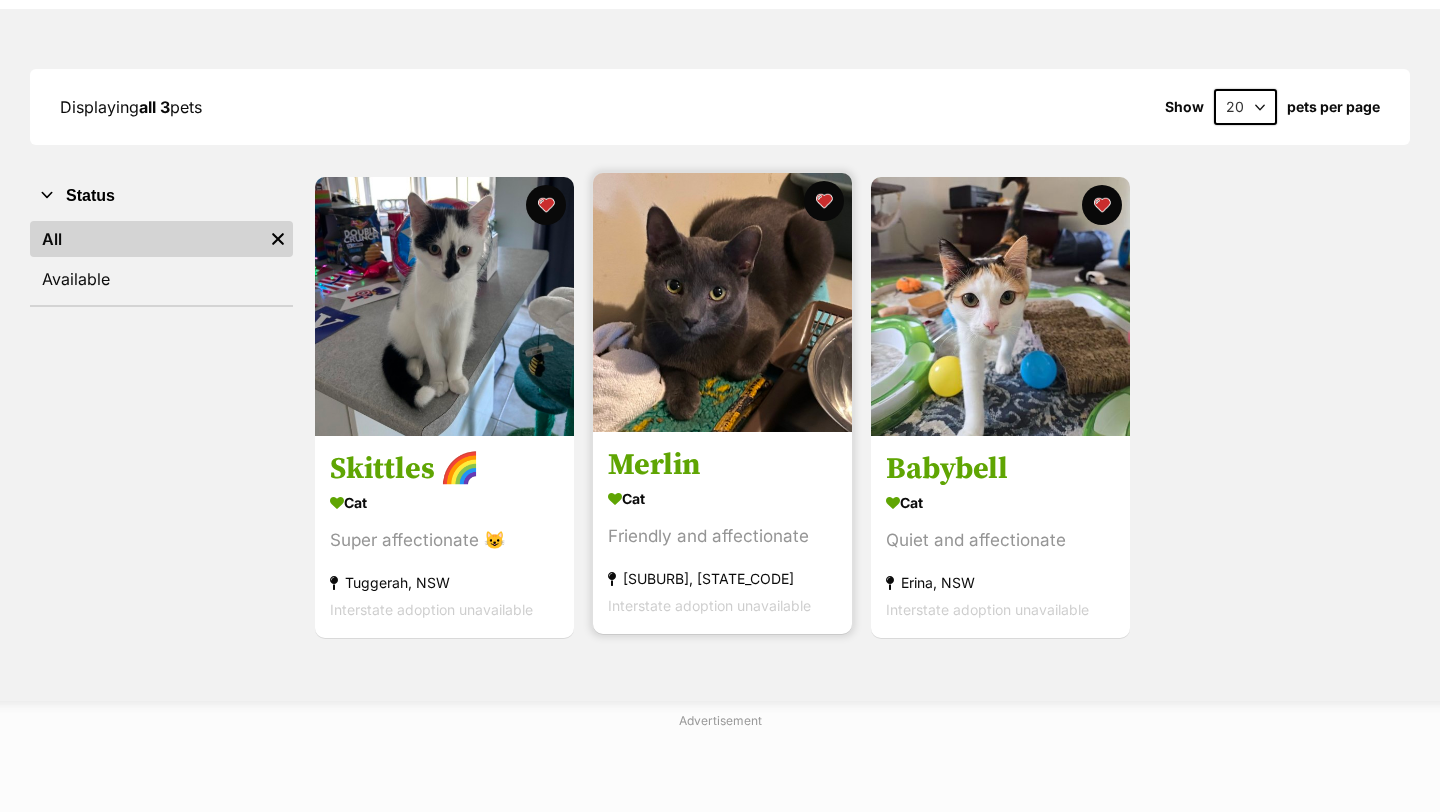 click at bounding box center (722, 302) 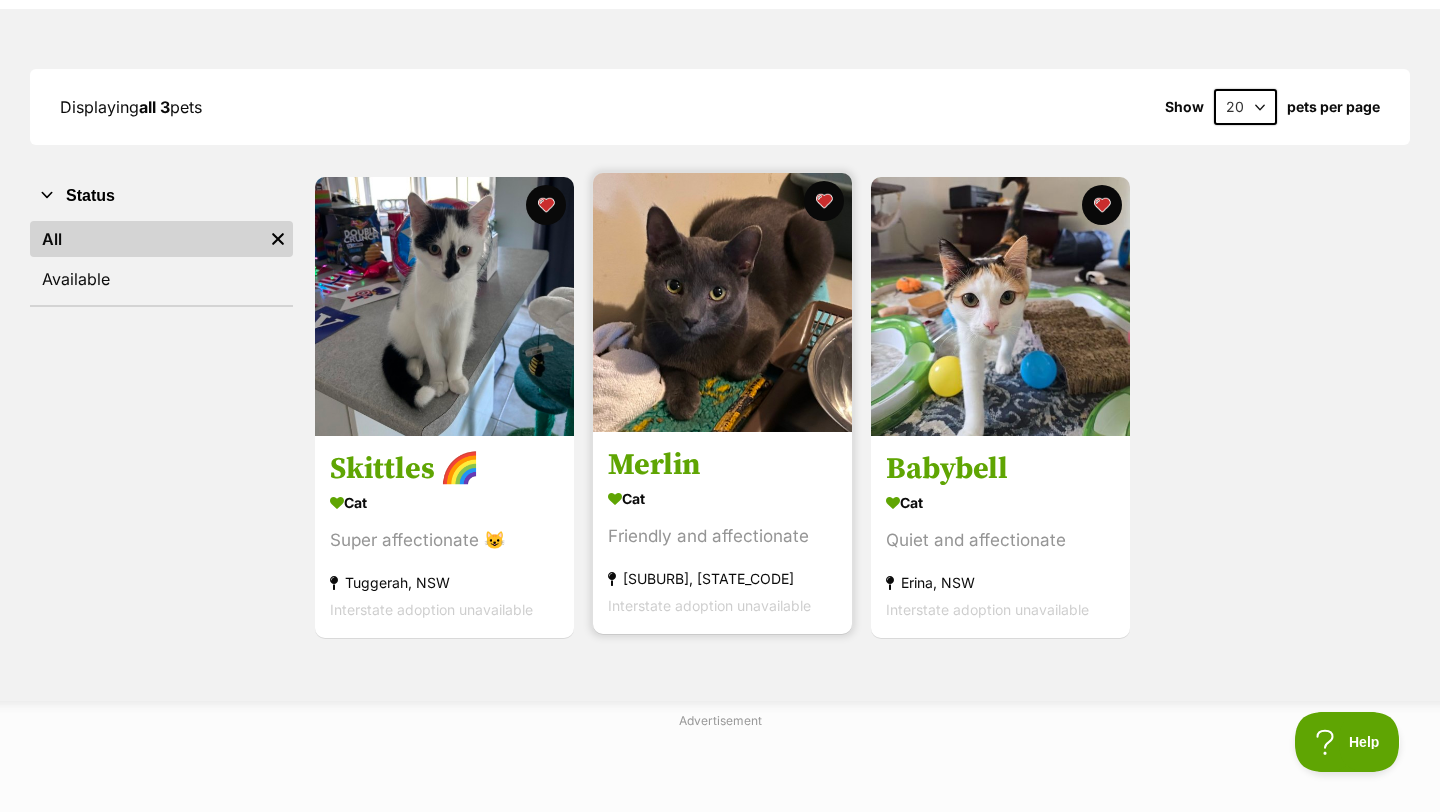 scroll, scrollTop: 0, scrollLeft: 0, axis: both 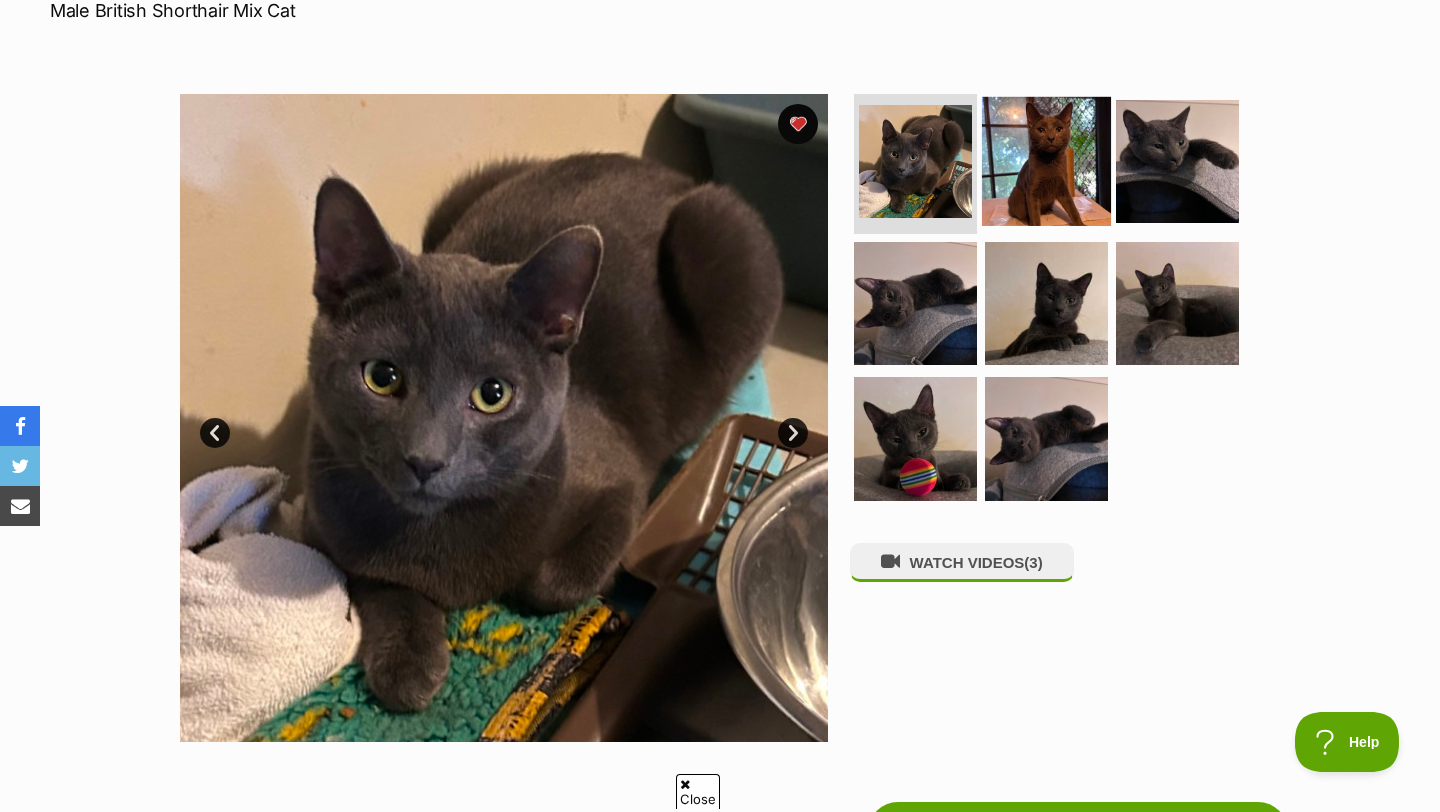 click at bounding box center [1046, 161] 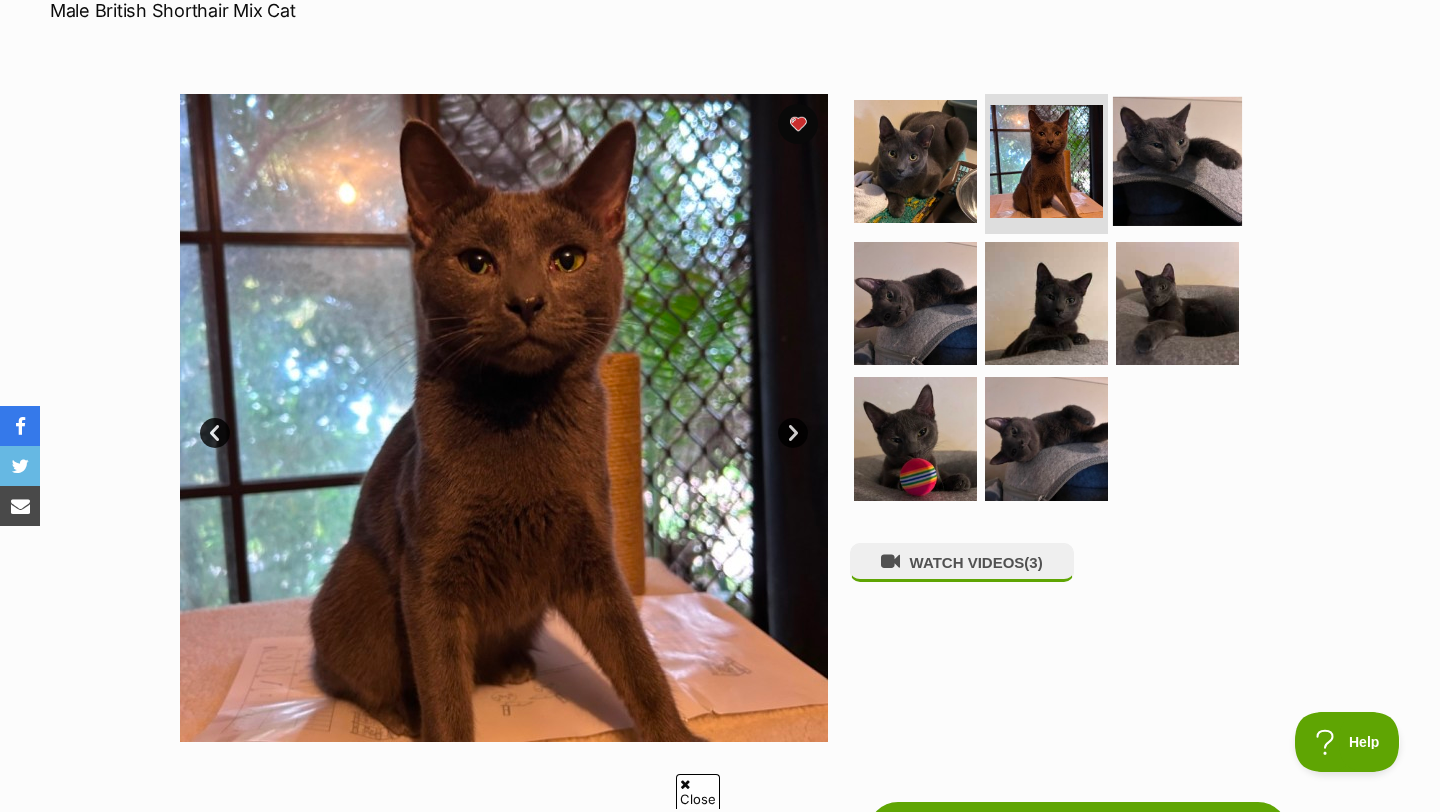 click at bounding box center (1177, 161) 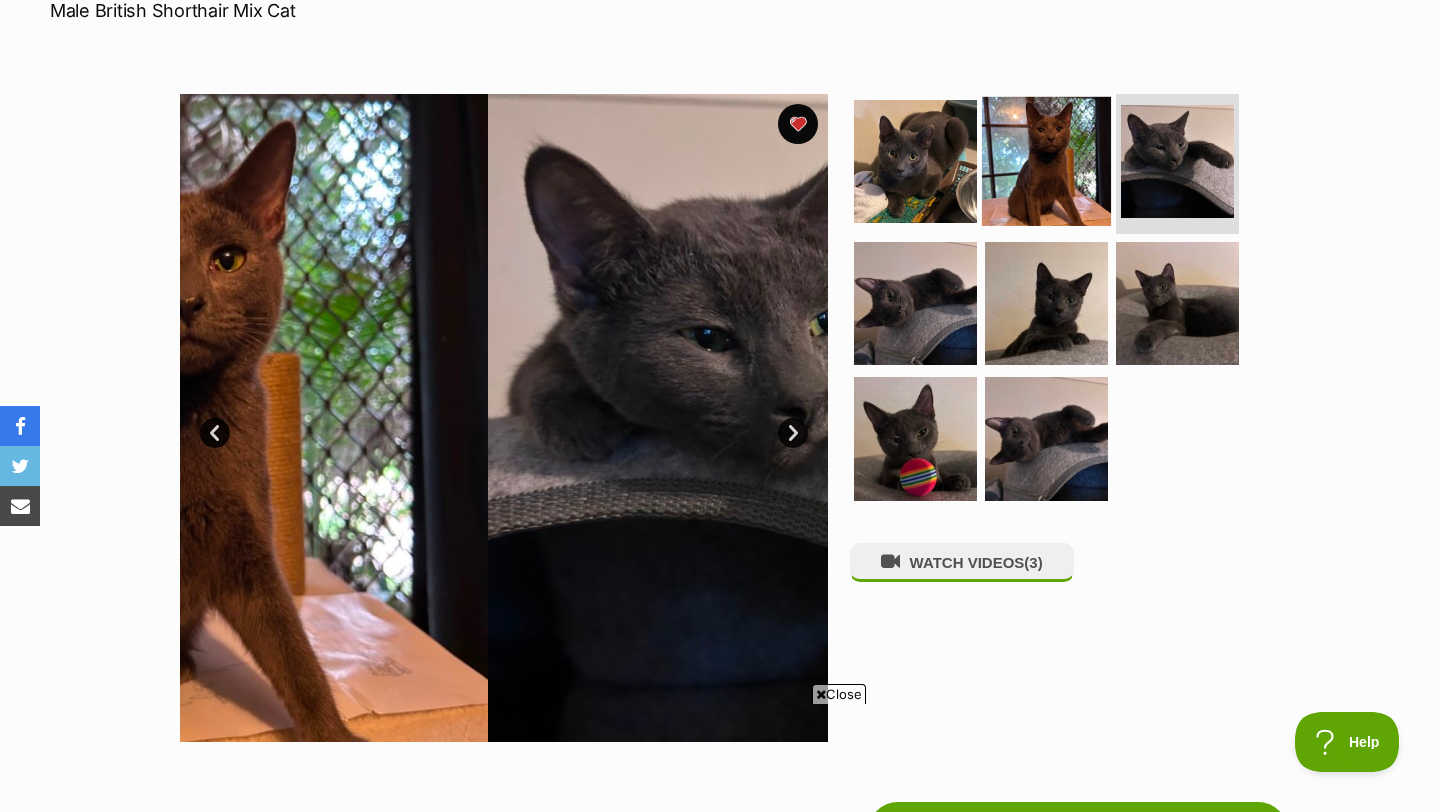 scroll, scrollTop: 0, scrollLeft: 0, axis: both 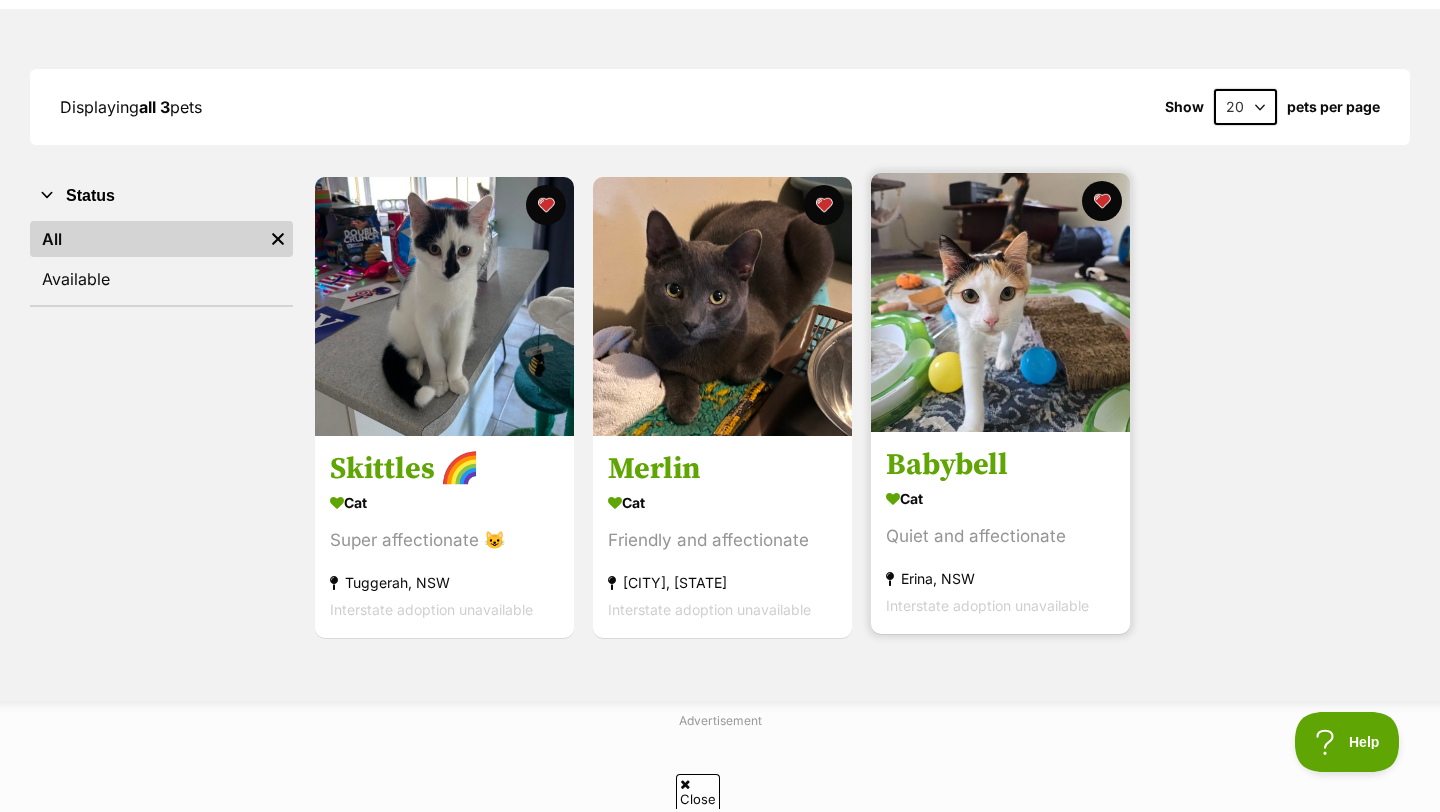 click on "Babybell" at bounding box center [1000, 466] 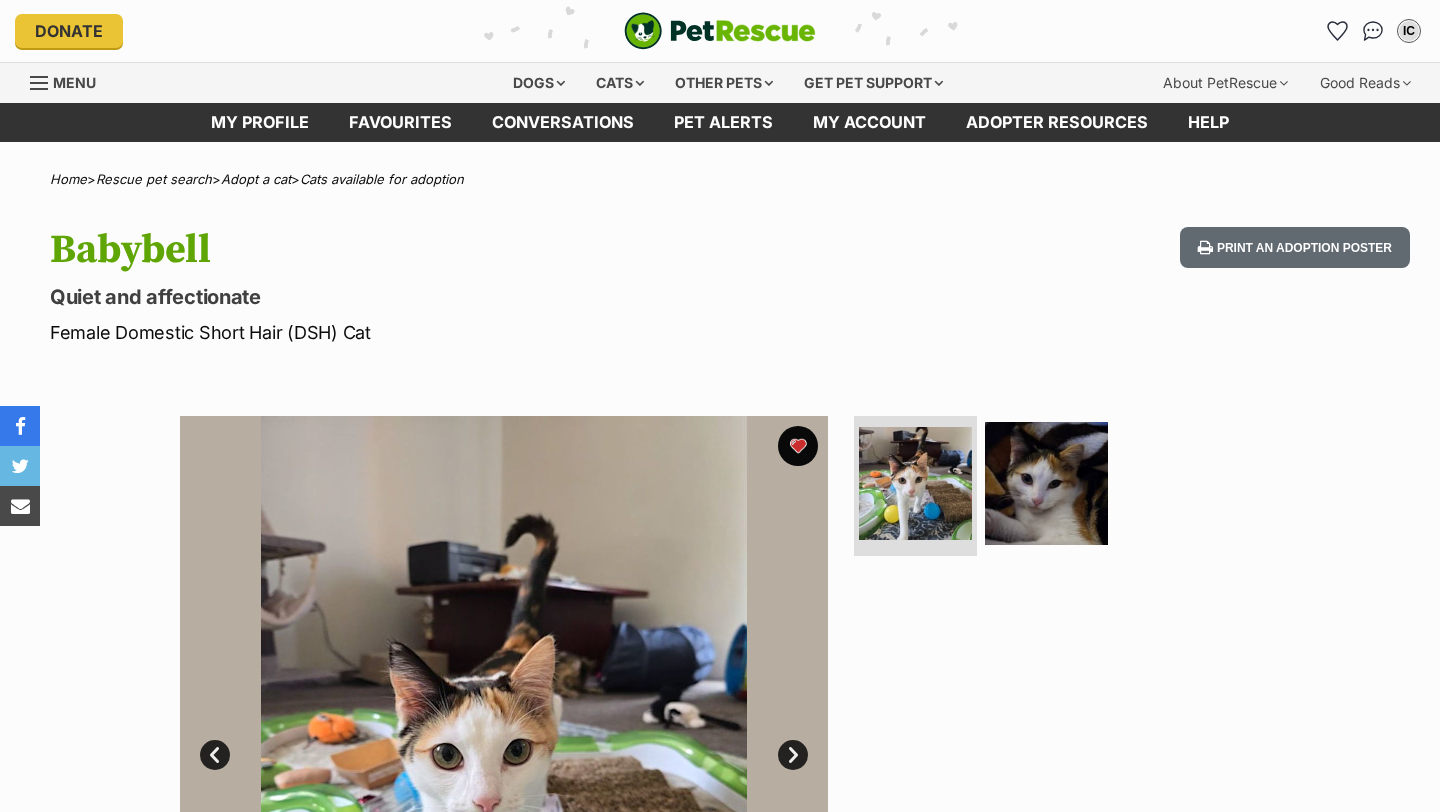 scroll, scrollTop: 153, scrollLeft: 0, axis: vertical 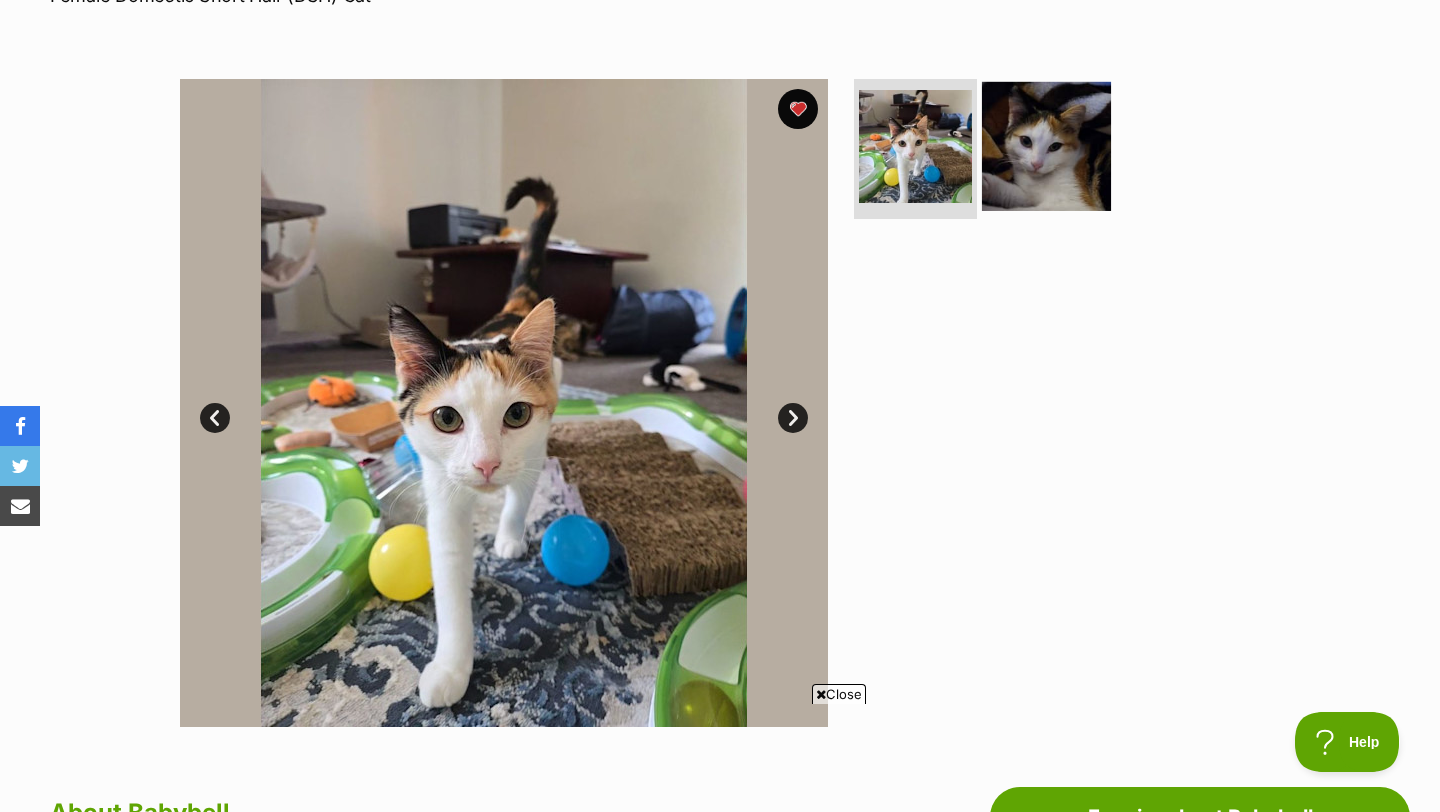 click at bounding box center [1046, 146] 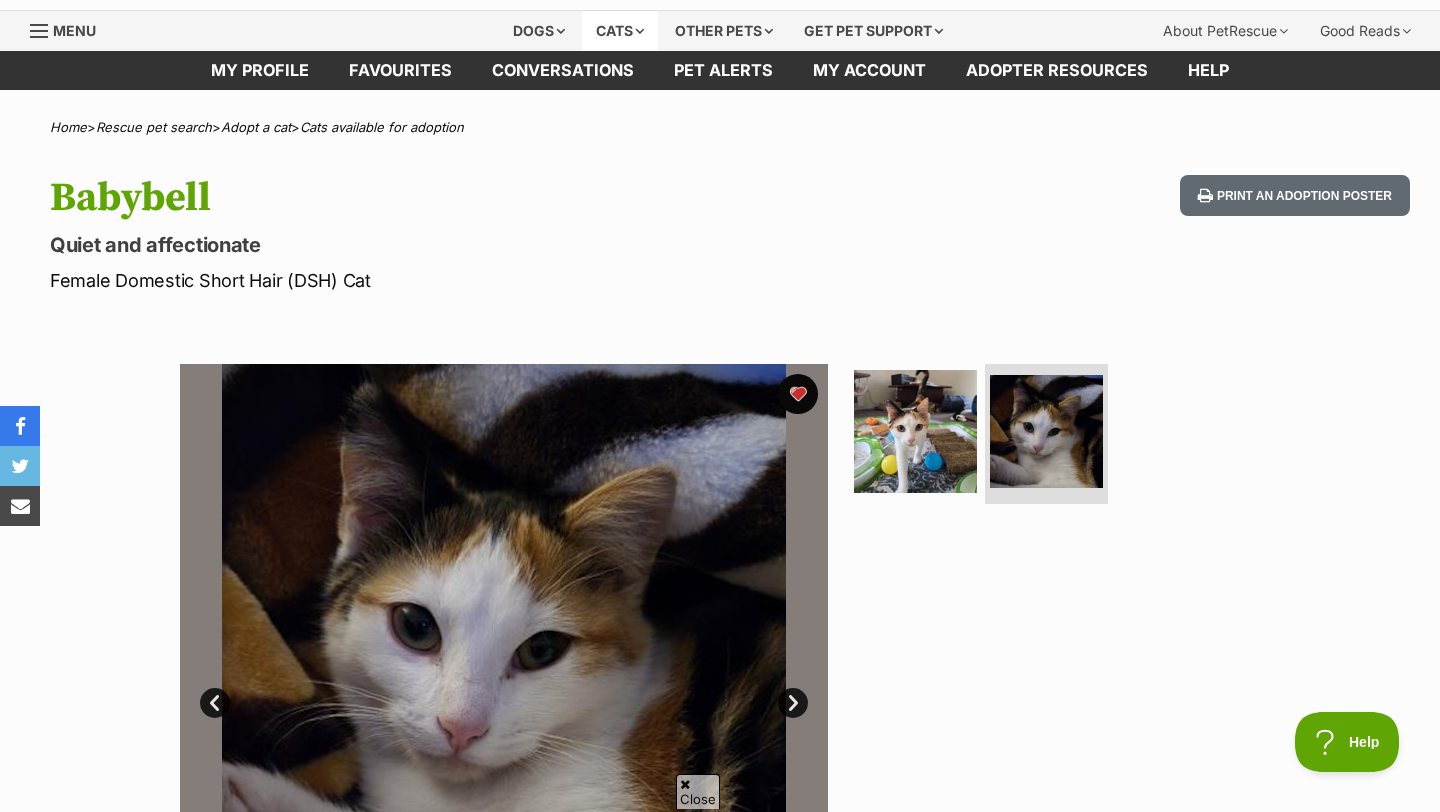scroll, scrollTop: 0, scrollLeft: 0, axis: both 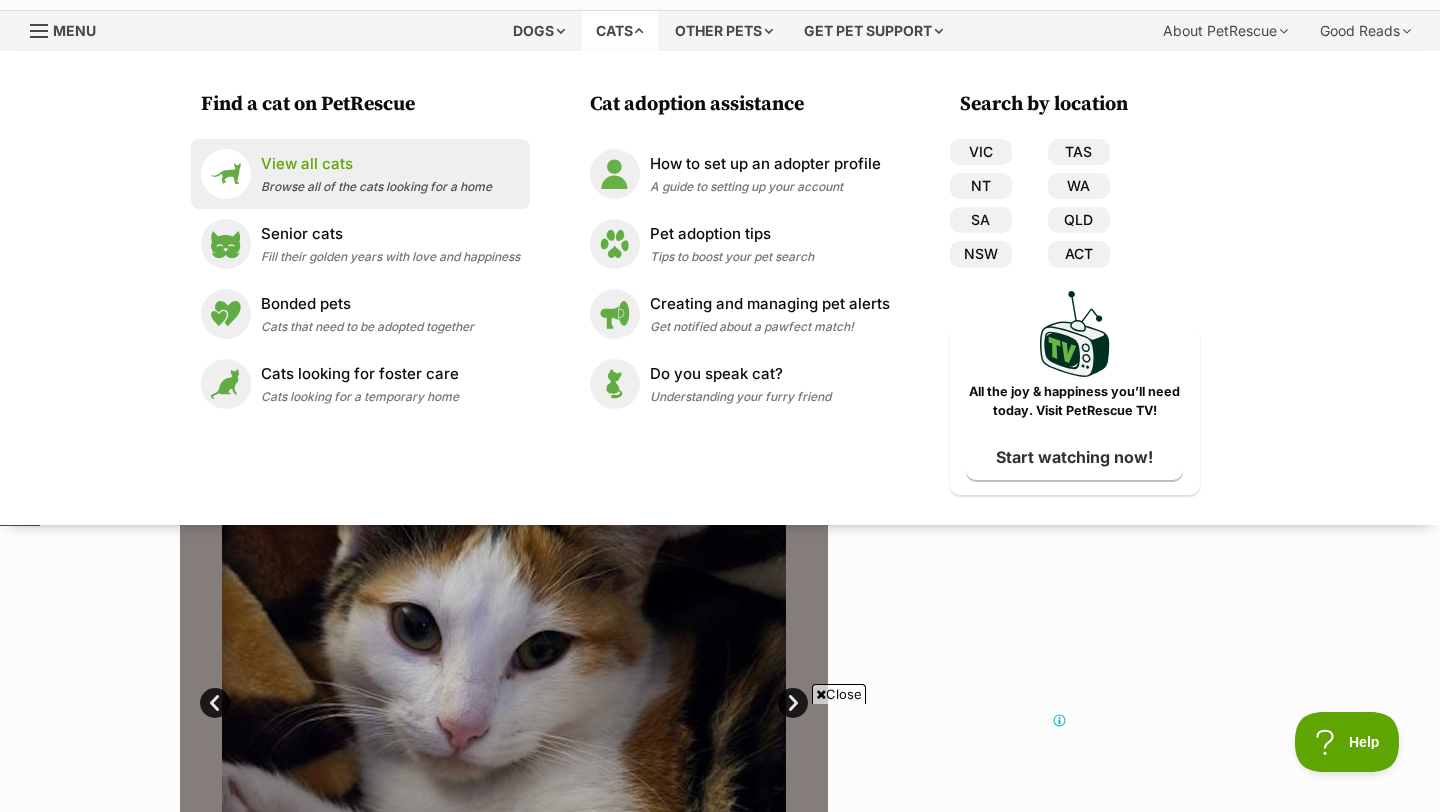 click on "View all cats
Browse all of the cats looking for a home" at bounding box center (376, 174) 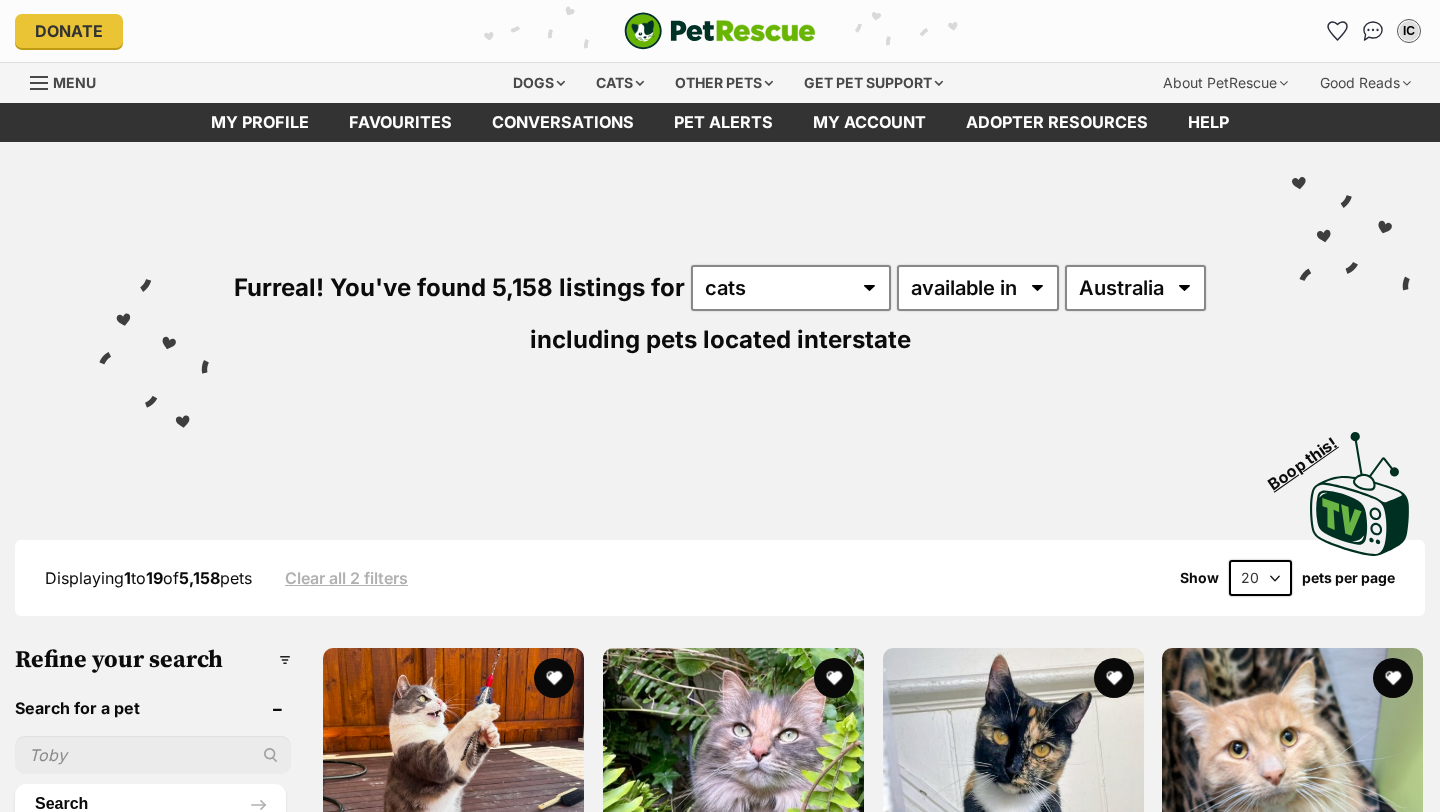 scroll, scrollTop: 0, scrollLeft: 0, axis: both 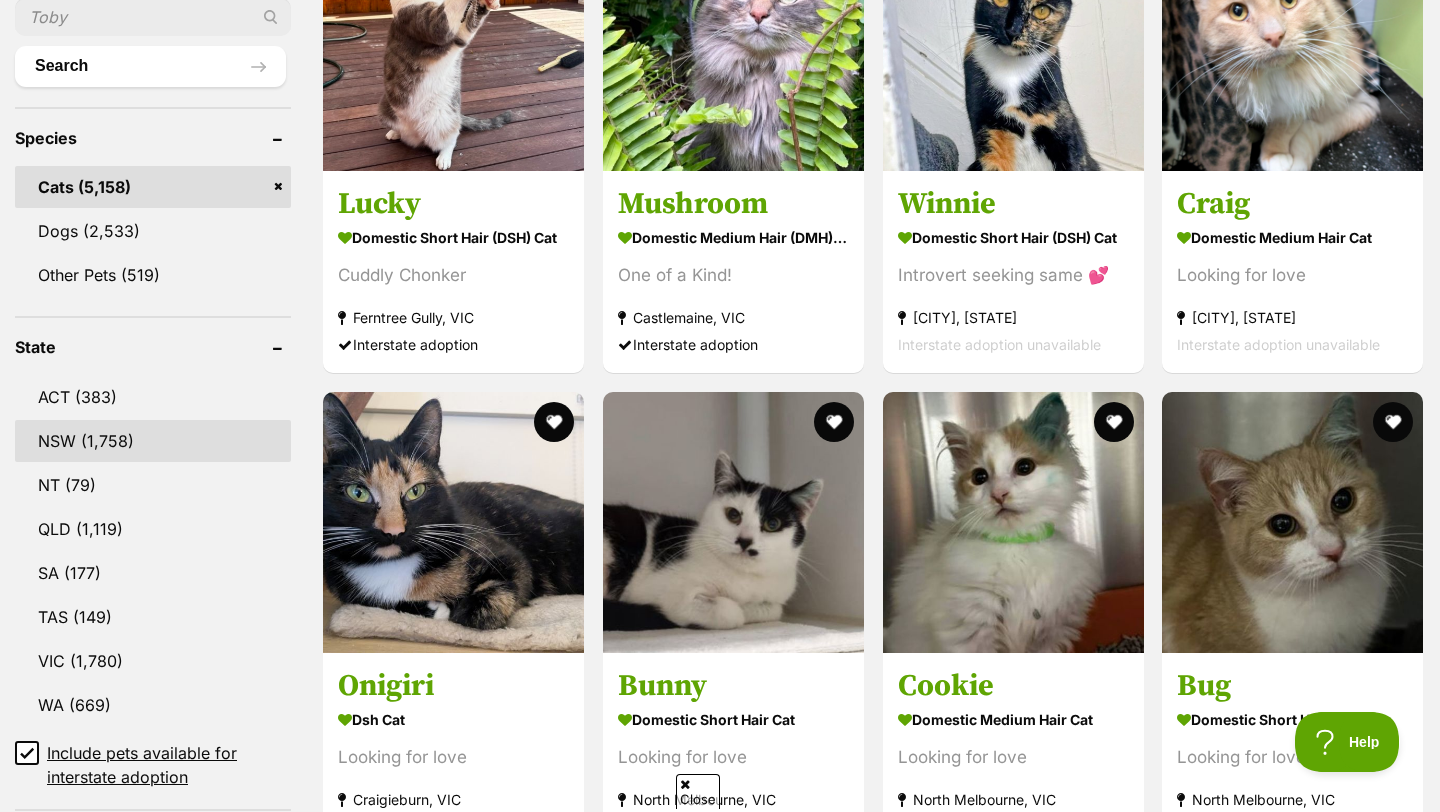 click on "NSW (1,758)" at bounding box center (153, 441) 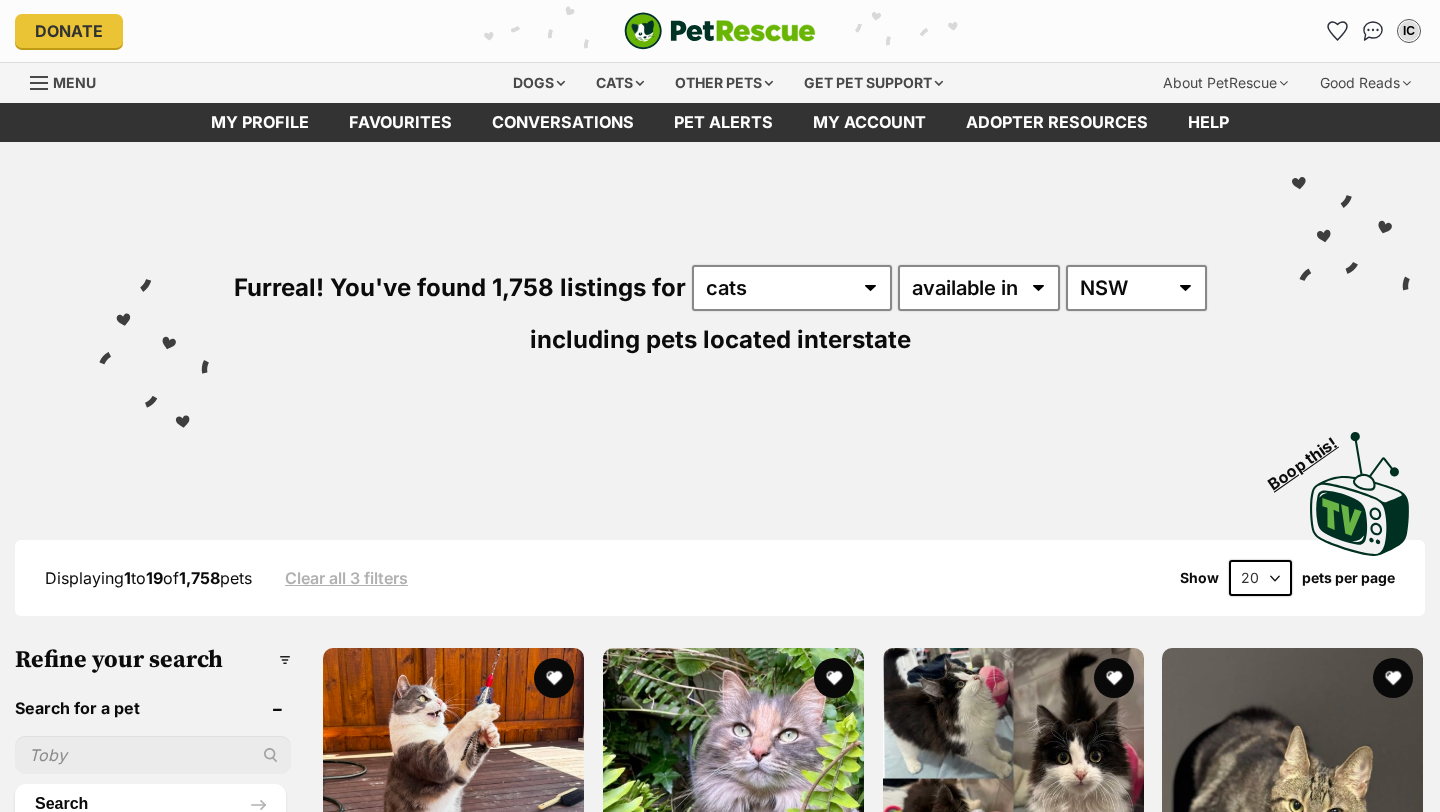scroll, scrollTop: 0, scrollLeft: 0, axis: both 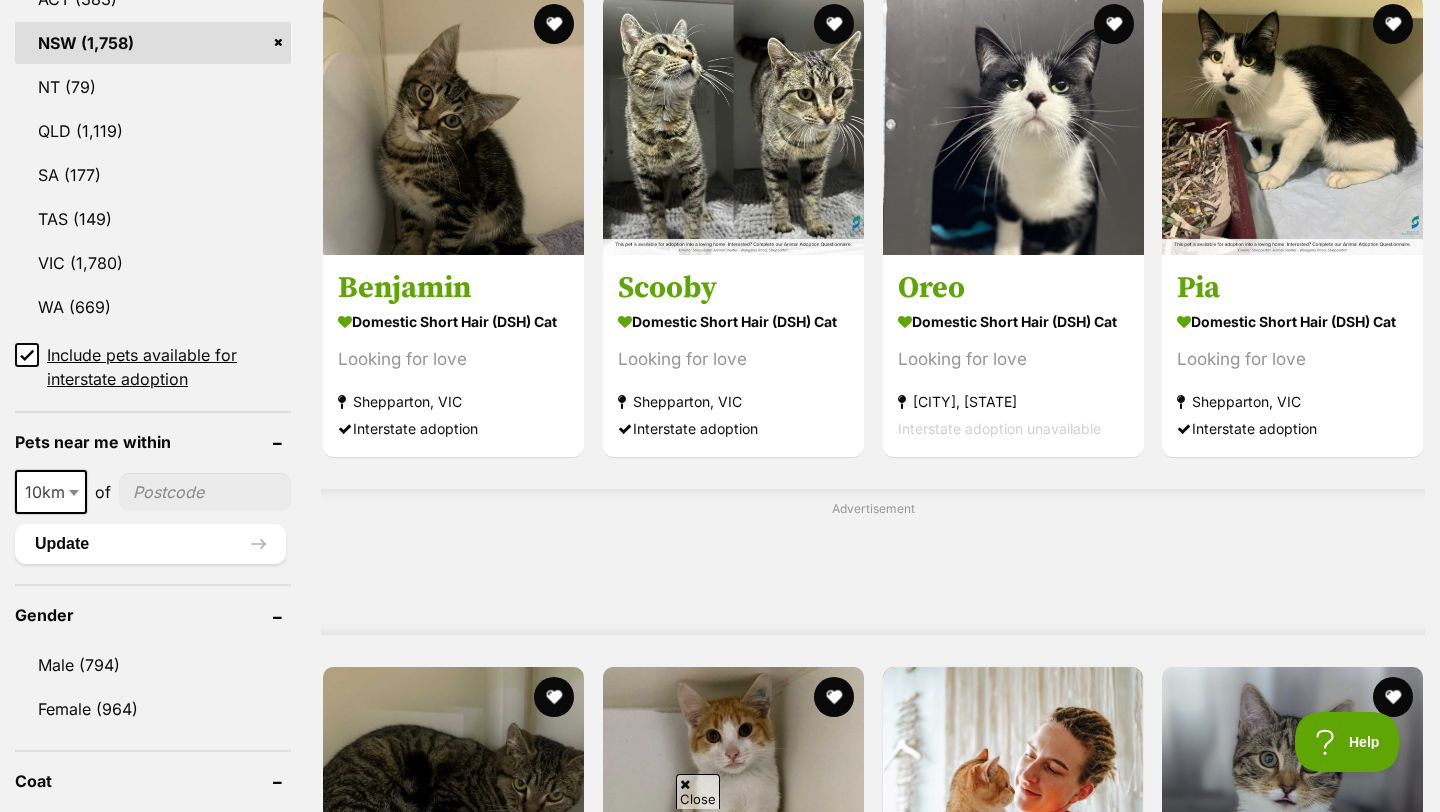 click on "10km" at bounding box center (51, 492) 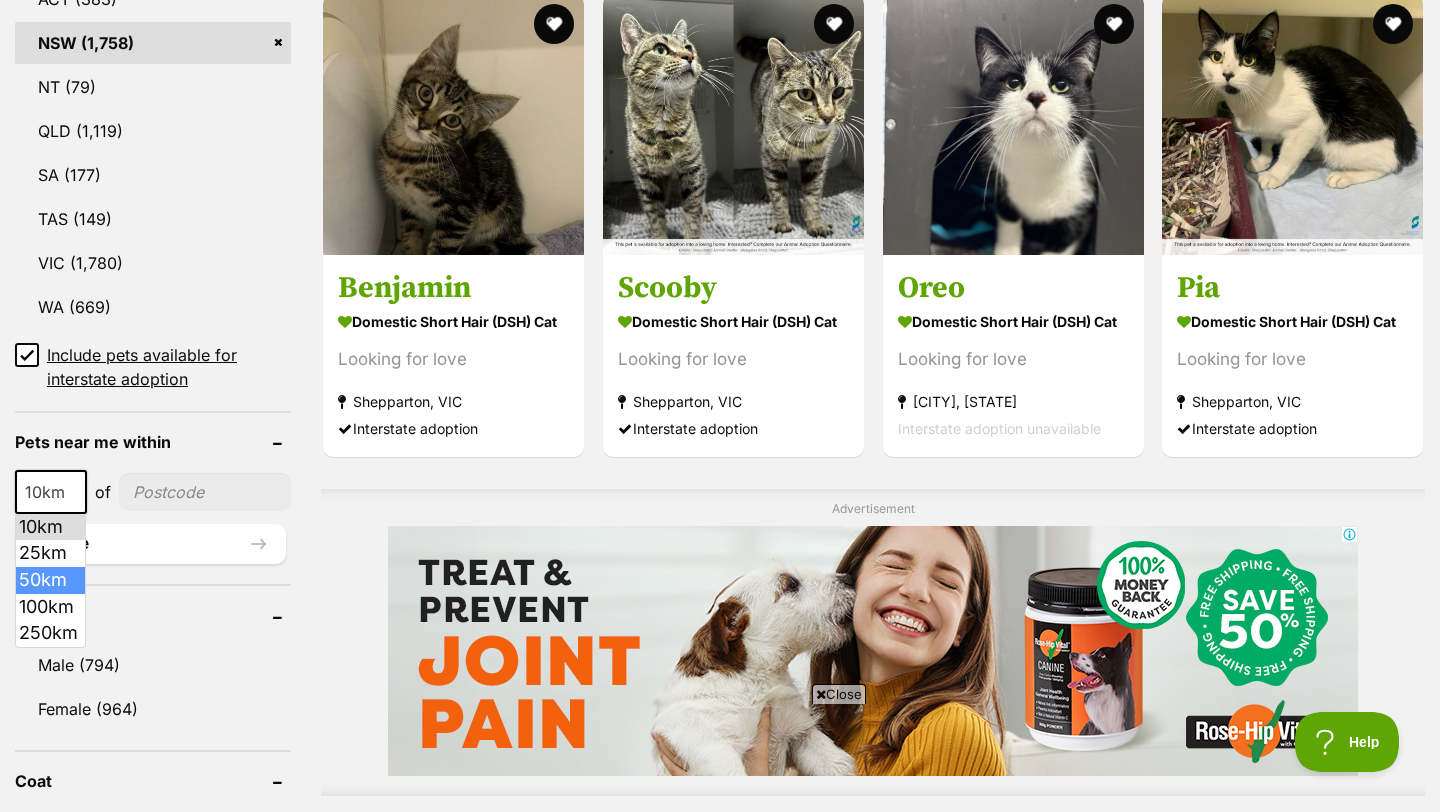scroll, scrollTop: 0, scrollLeft: 0, axis: both 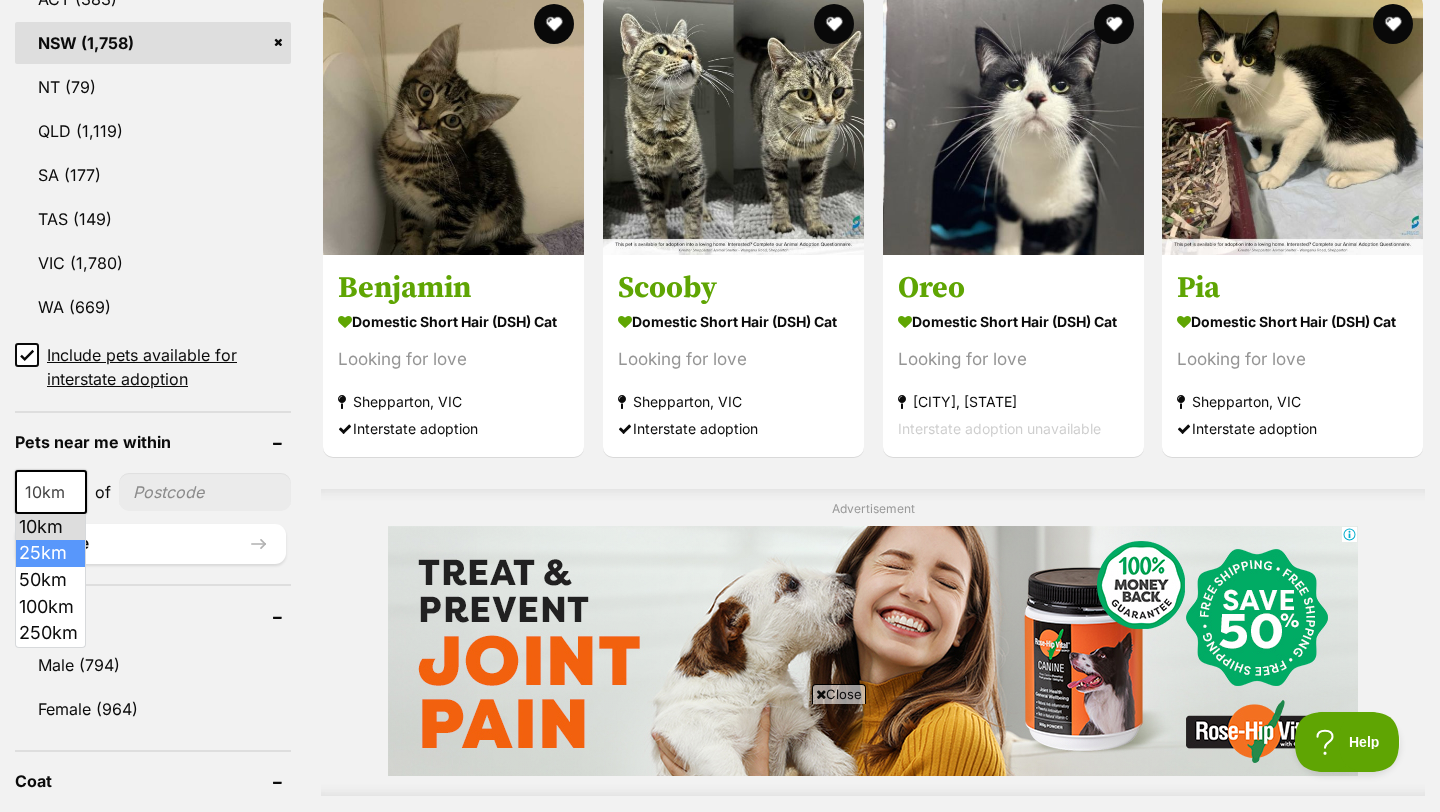 select on "25" 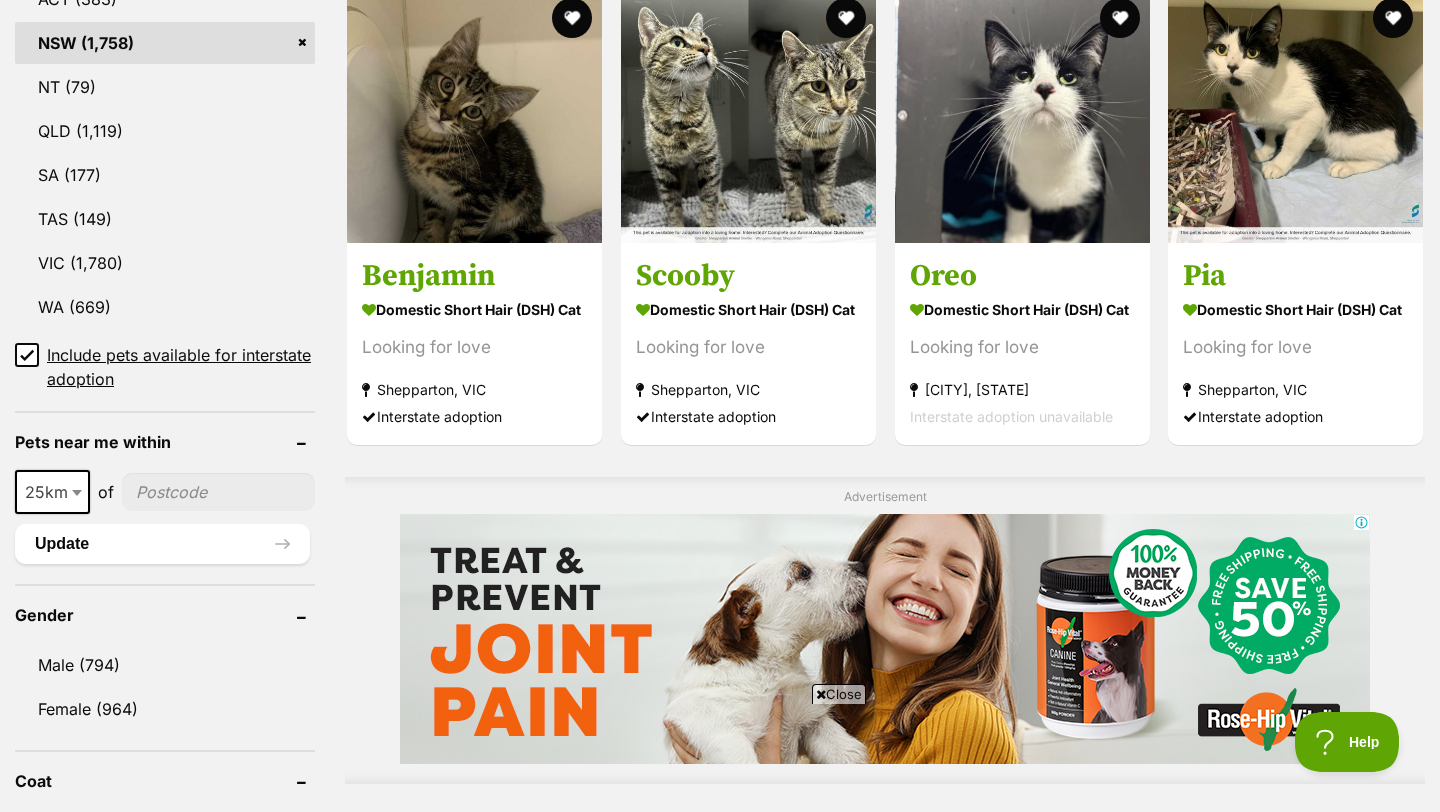 click at bounding box center (218, 492) 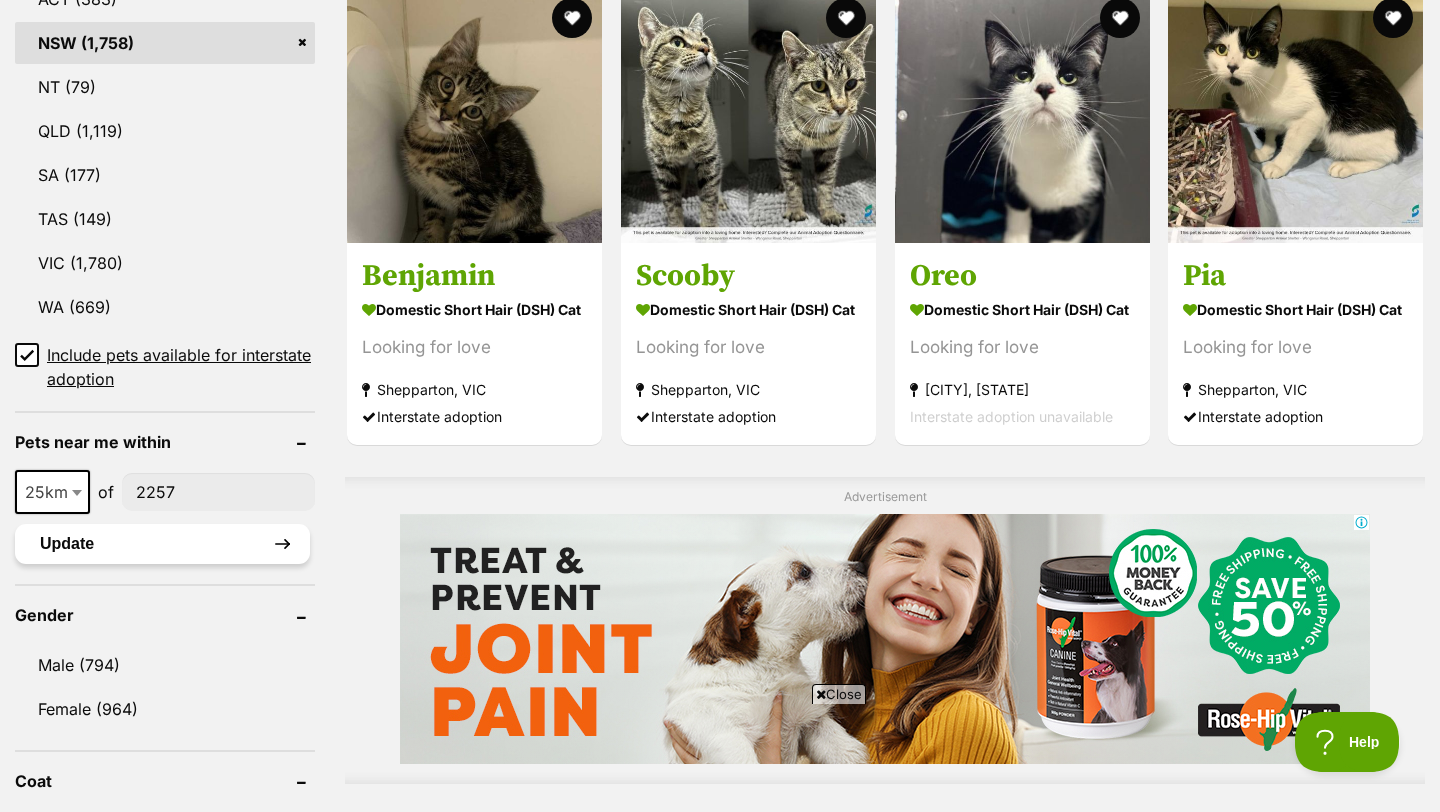 type on "2257" 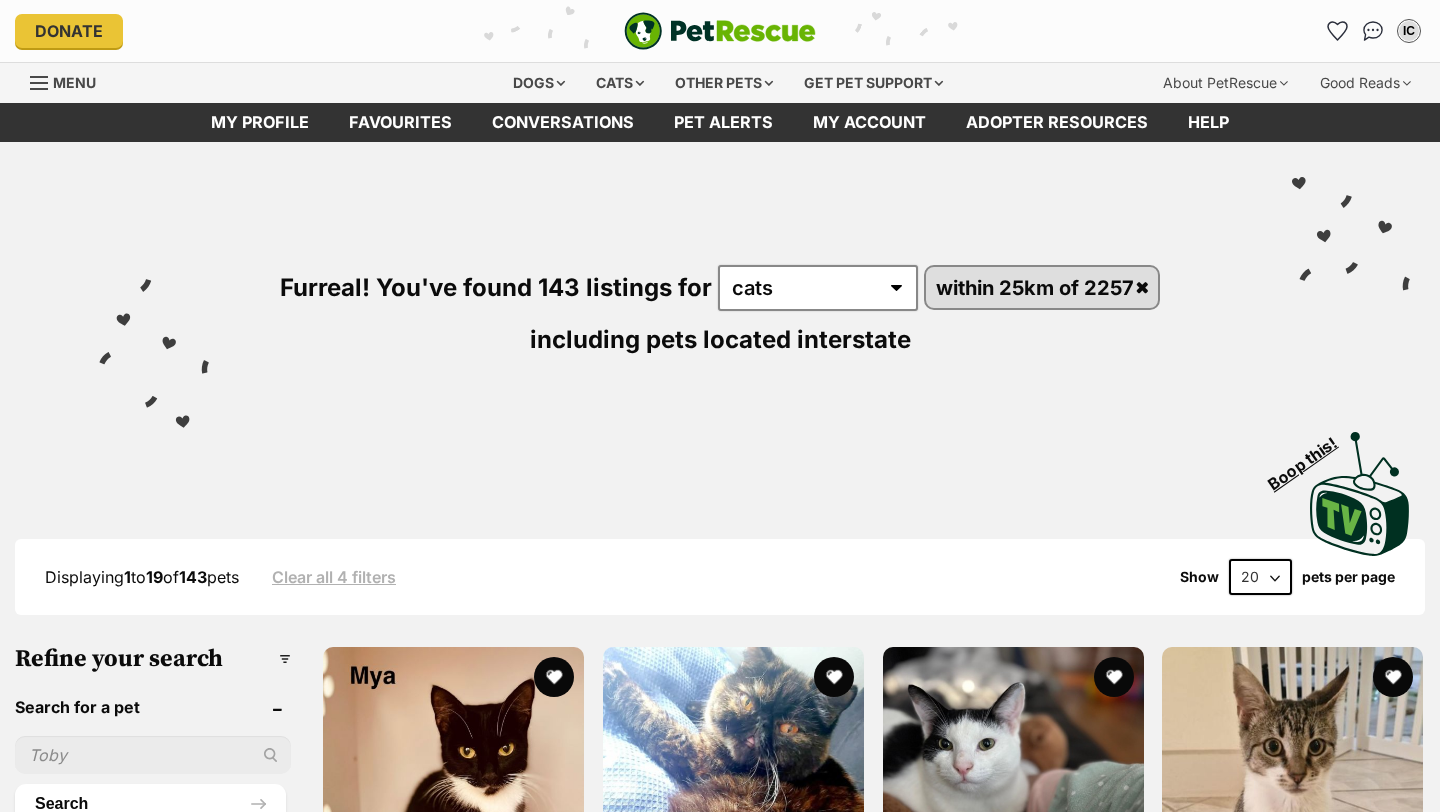 scroll, scrollTop: 0, scrollLeft: 0, axis: both 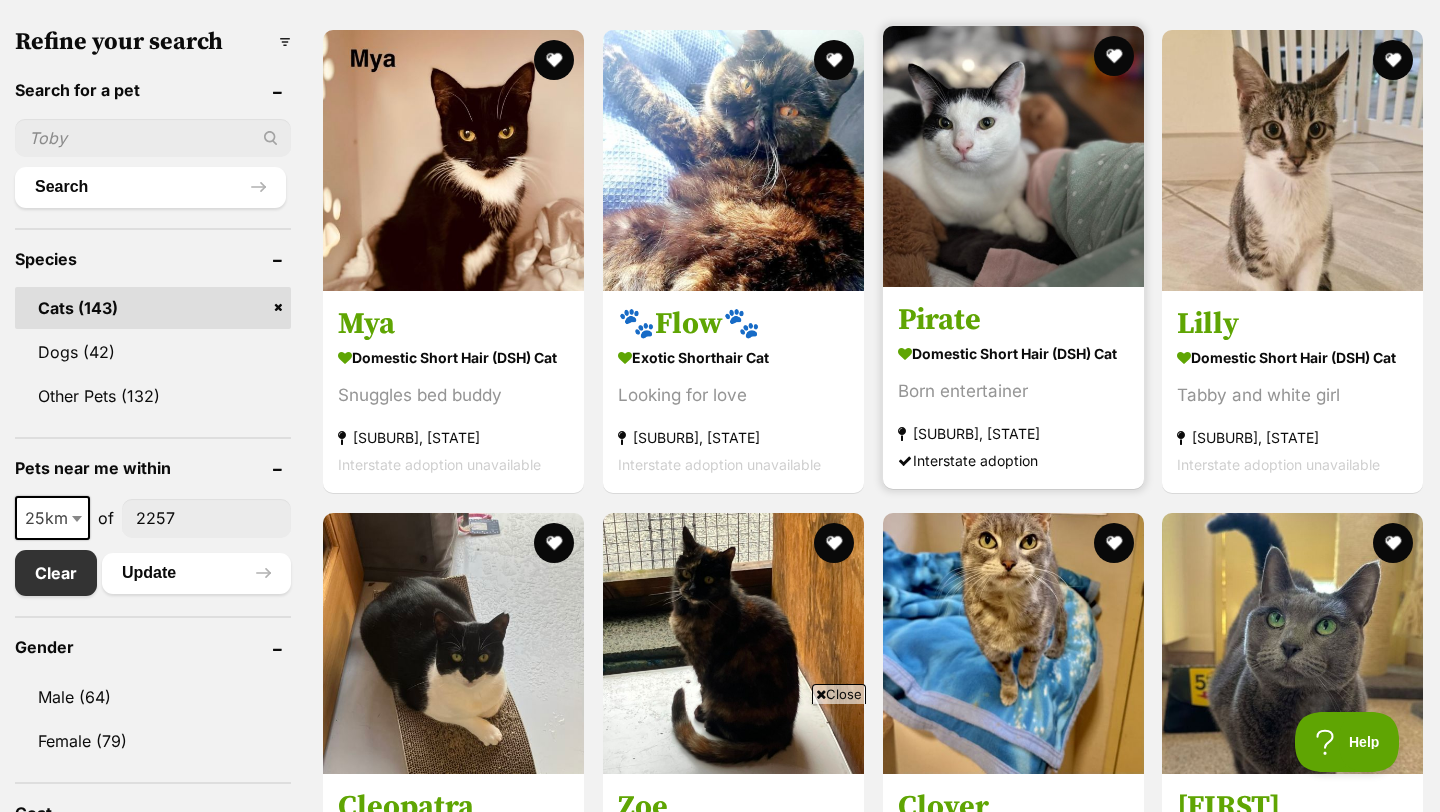 click at bounding box center (1013, 156) 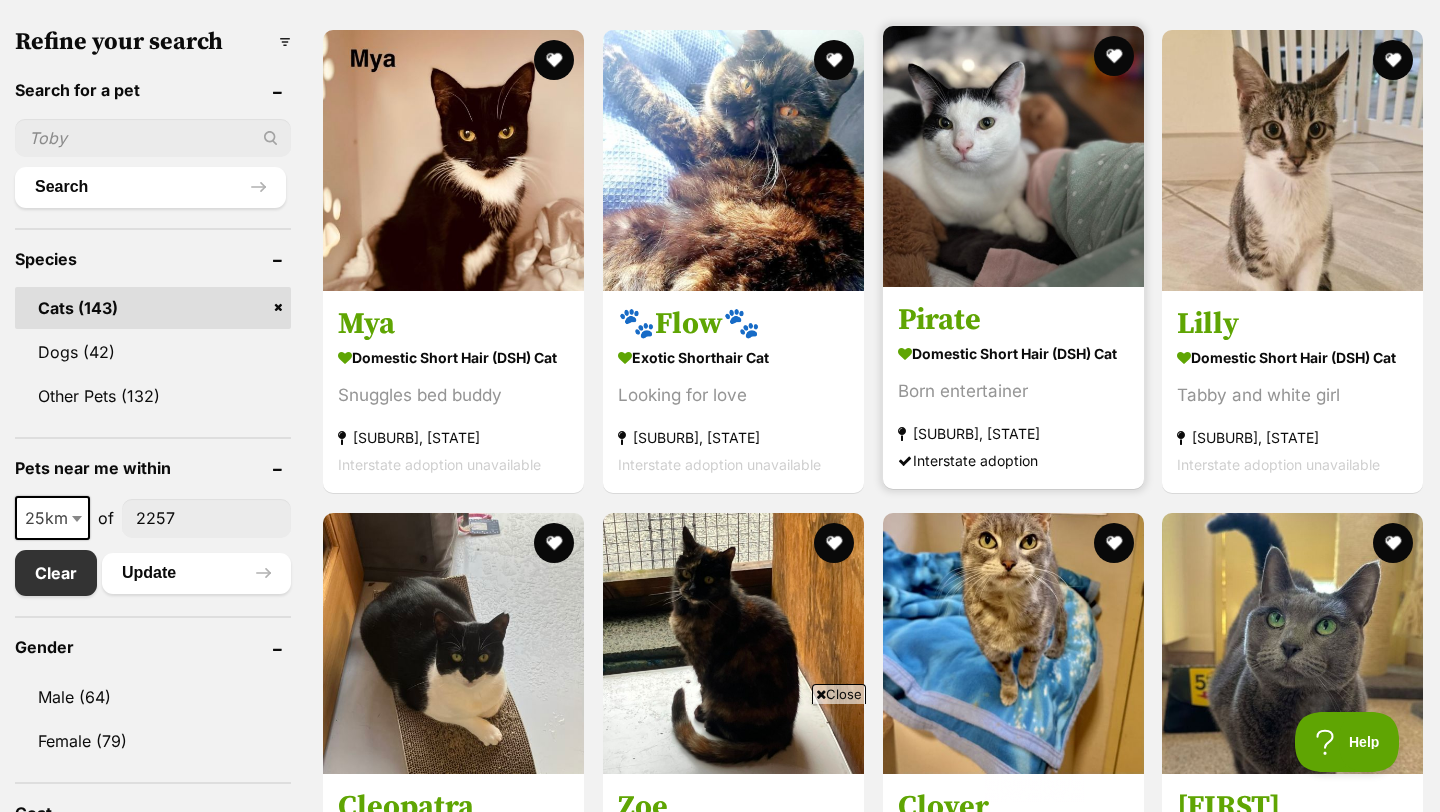 scroll, scrollTop: 0, scrollLeft: 0, axis: both 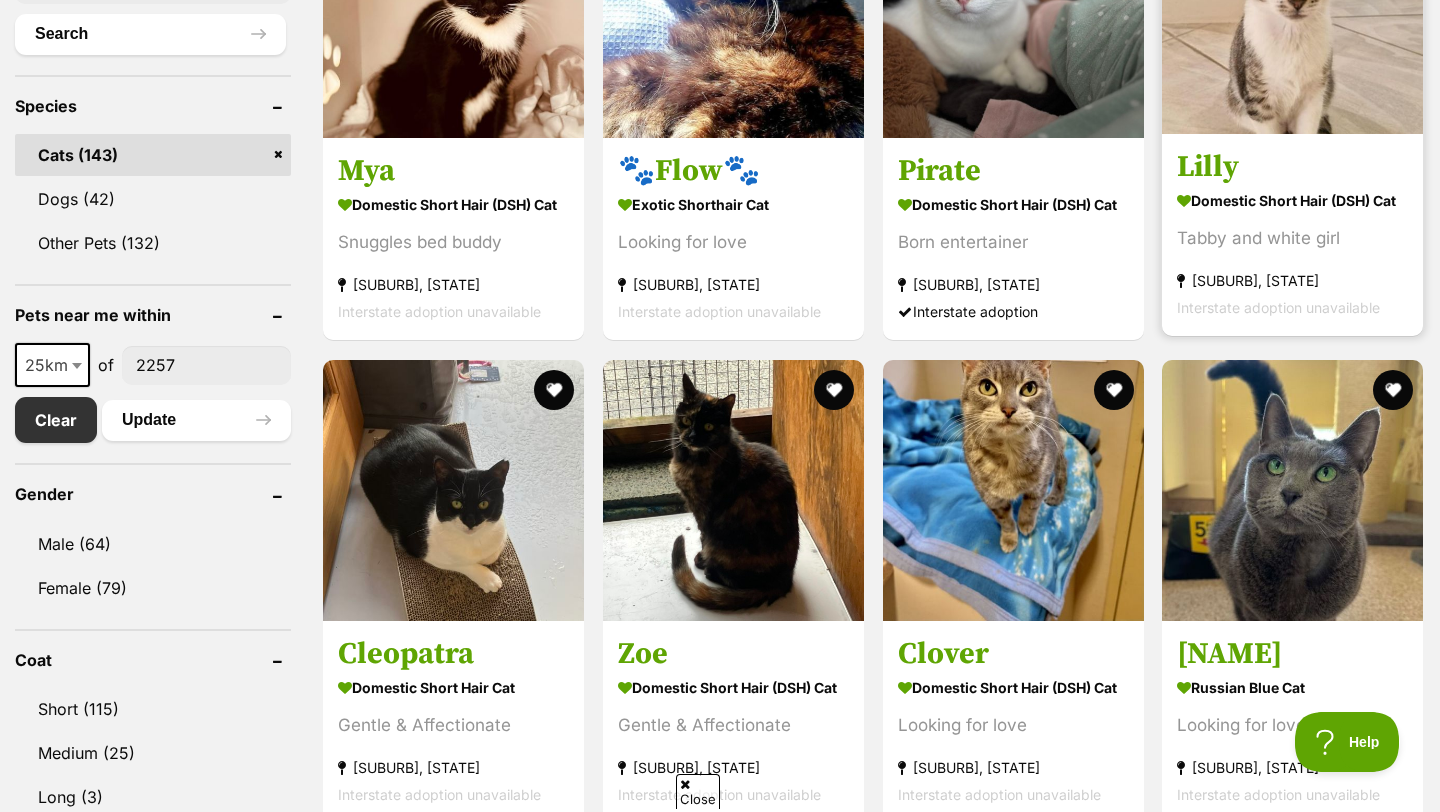 click at bounding box center (1292, 3) 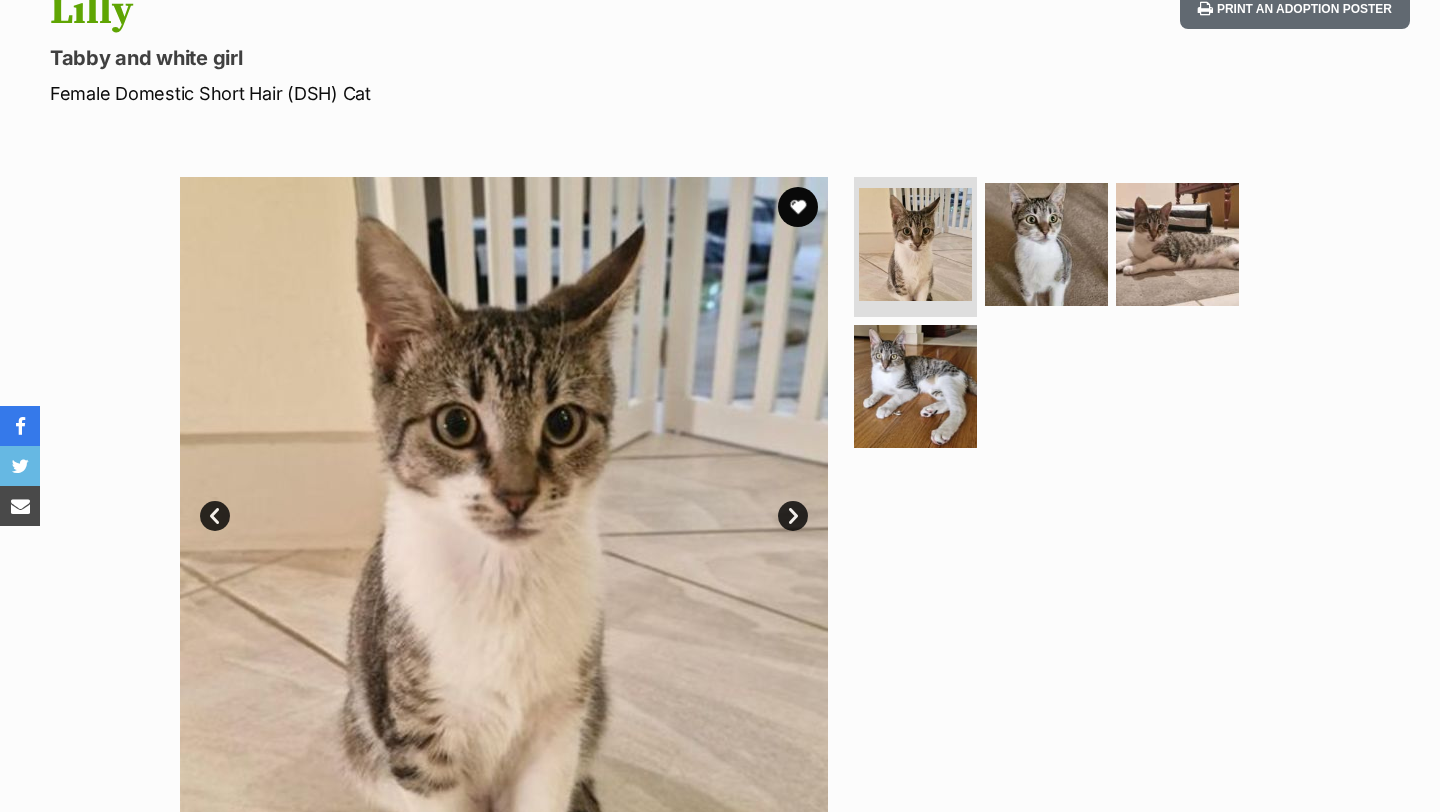 scroll, scrollTop: 0, scrollLeft: 0, axis: both 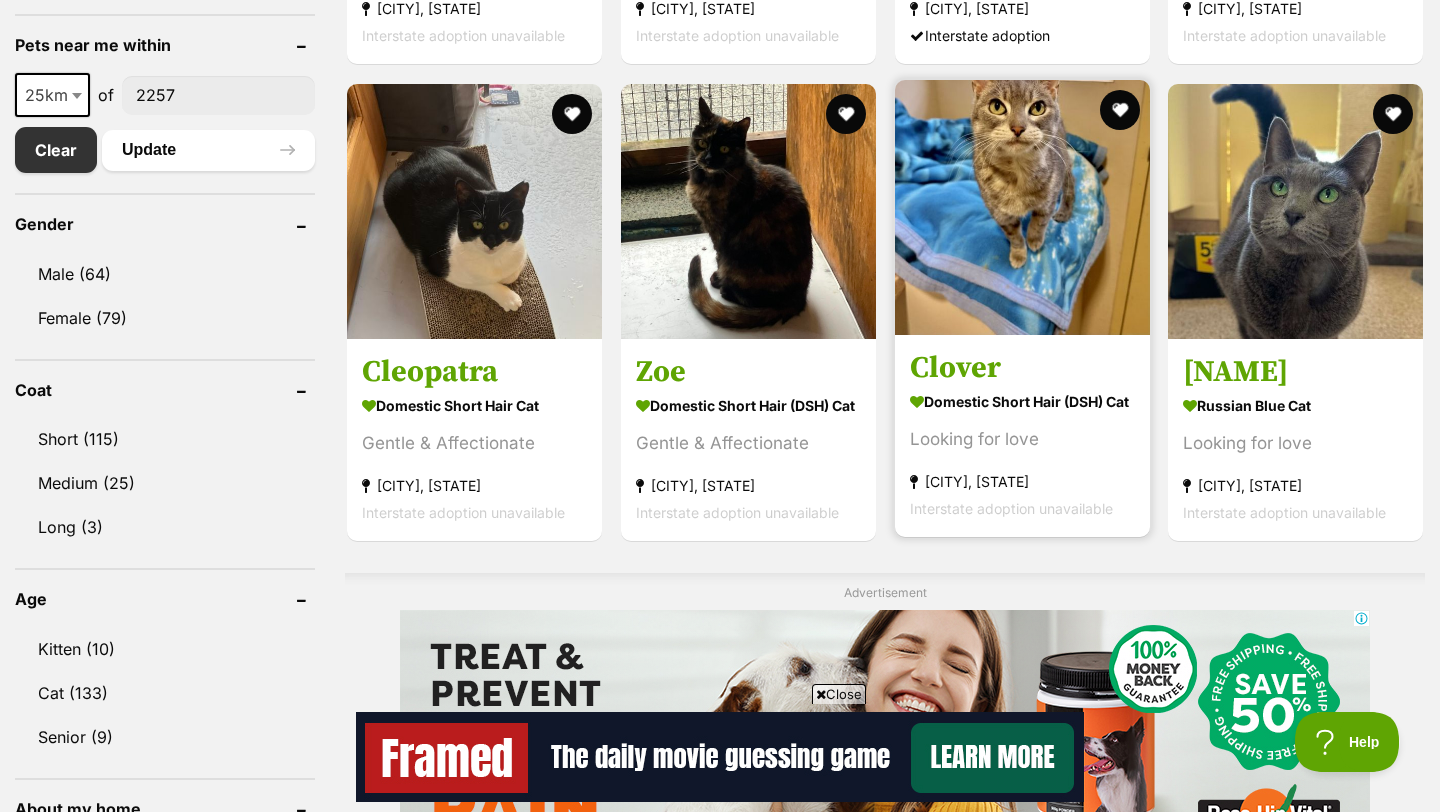 click on "Clover" at bounding box center [1022, 368] 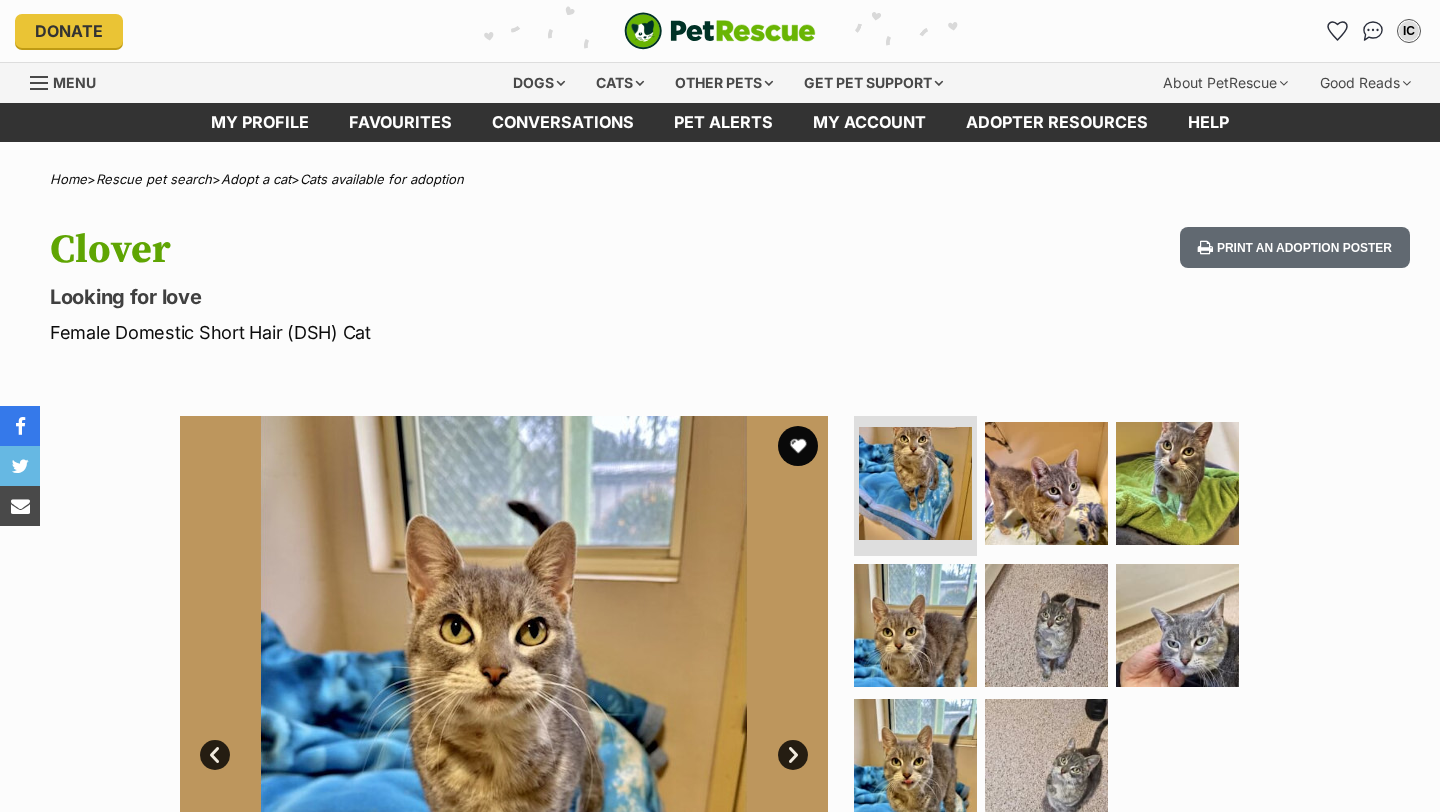 scroll, scrollTop: 0, scrollLeft: 0, axis: both 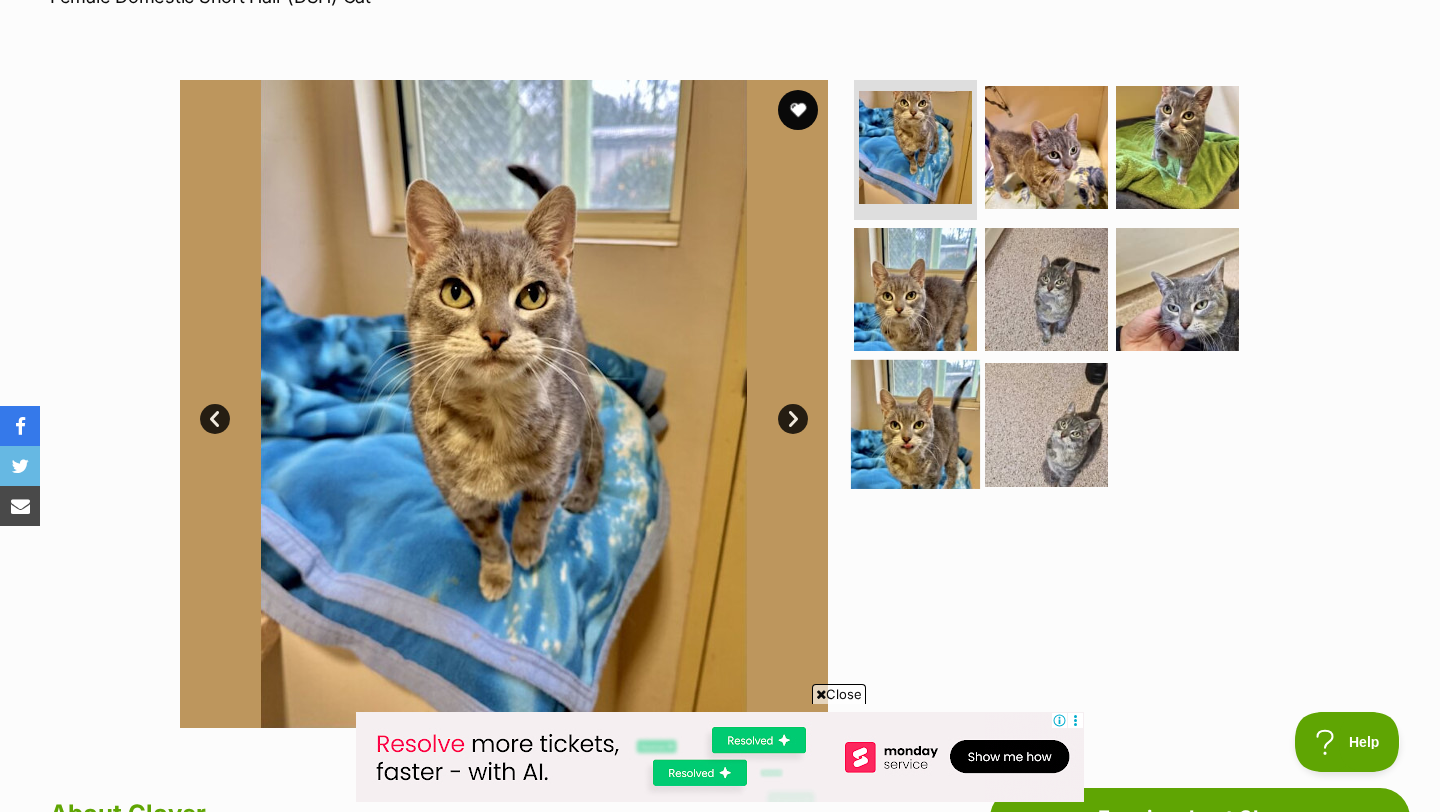 click at bounding box center [915, 424] 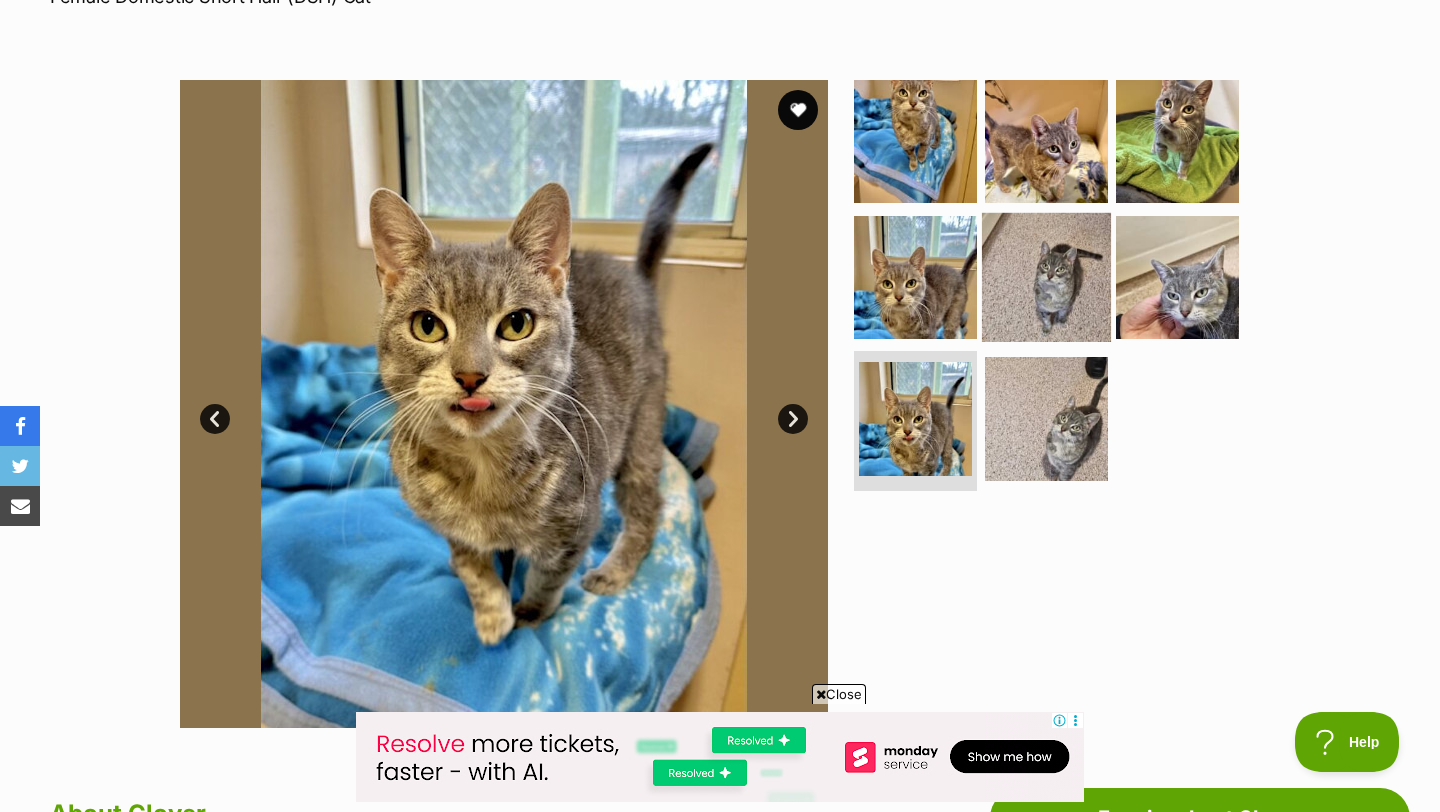 click at bounding box center (1046, 276) 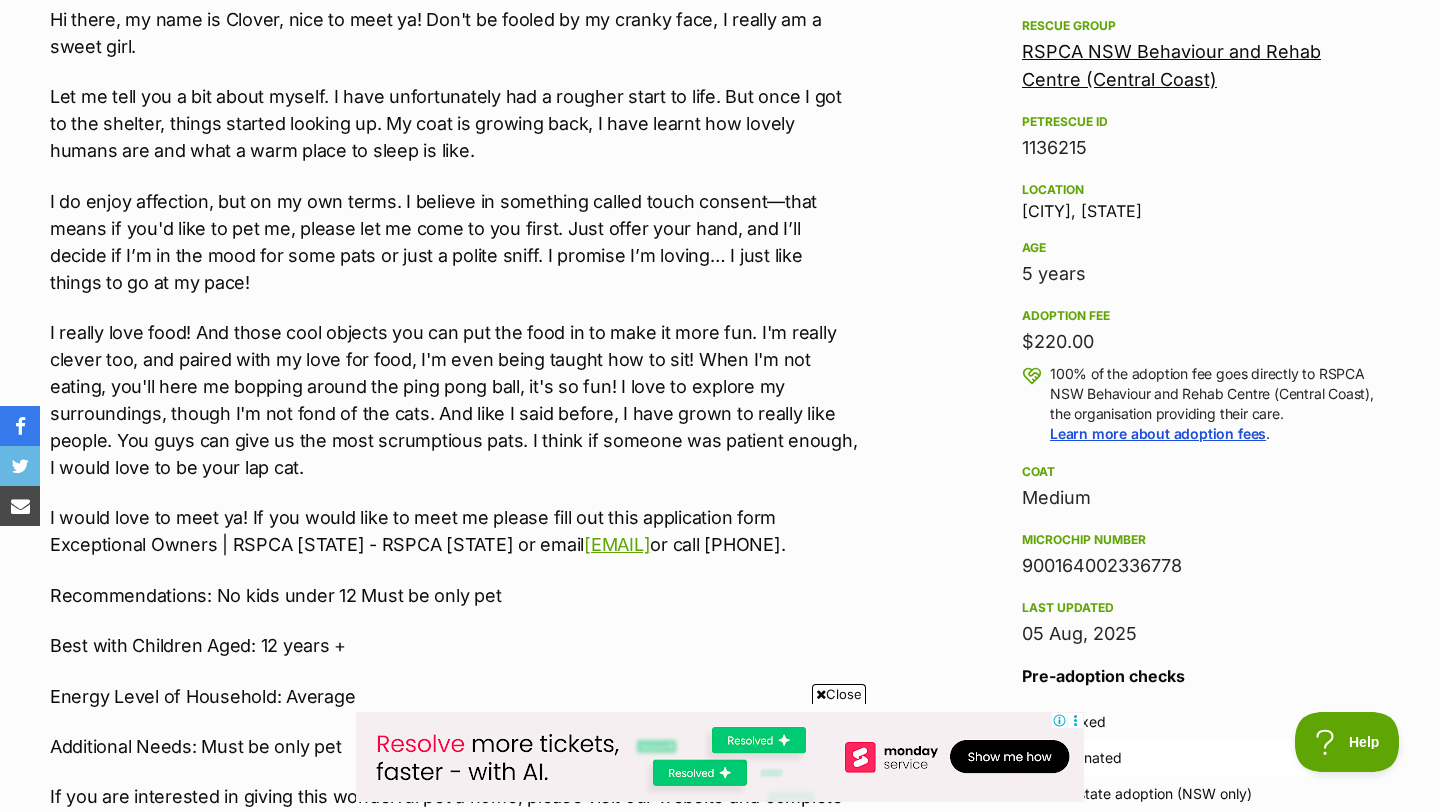 scroll, scrollTop: 1192, scrollLeft: 0, axis: vertical 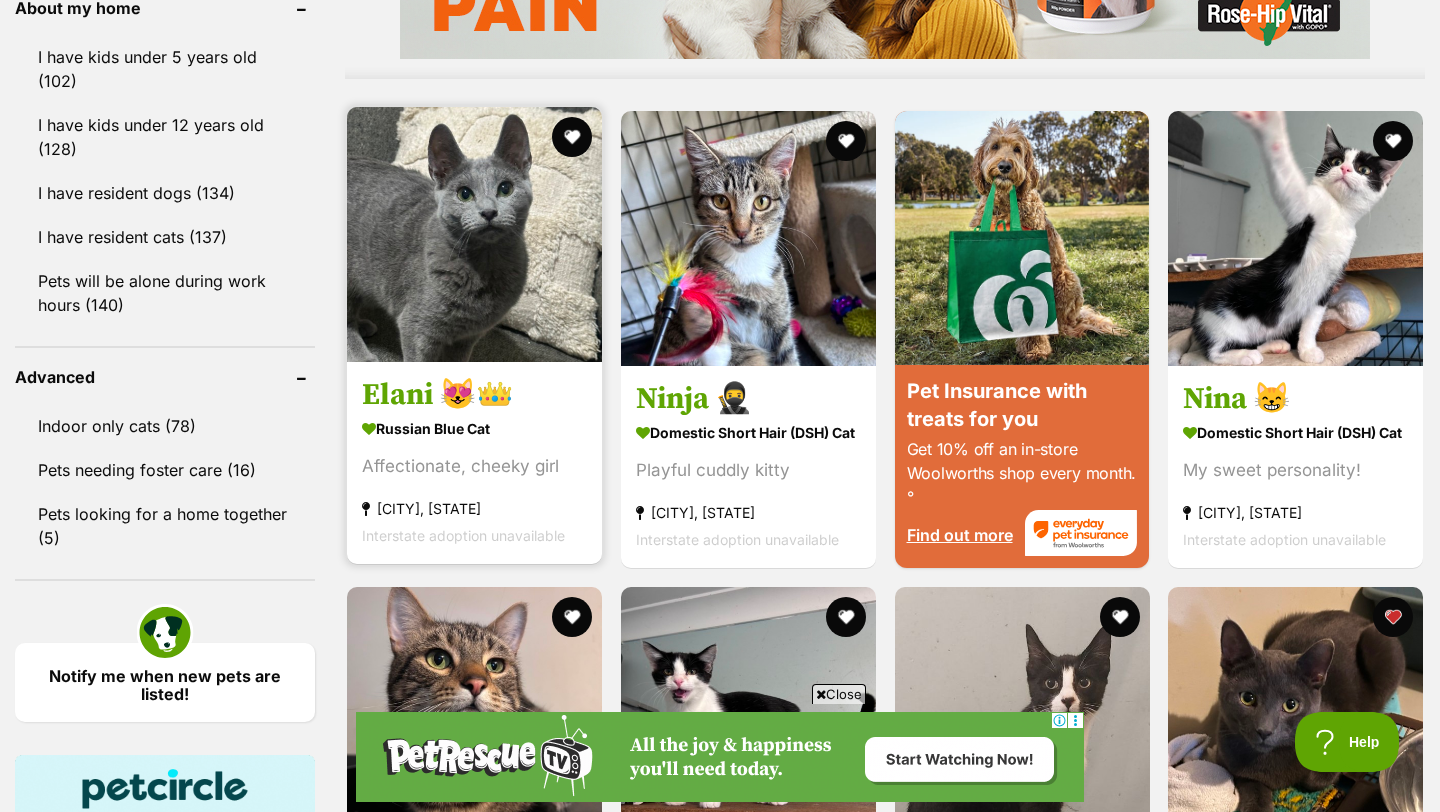 click at bounding box center [474, 234] 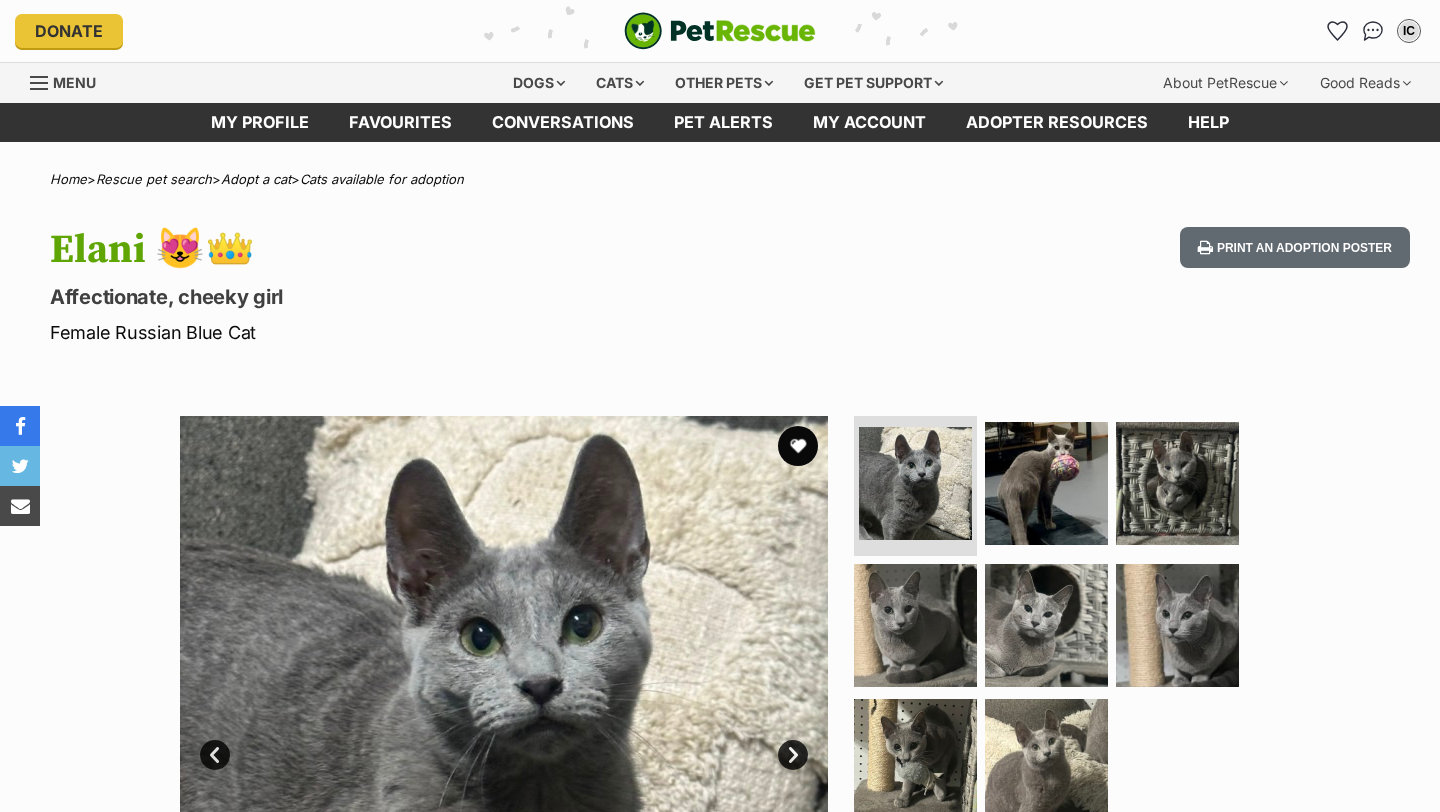 scroll, scrollTop: 61, scrollLeft: 0, axis: vertical 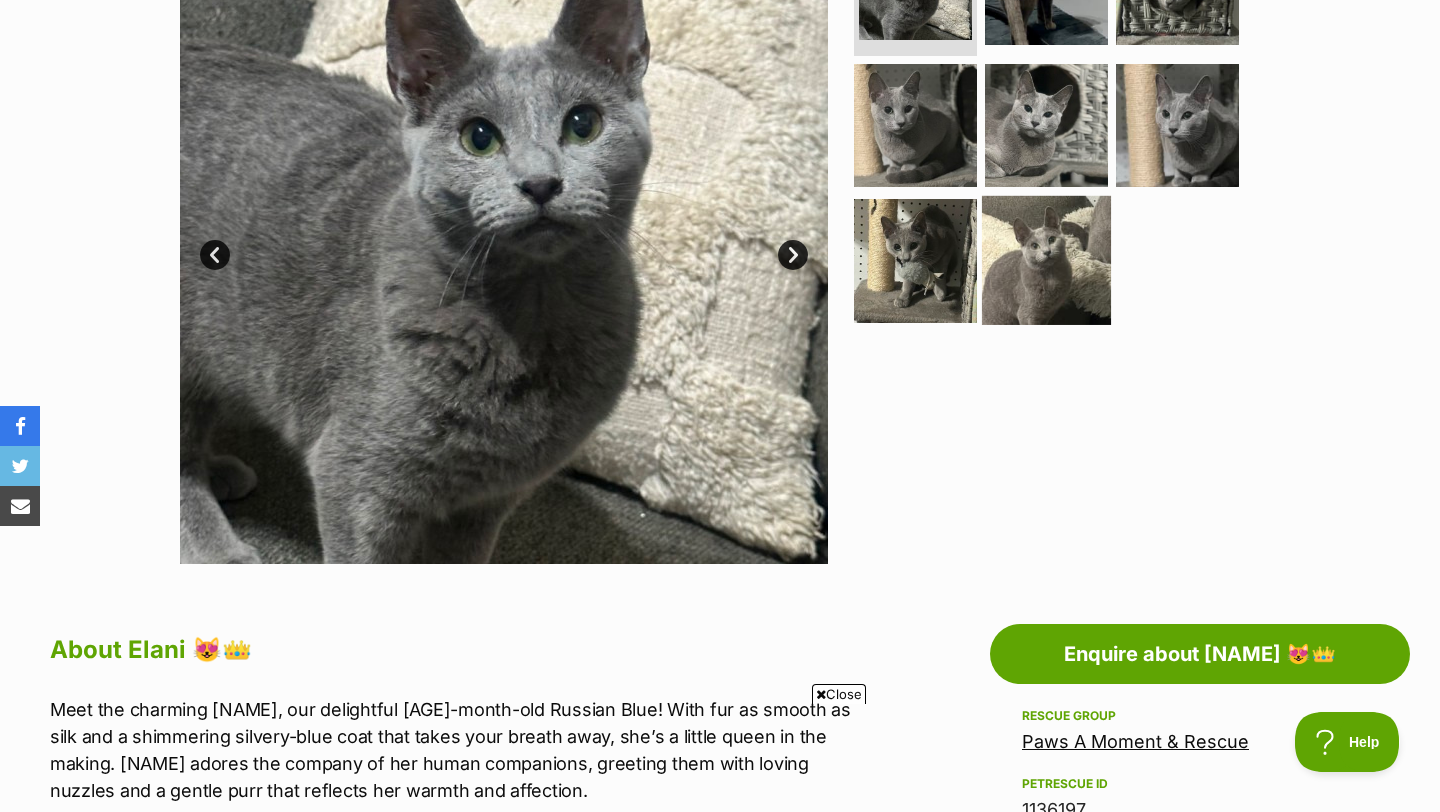 click at bounding box center (1046, 260) 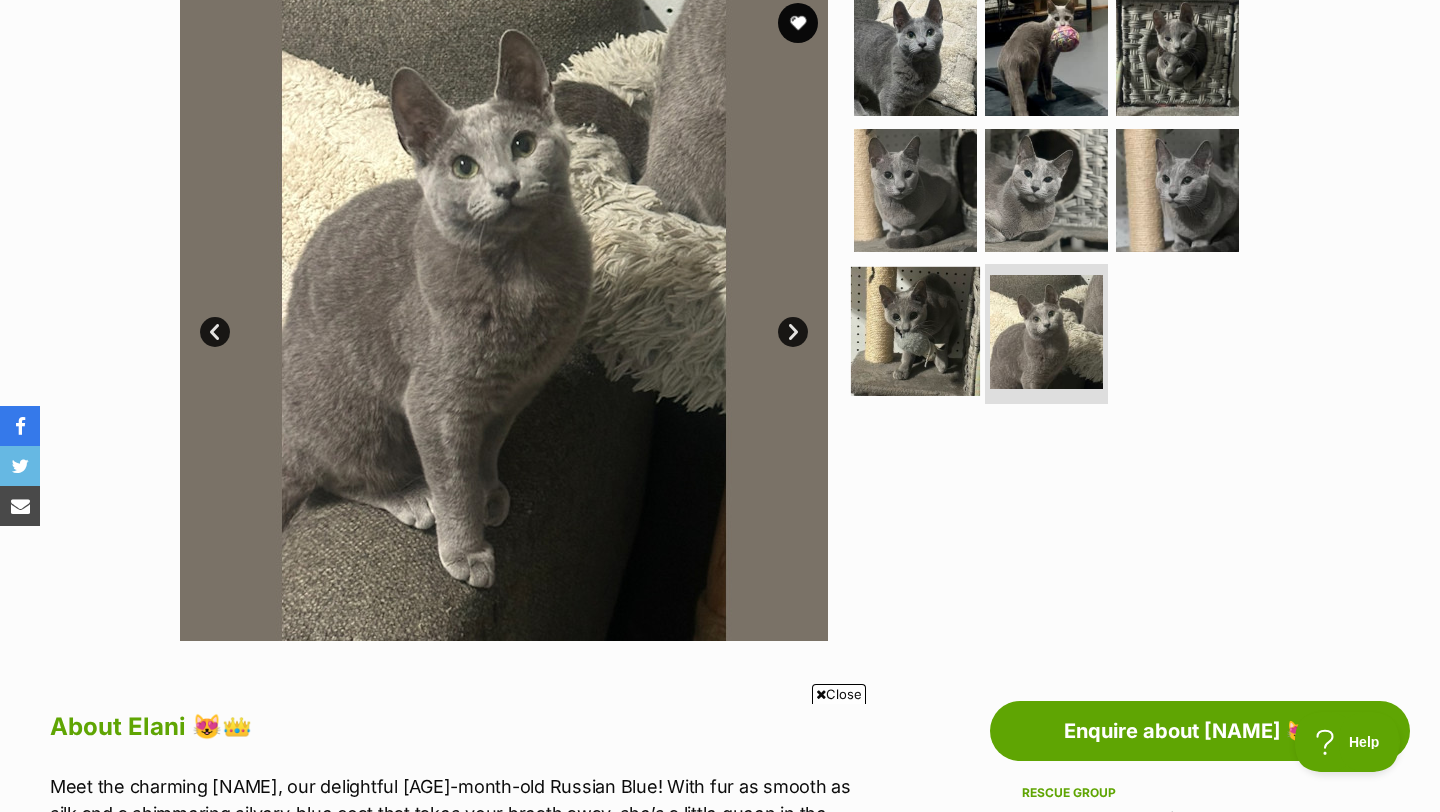 scroll, scrollTop: 403, scrollLeft: 0, axis: vertical 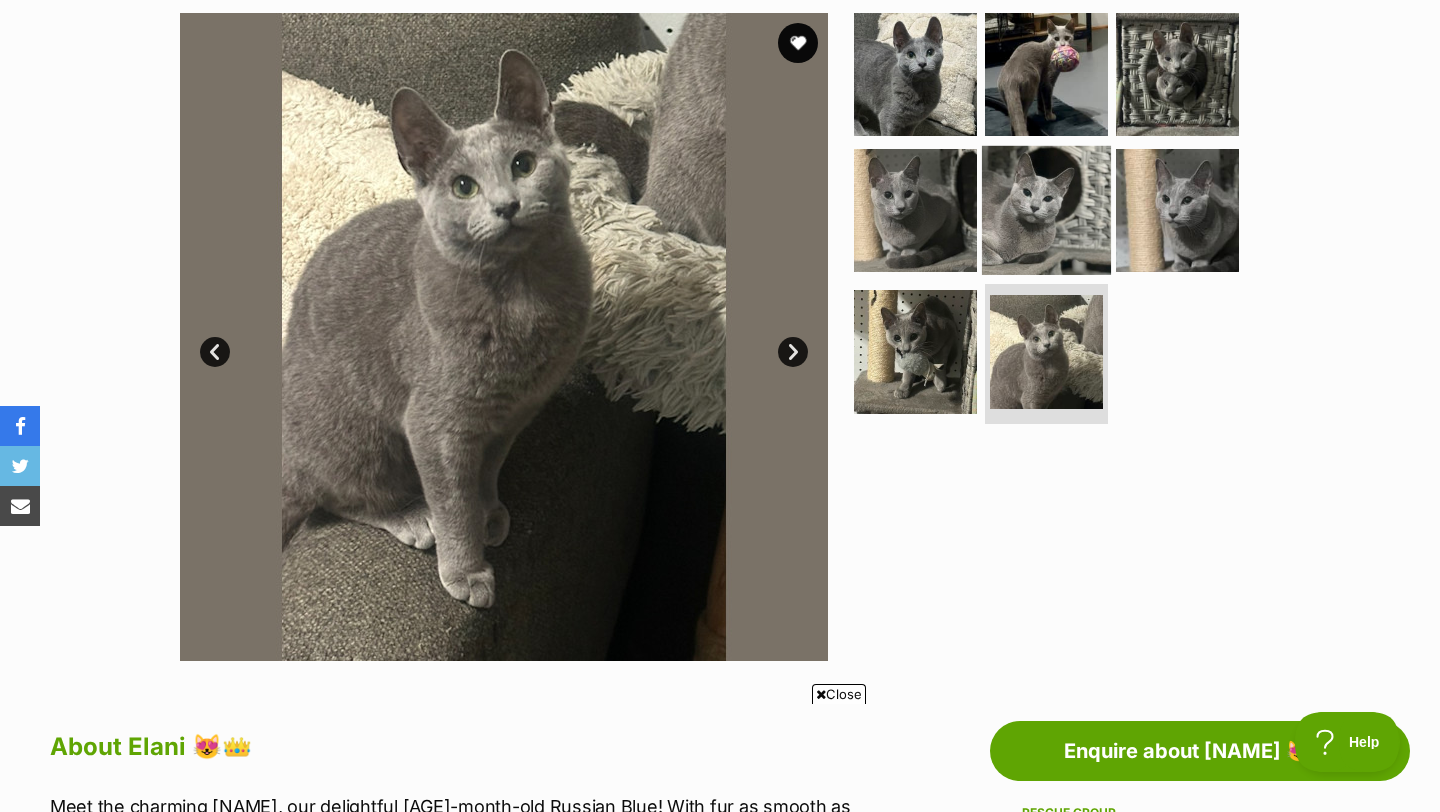 click at bounding box center [1046, 209] 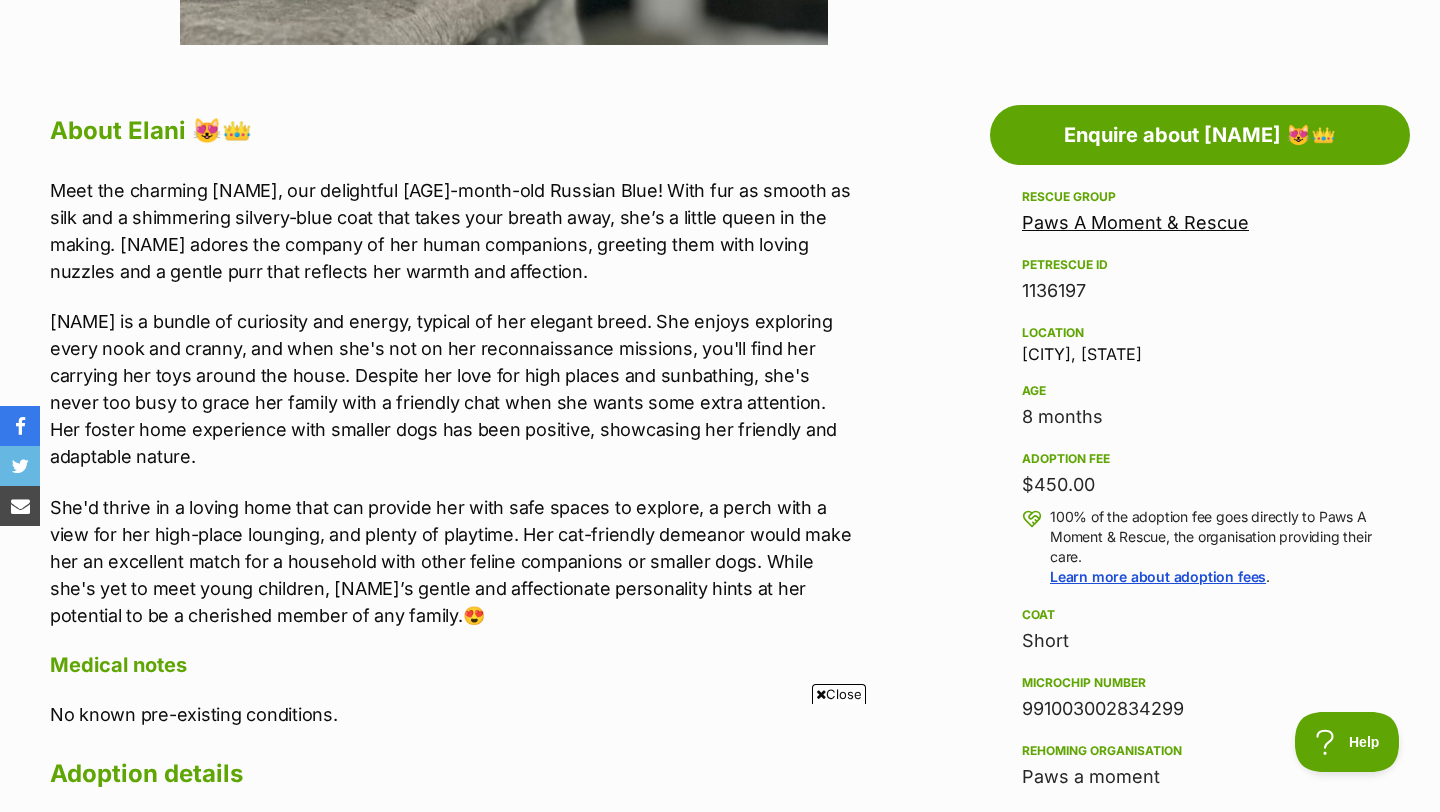 scroll, scrollTop: 1022, scrollLeft: 0, axis: vertical 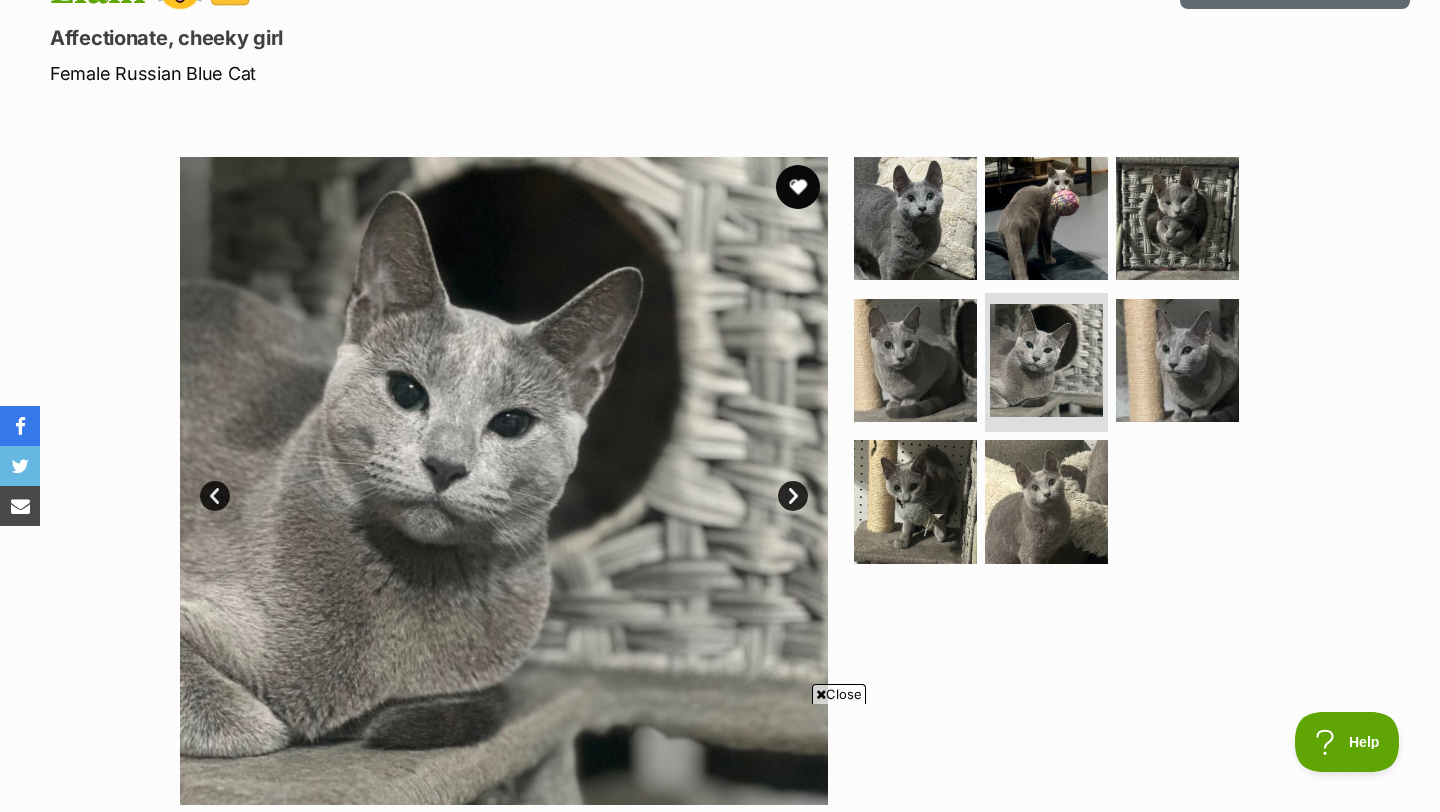 click at bounding box center (798, 187) 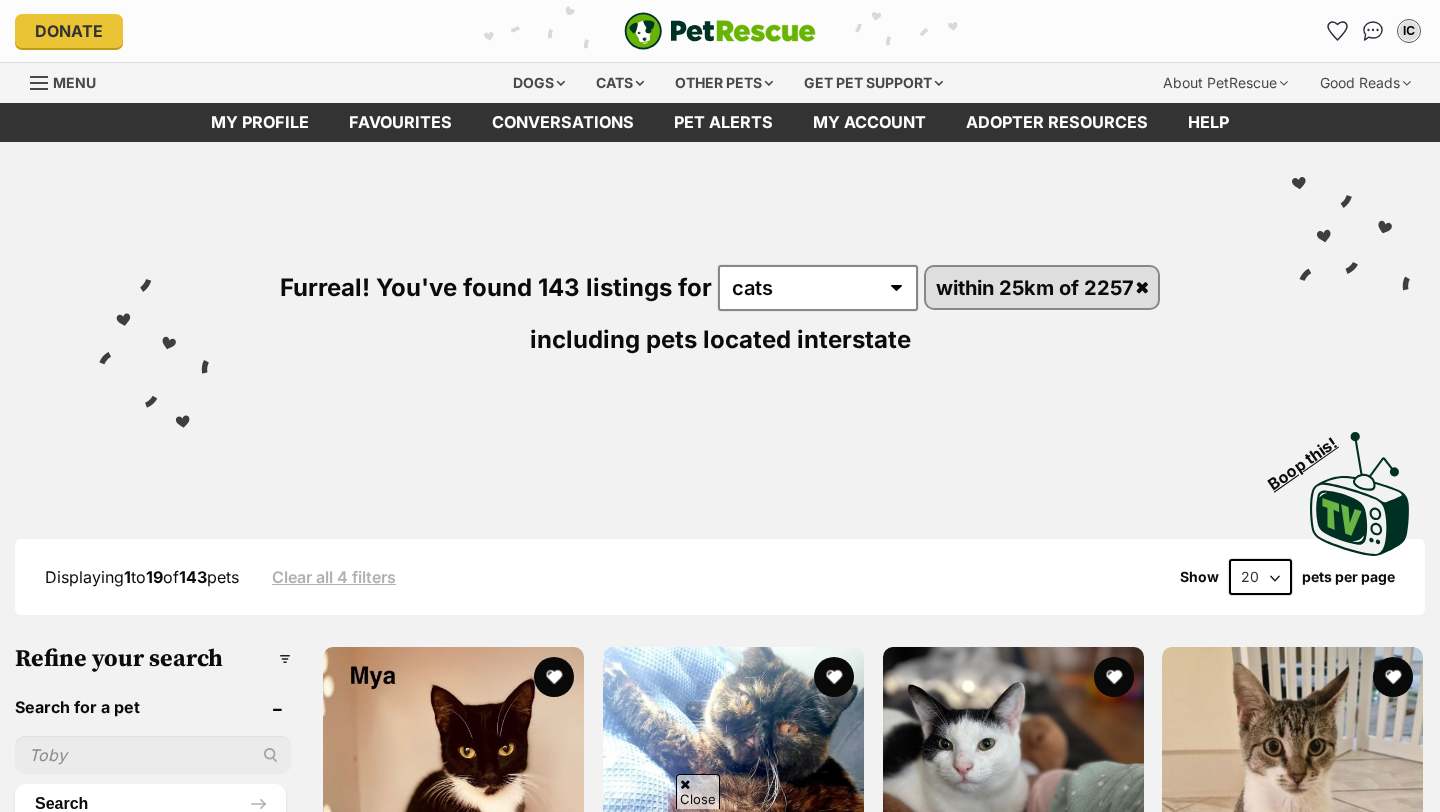 scroll, scrollTop: 1842, scrollLeft: 0, axis: vertical 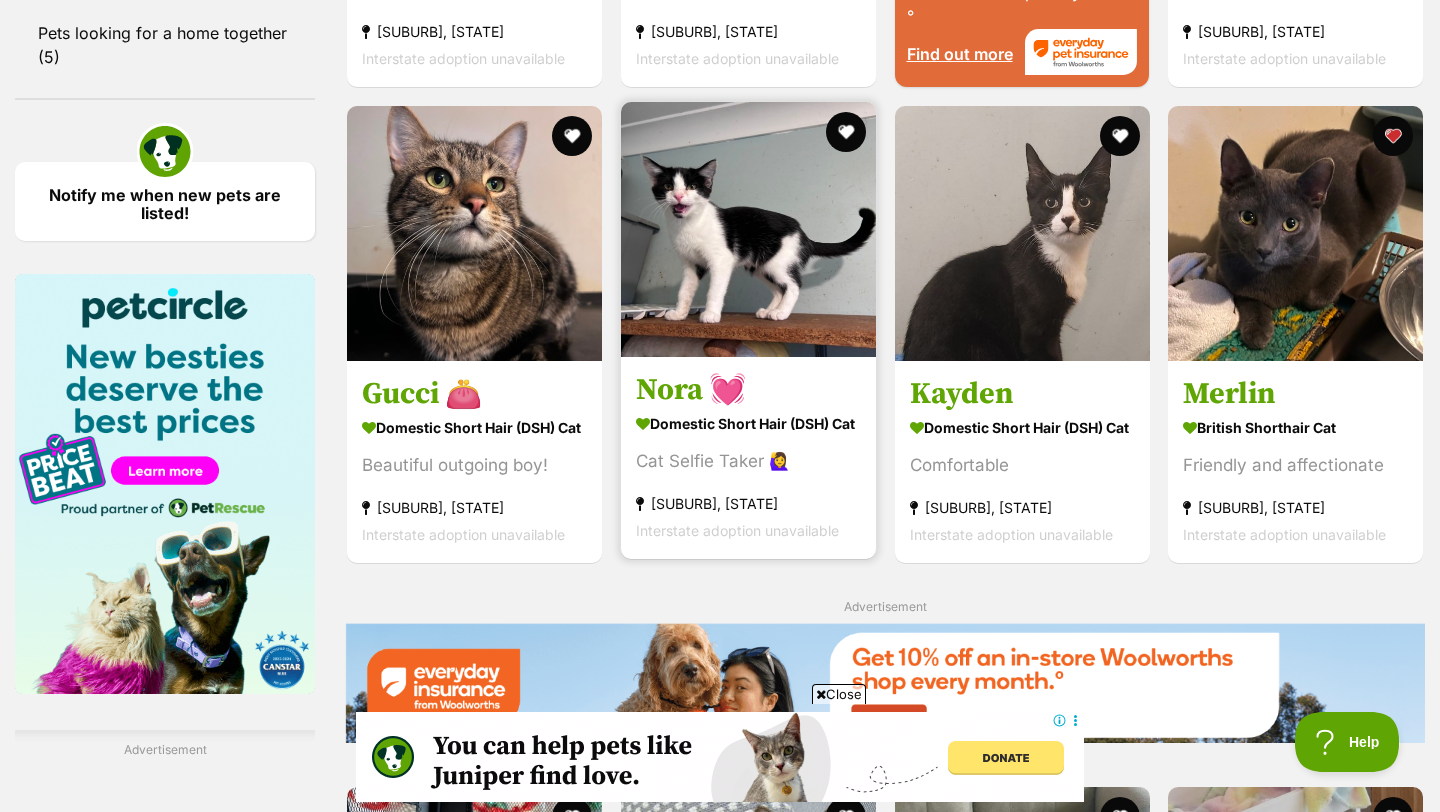 click at bounding box center (748, 229) 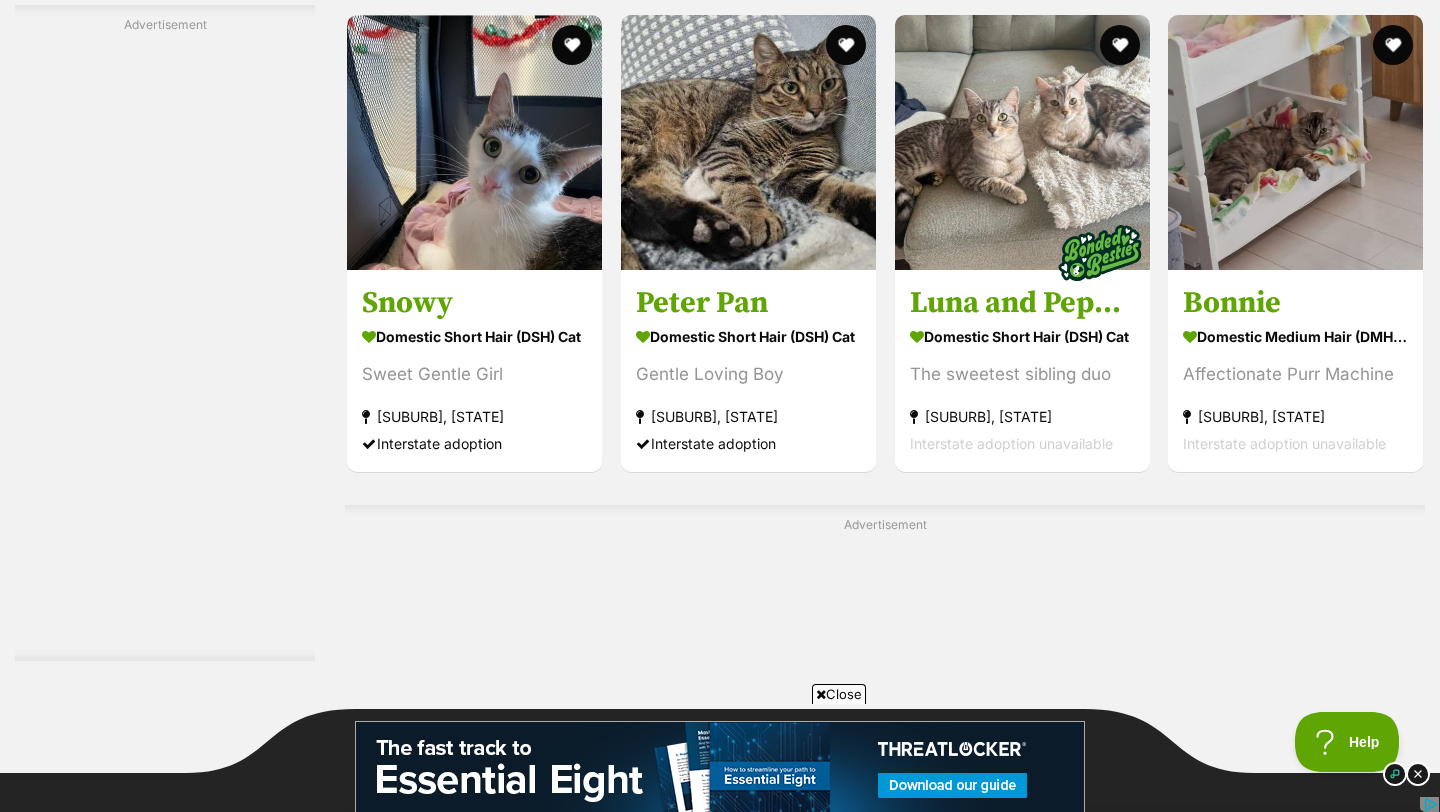 scroll, scrollTop: 0, scrollLeft: 0, axis: both 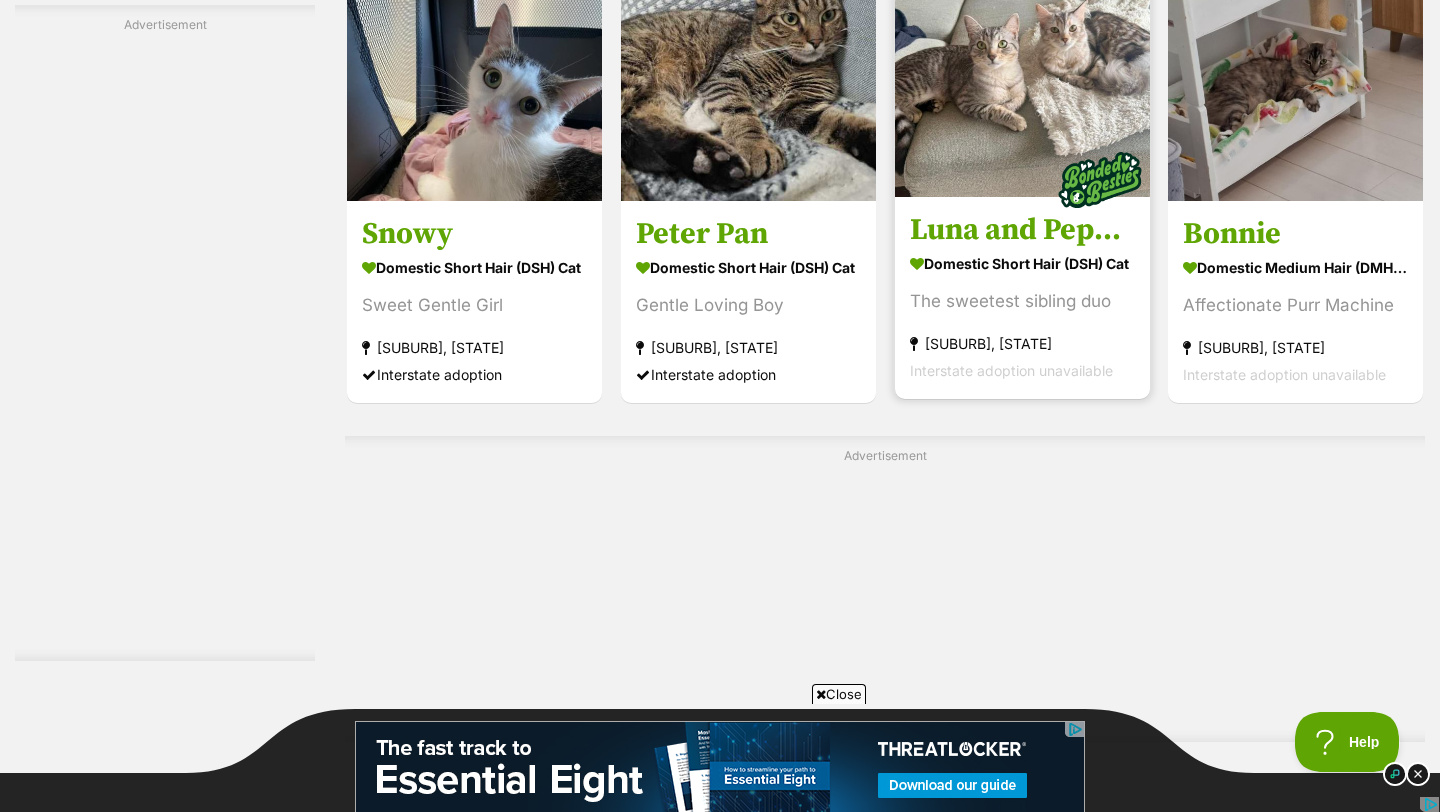 click on "Luna and Pepper
Domestic Short Hair (DSH) Cat
The sweetest sibling duo
Gordon, NSW
Interstate adoption unavailable" at bounding box center (1022, 298) 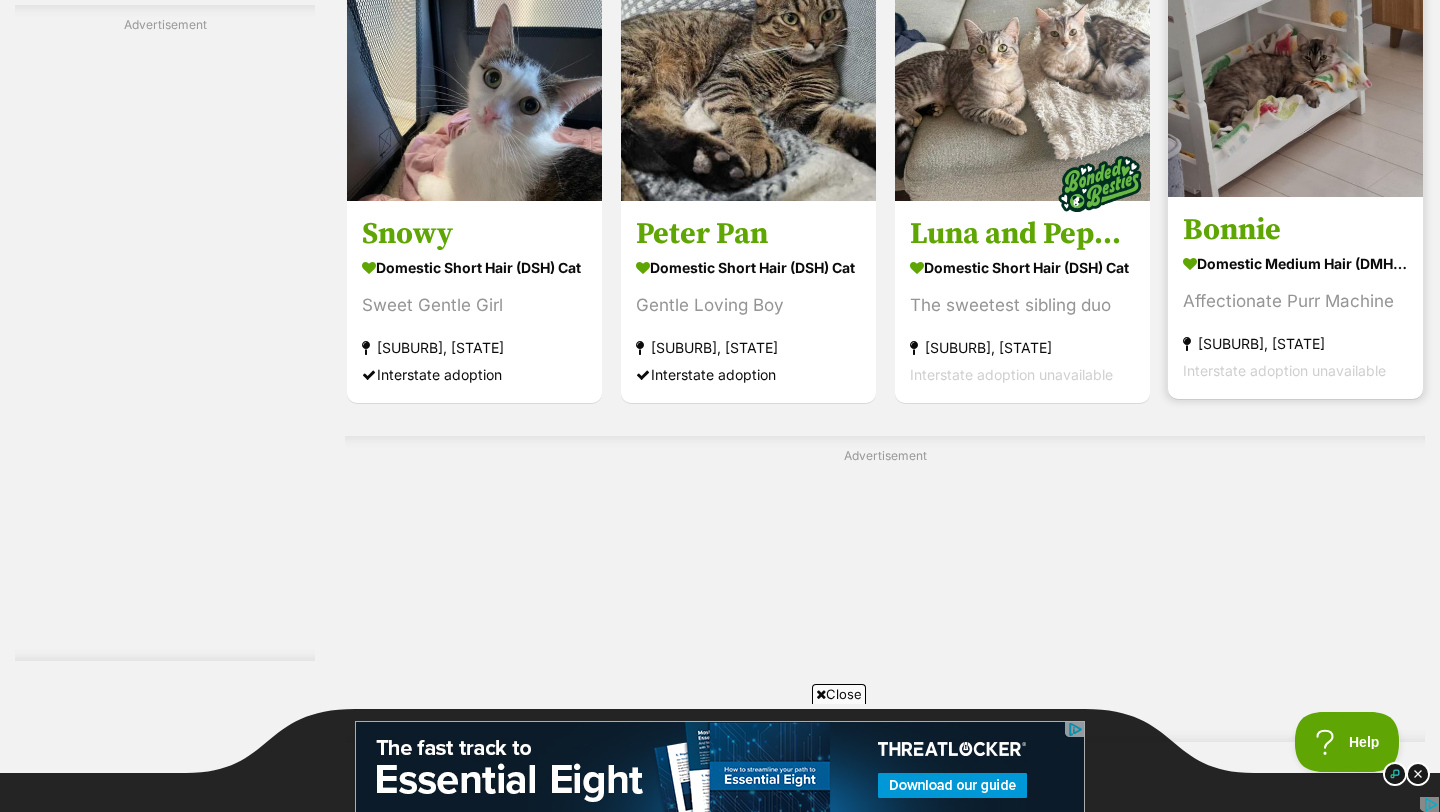 click at bounding box center (1295, 69) 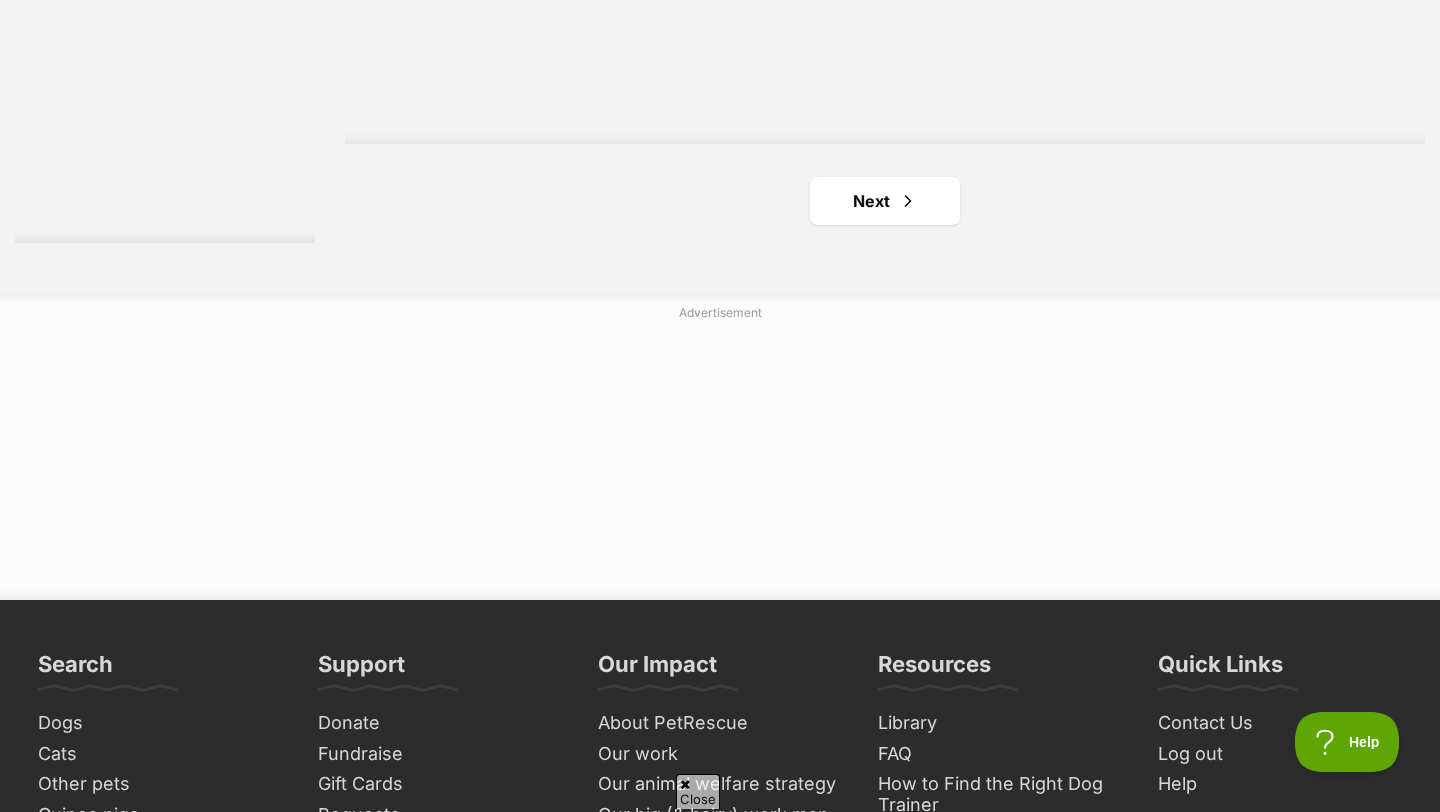 scroll, scrollTop: 3694, scrollLeft: 0, axis: vertical 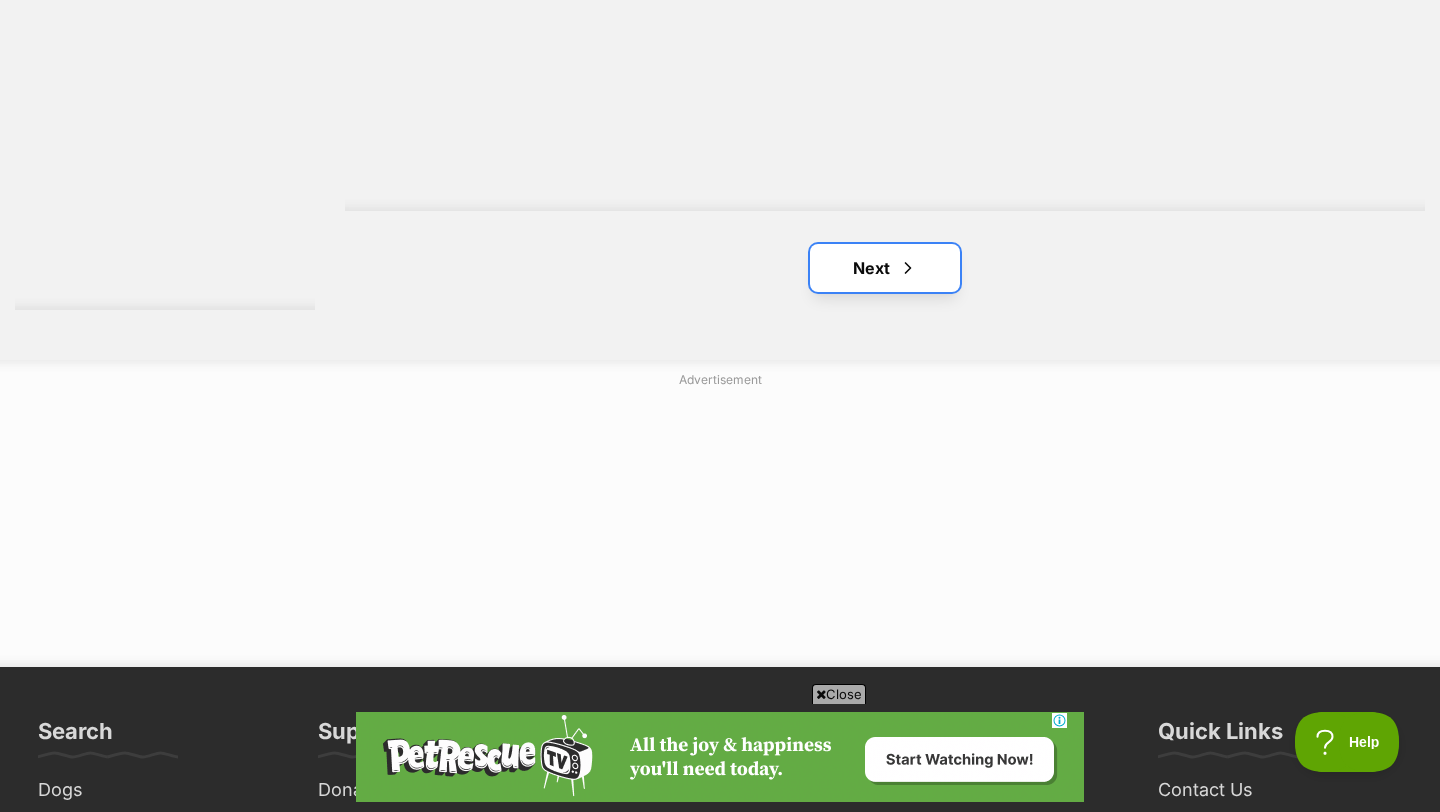 click on "Next" at bounding box center [885, 268] 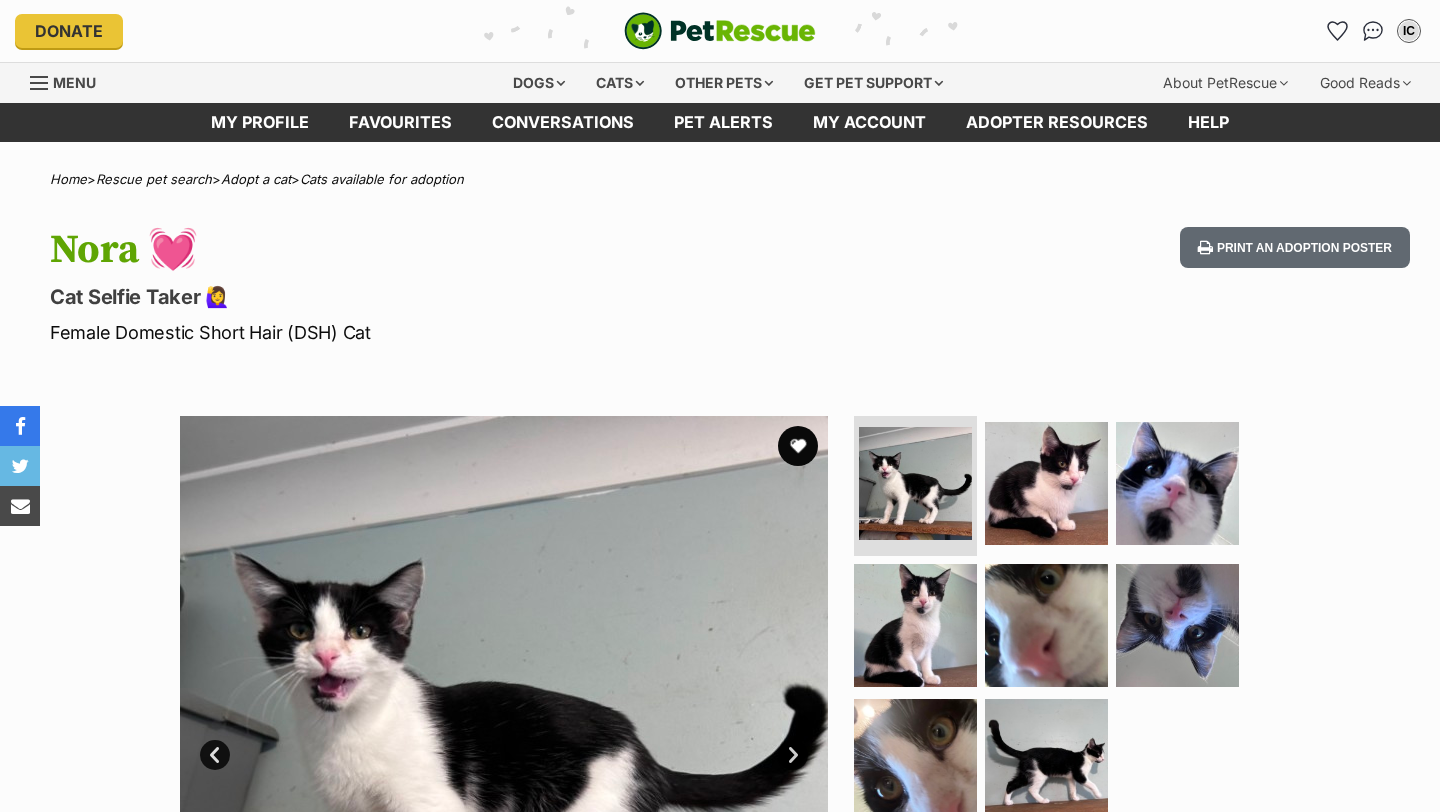 scroll, scrollTop: 271, scrollLeft: 0, axis: vertical 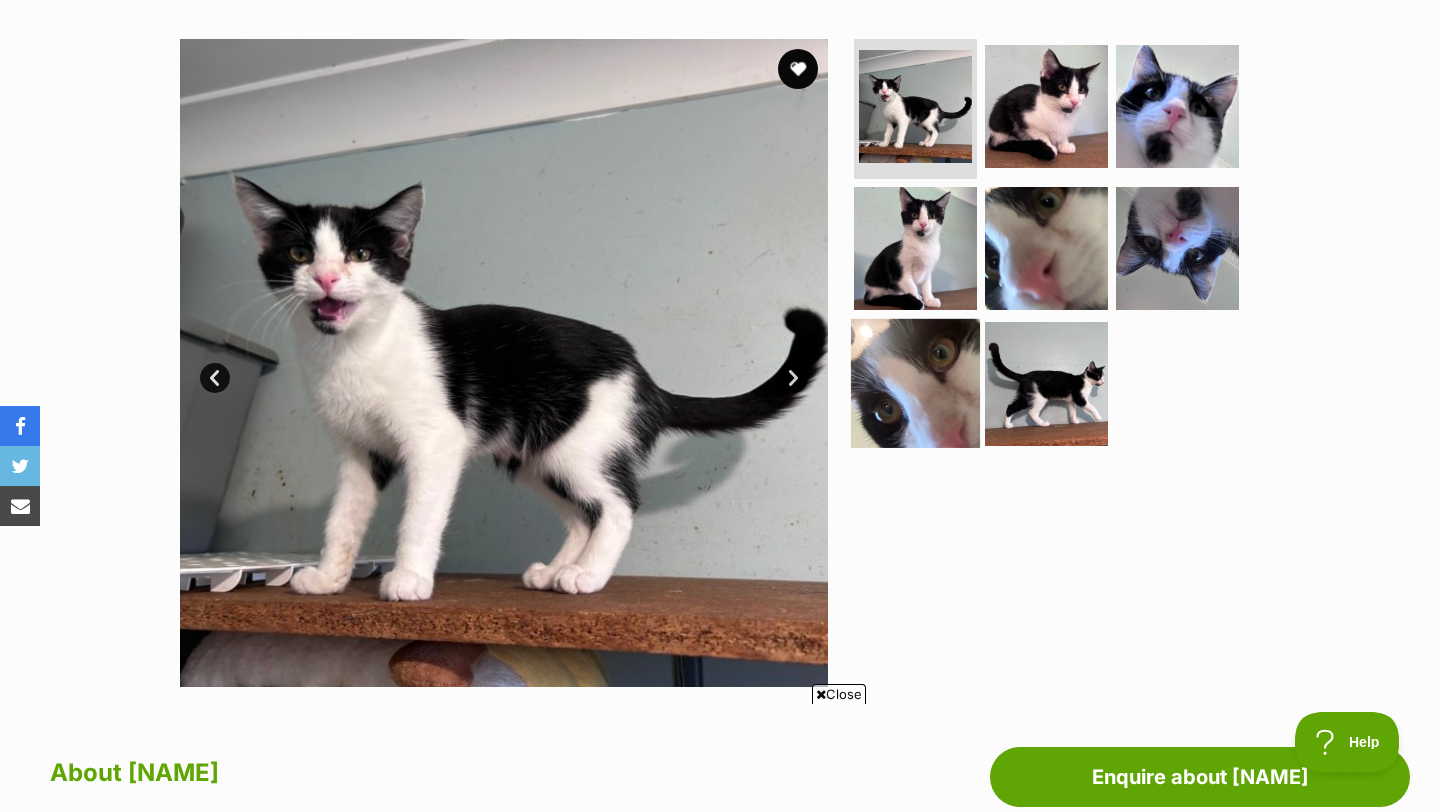click at bounding box center [915, 383] 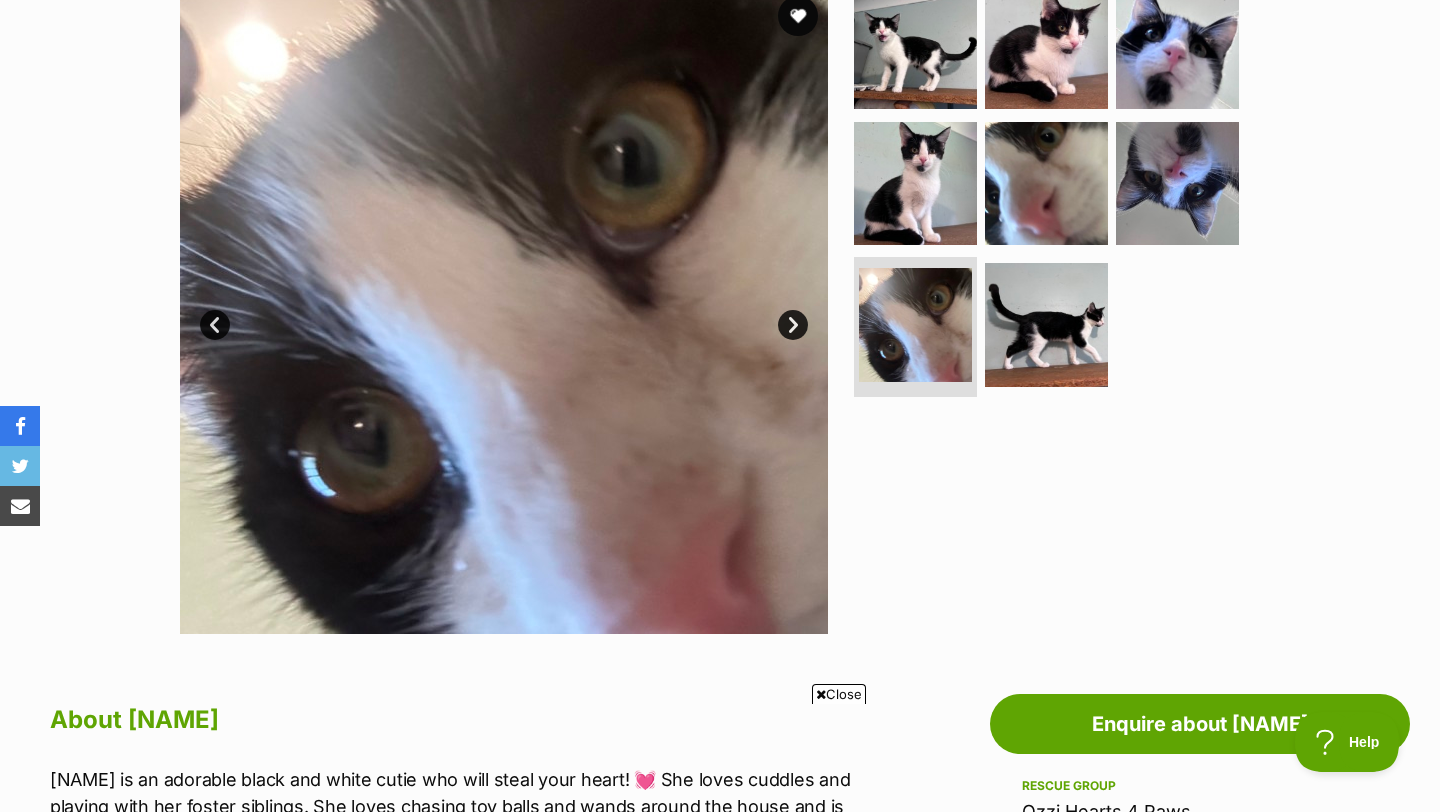scroll, scrollTop: 401, scrollLeft: 0, axis: vertical 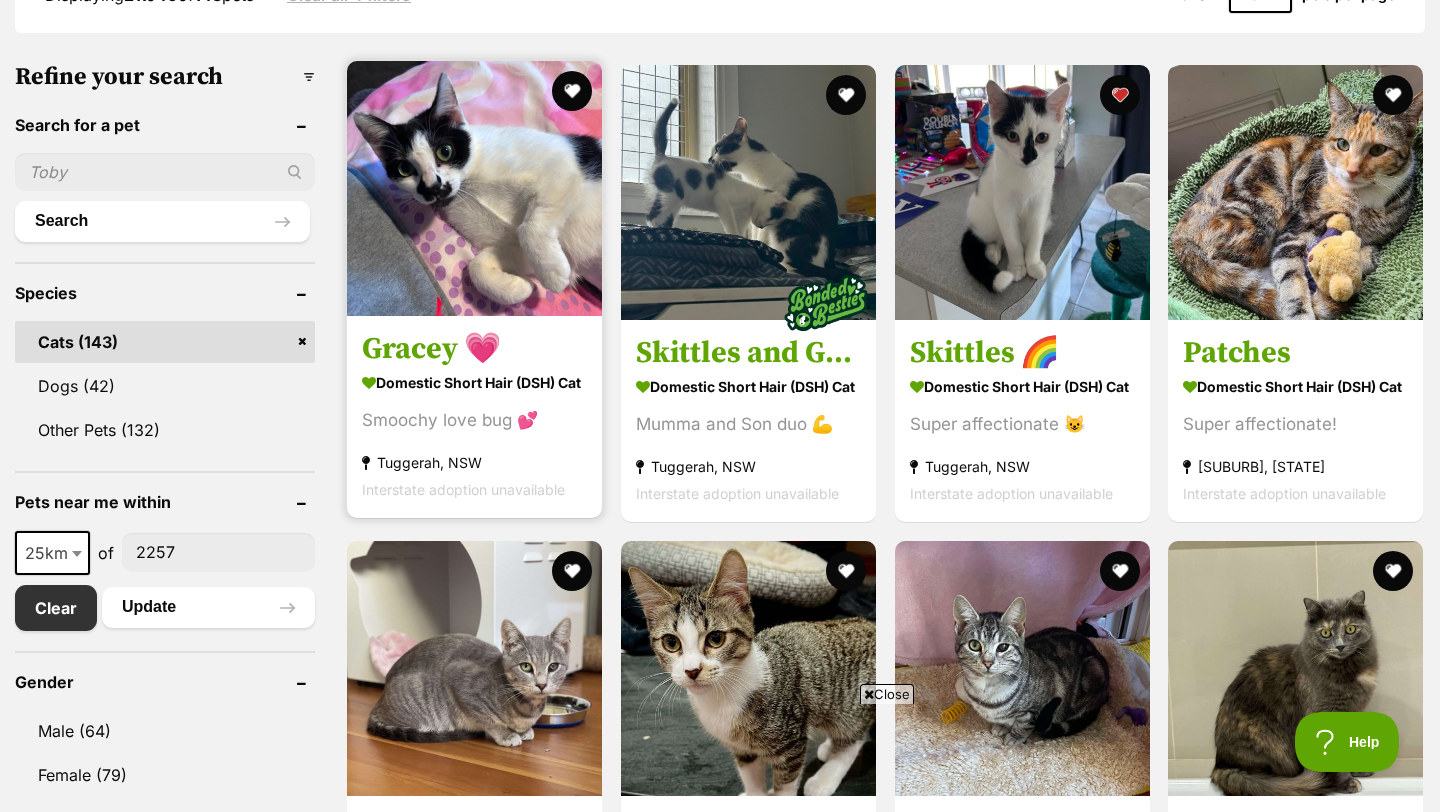 click at bounding box center [474, 188] 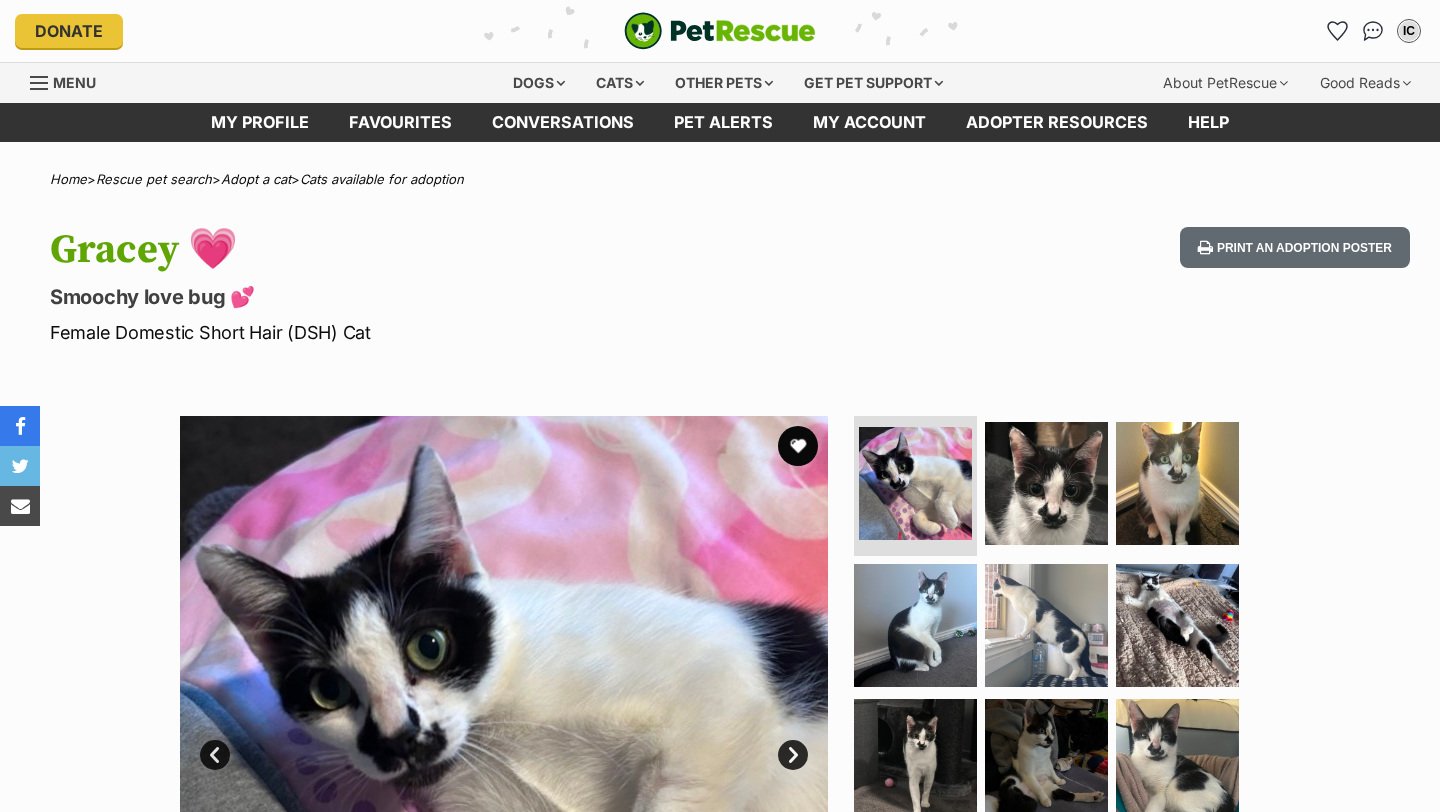 scroll, scrollTop: 0, scrollLeft: 0, axis: both 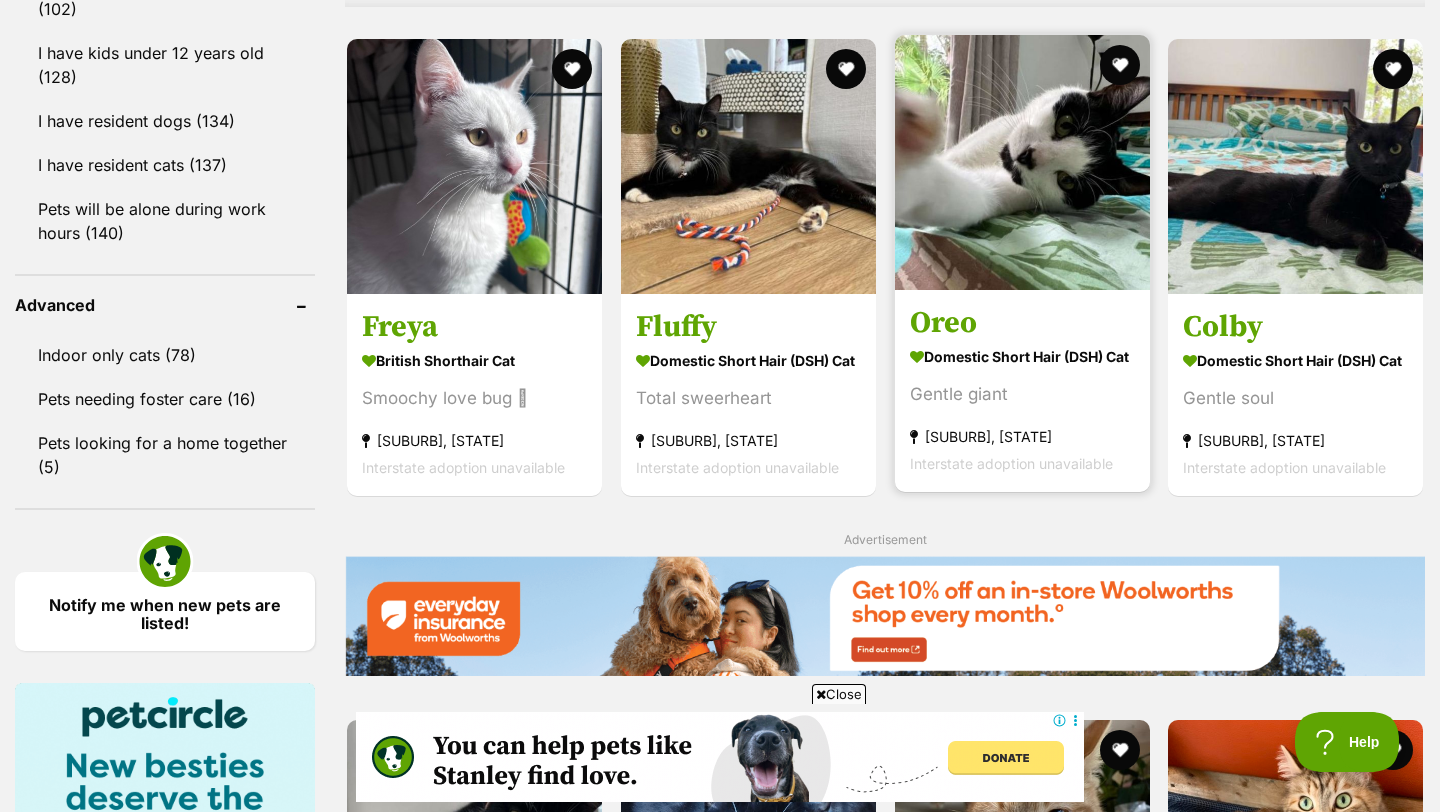 click on "Oreo" at bounding box center (1022, 323) 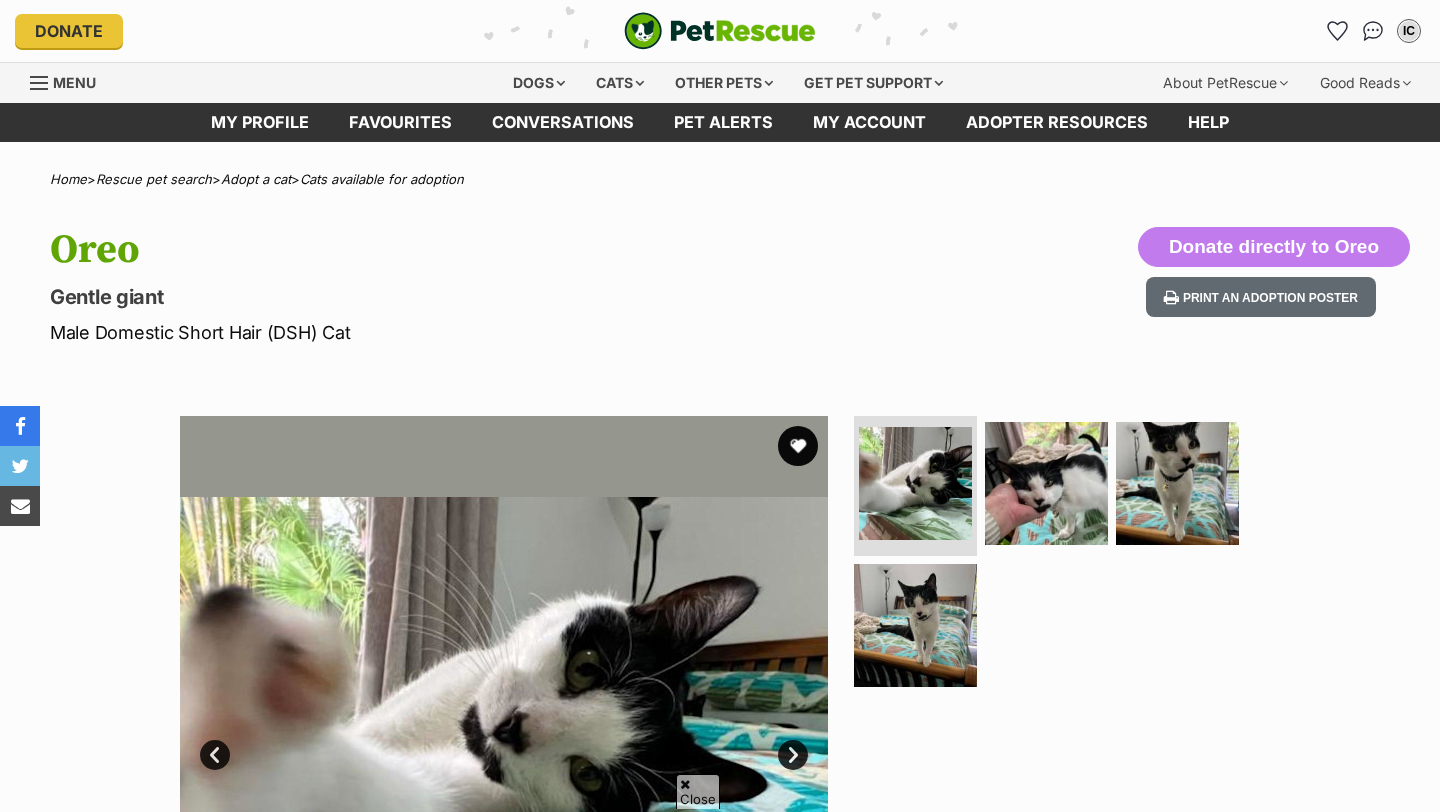 scroll, scrollTop: 391, scrollLeft: 0, axis: vertical 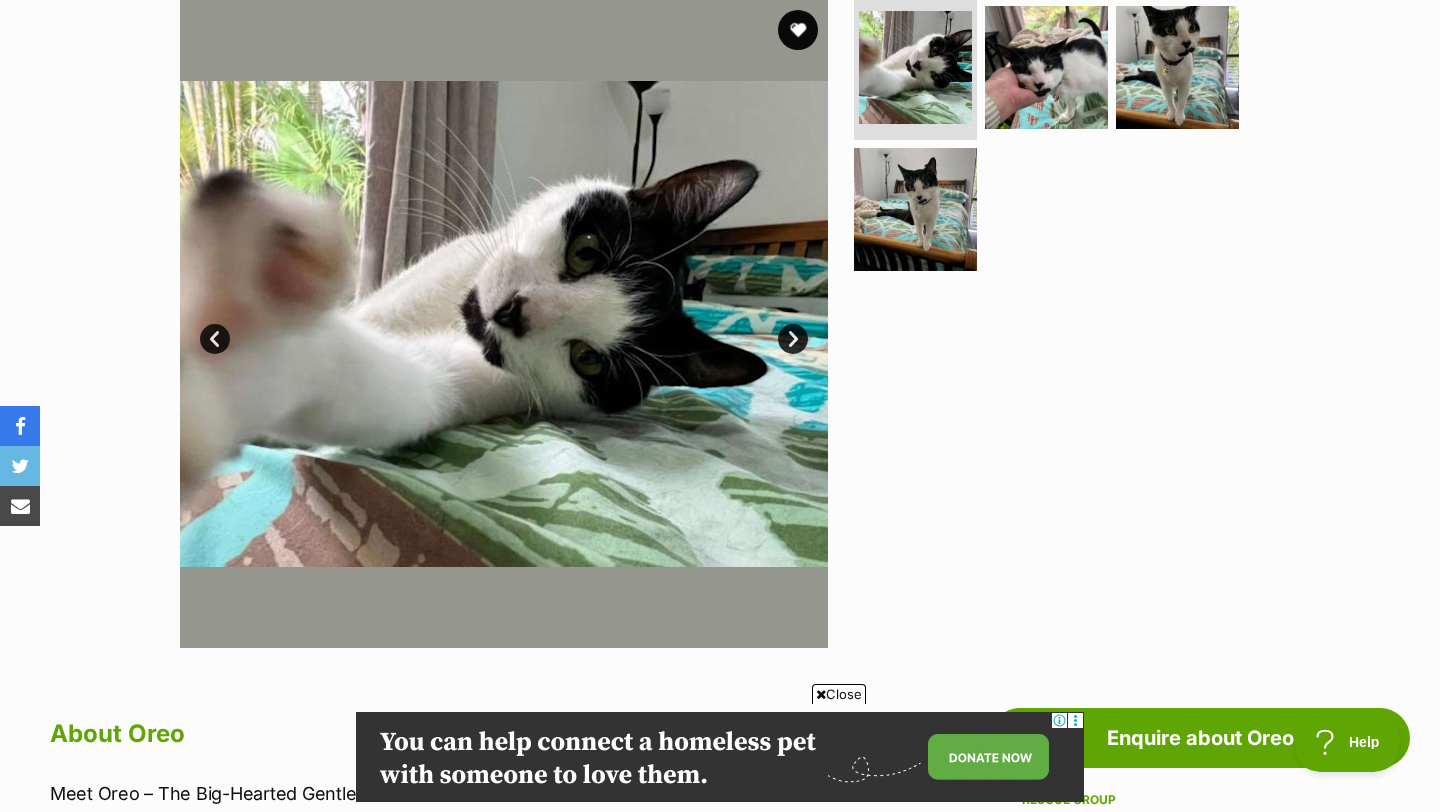 click on "Next" at bounding box center (793, 339) 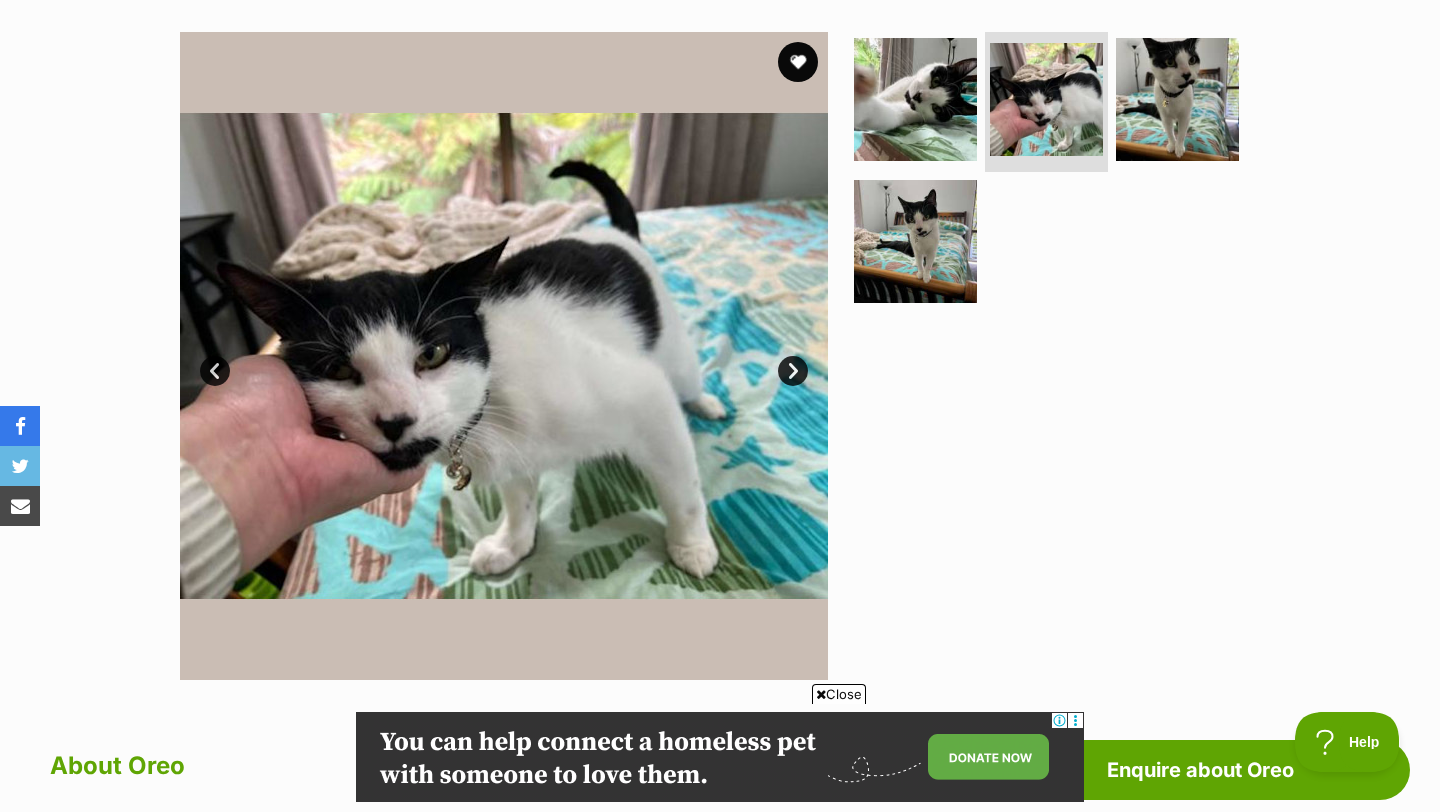 scroll, scrollTop: 373, scrollLeft: 0, axis: vertical 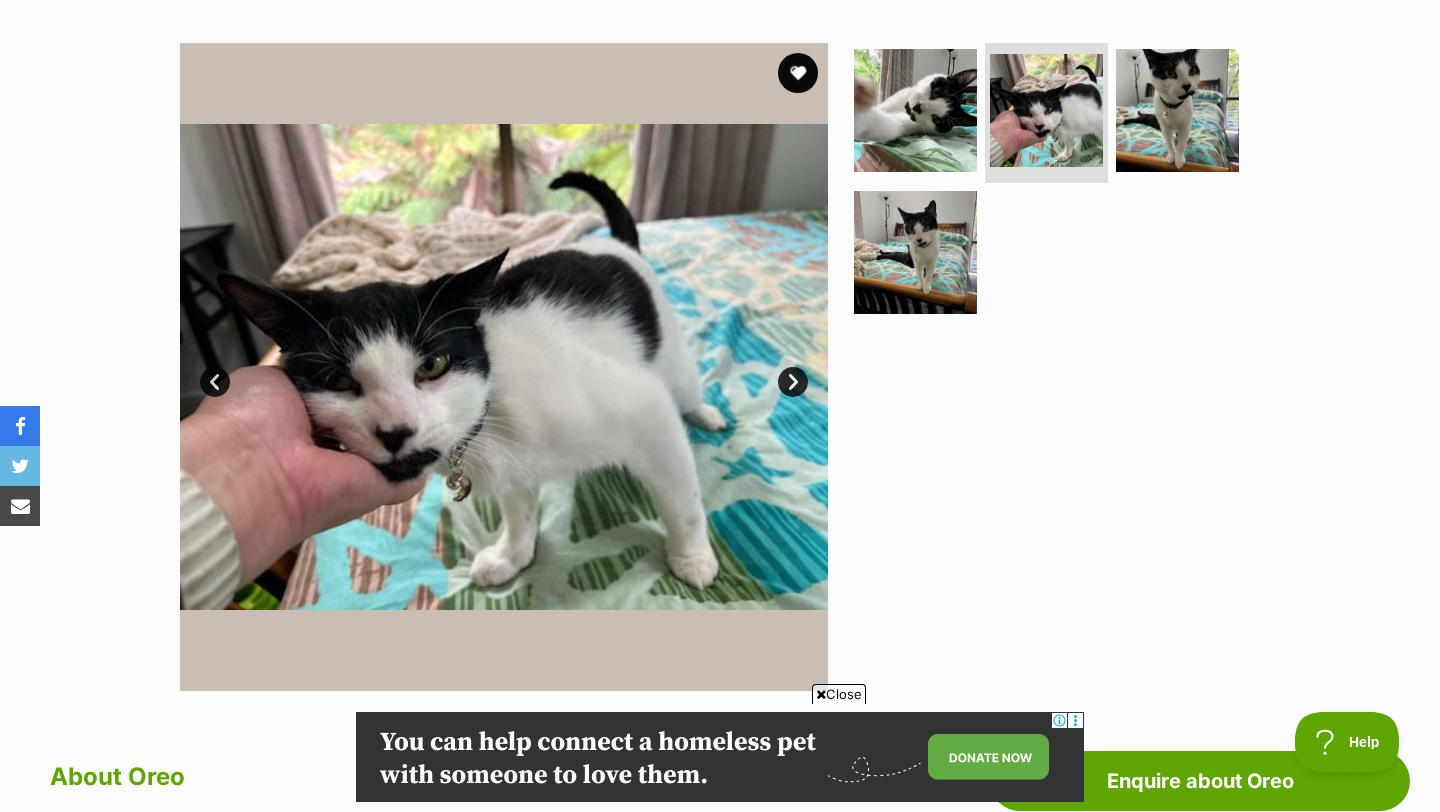 click on "Next" at bounding box center (793, 382) 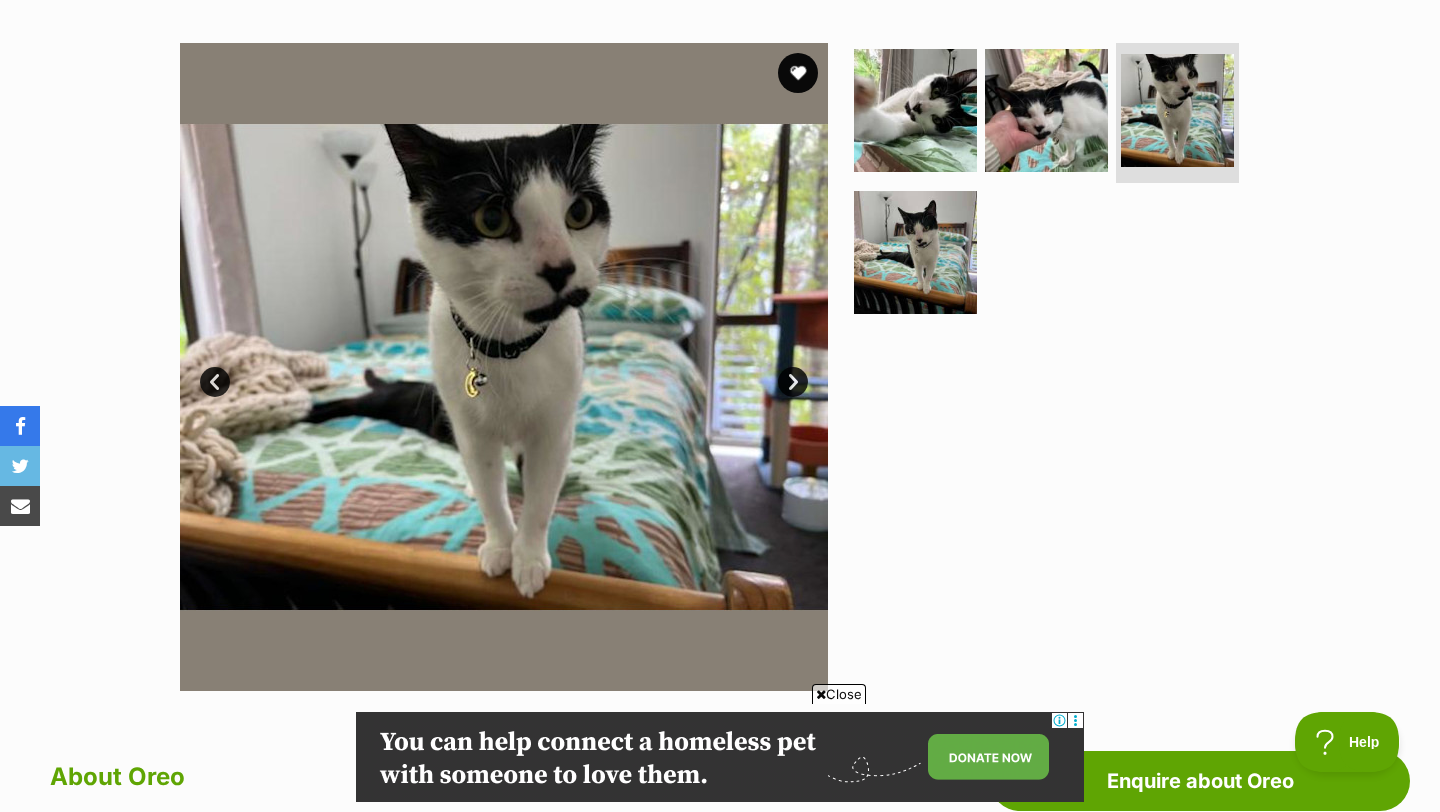 click on "Next" at bounding box center (793, 382) 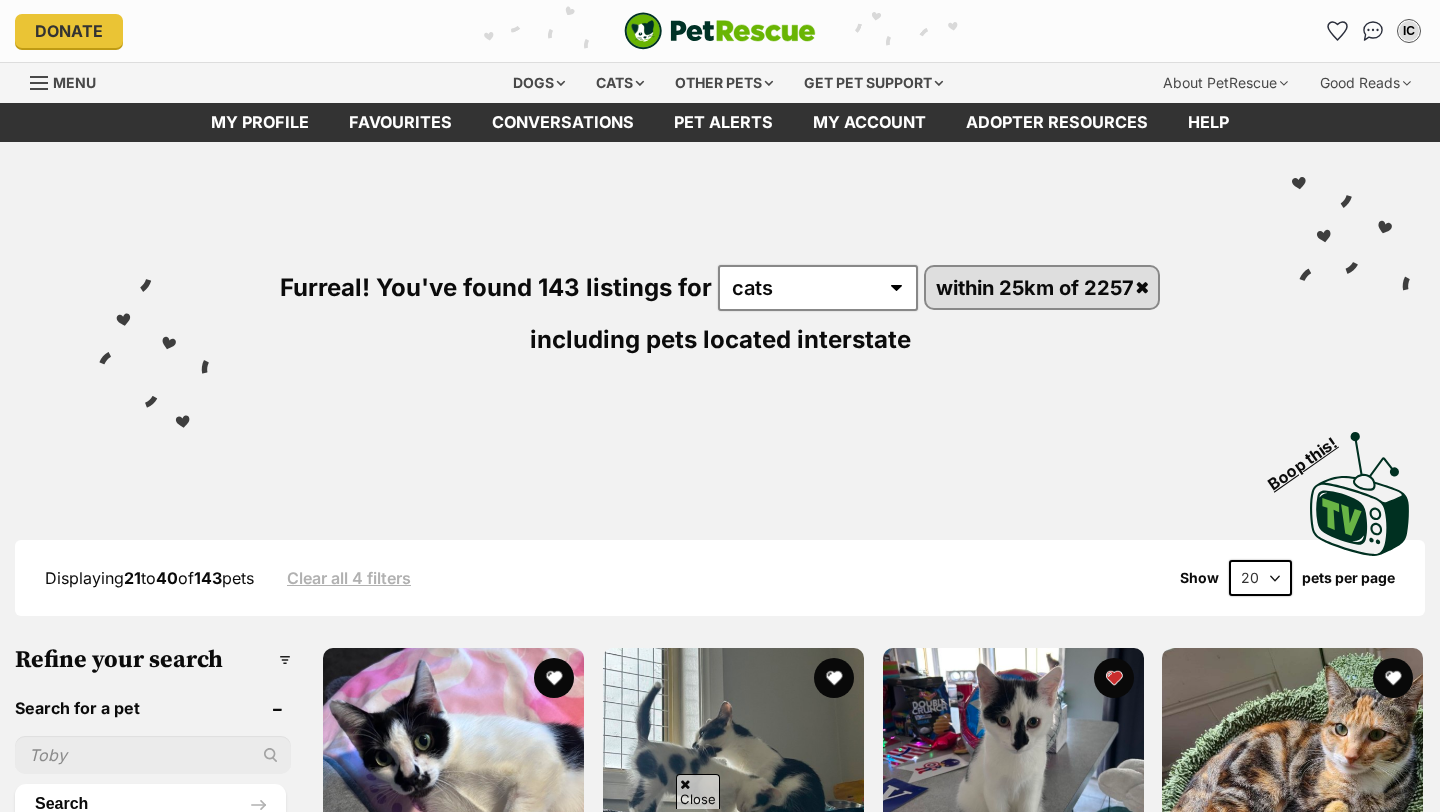 scroll, scrollTop: 1902, scrollLeft: 0, axis: vertical 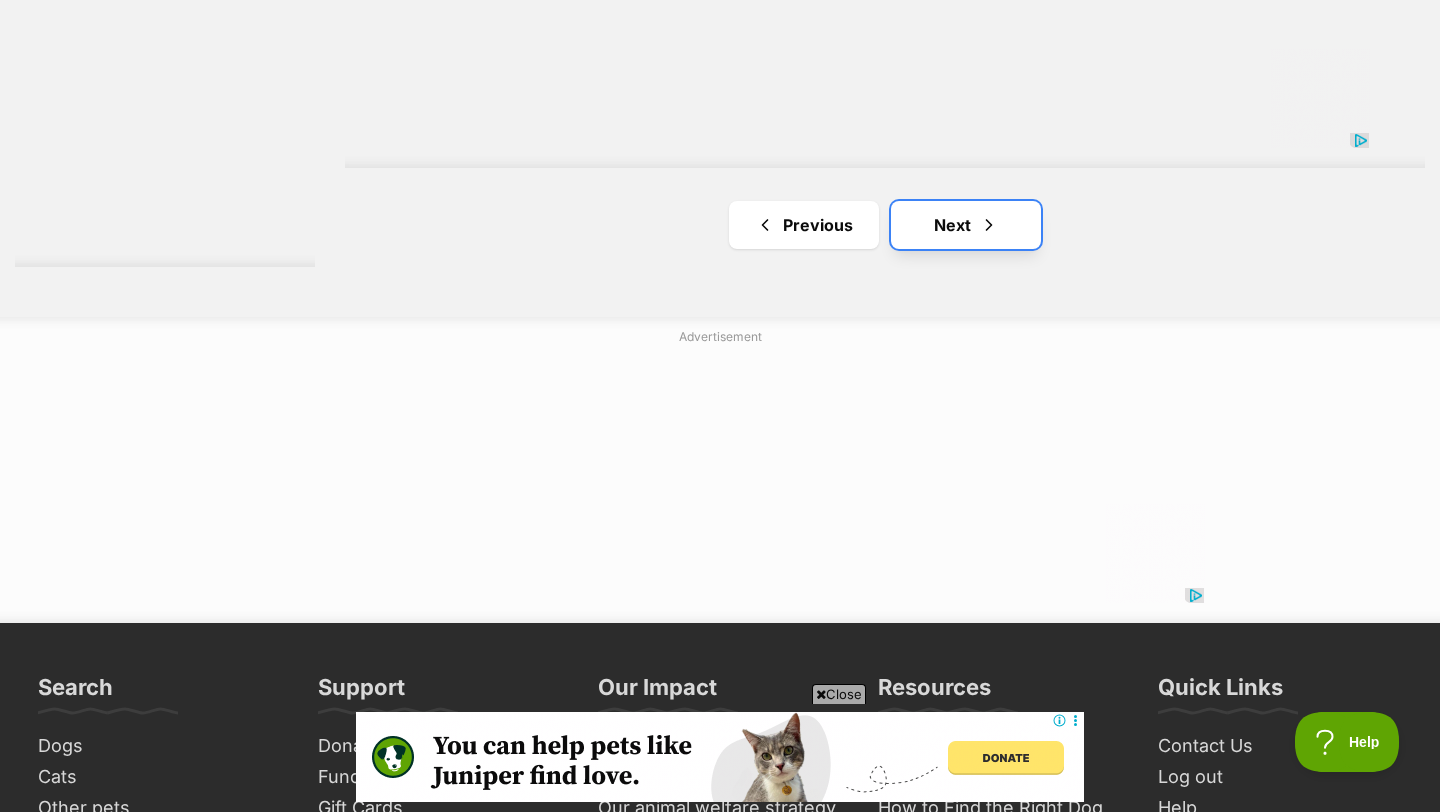 click on "Next" at bounding box center (966, 225) 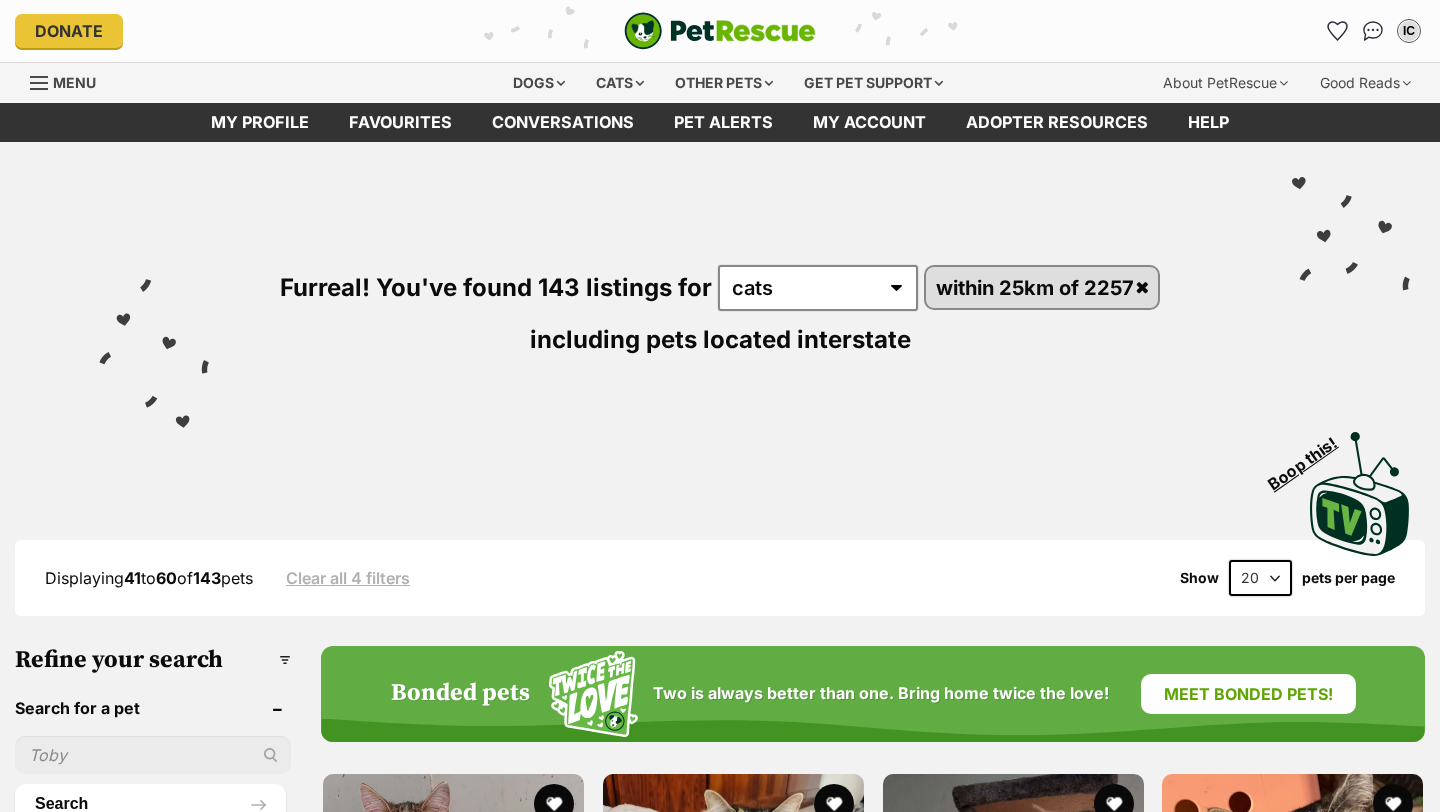 scroll, scrollTop: 0, scrollLeft: 0, axis: both 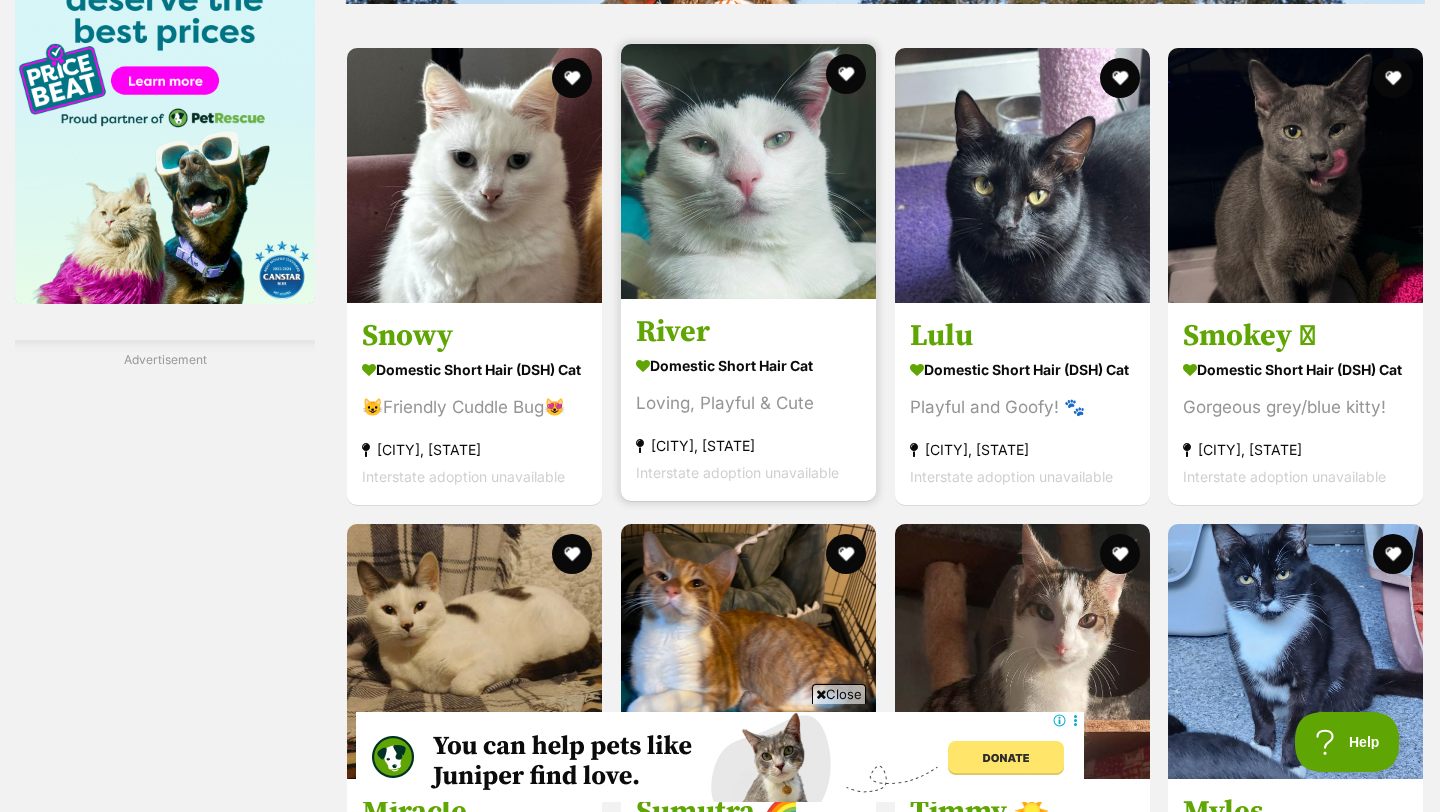 click on "River" at bounding box center [748, 332] 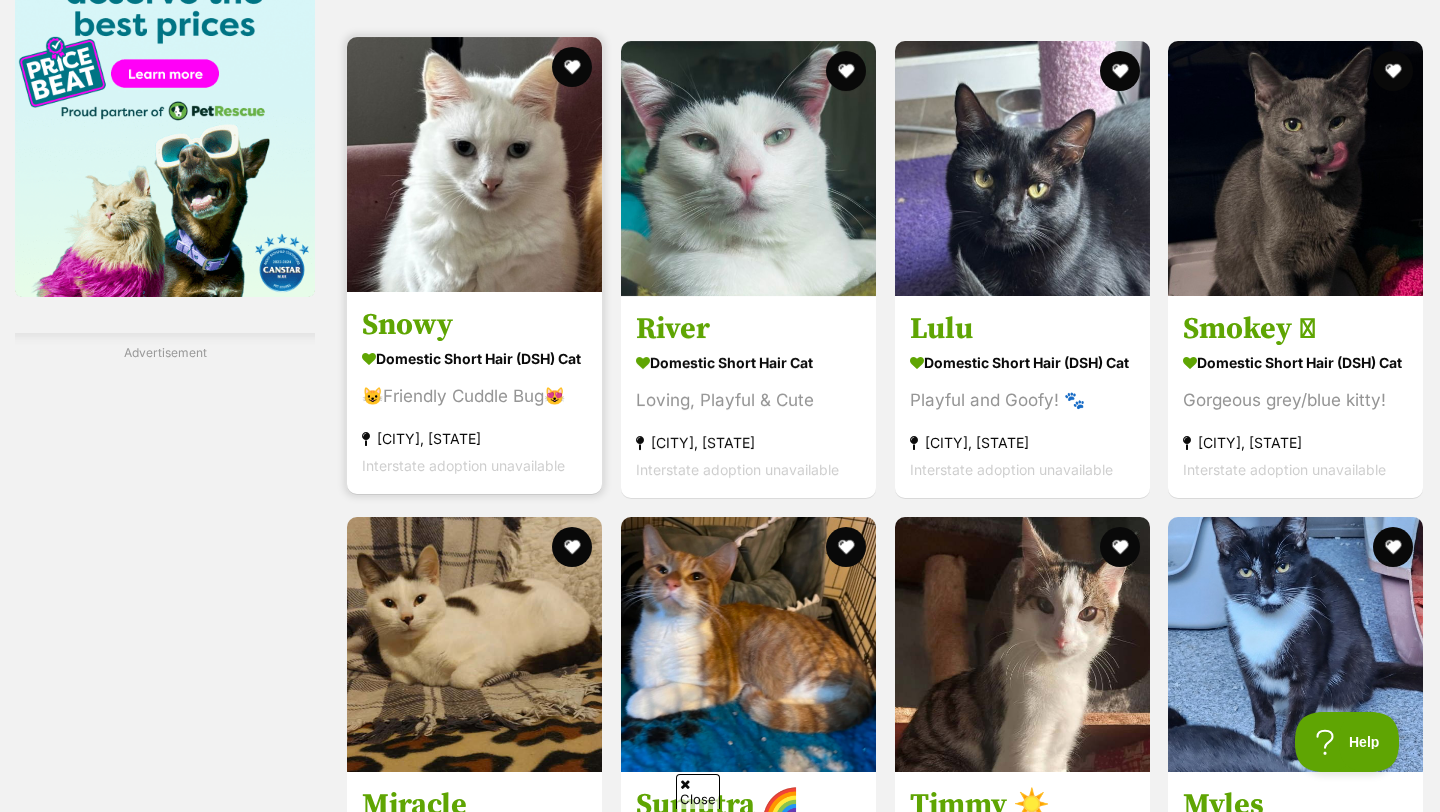 scroll, scrollTop: 0, scrollLeft: 0, axis: both 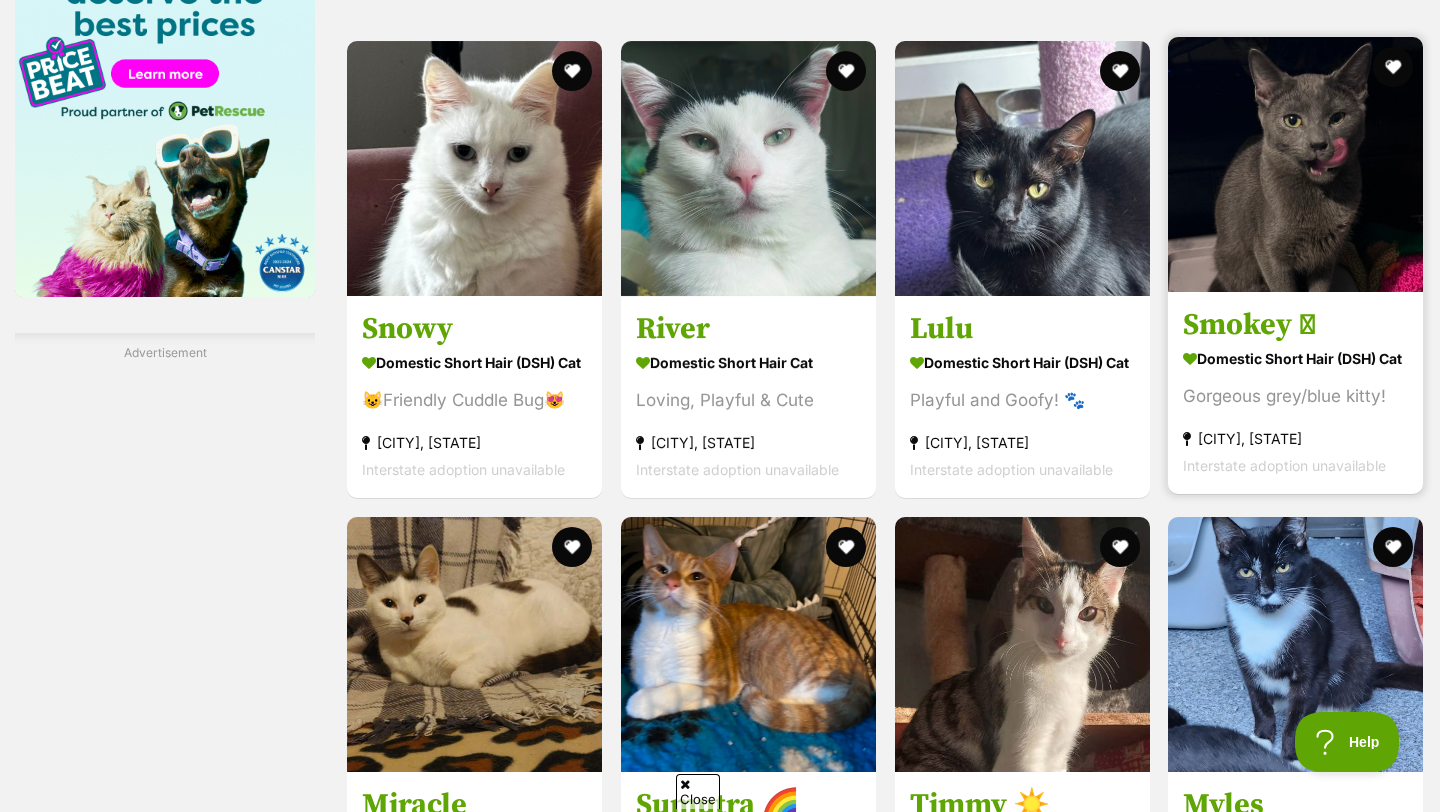 click at bounding box center [1295, 164] 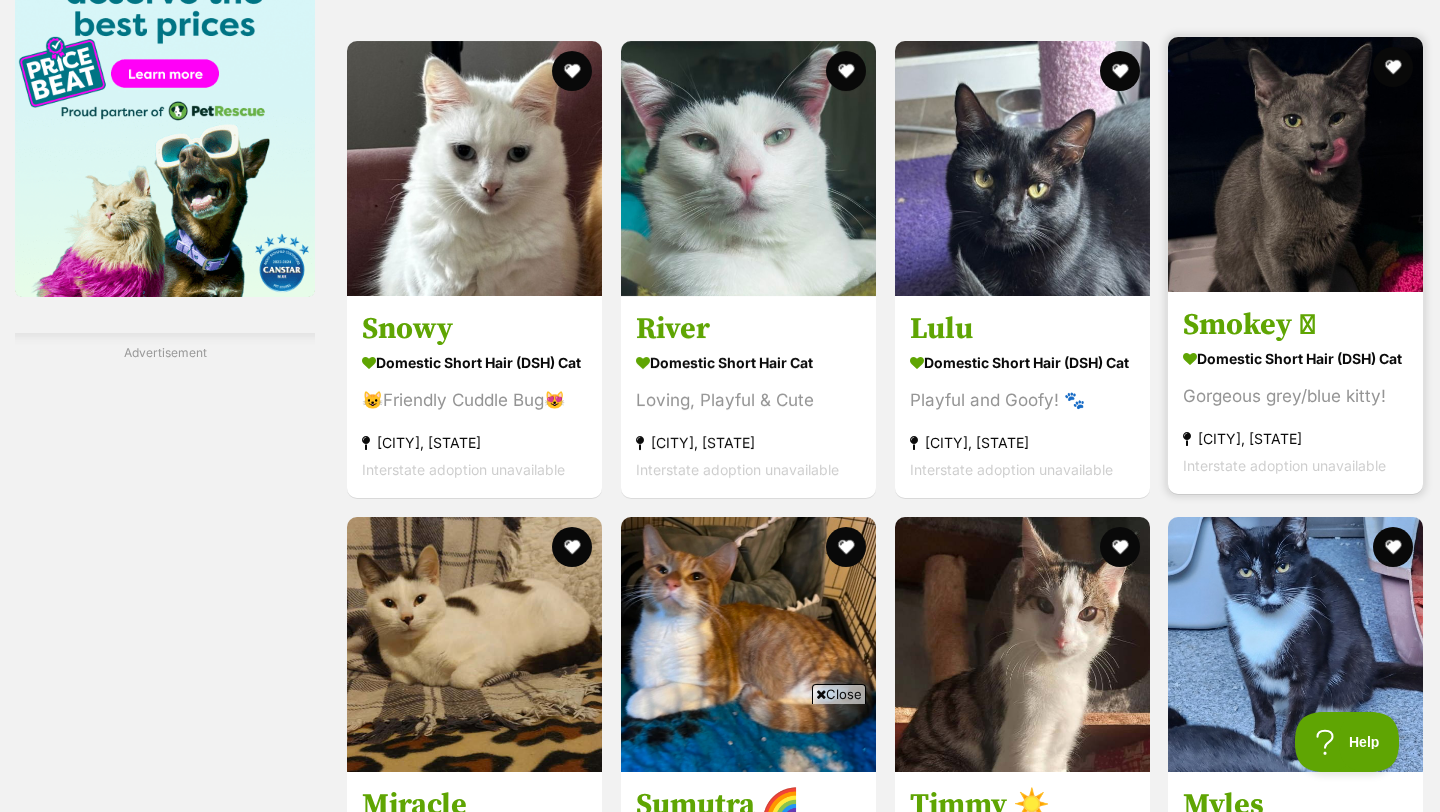 scroll, scrollTop: 0, scrollLeft: 0, axis: both 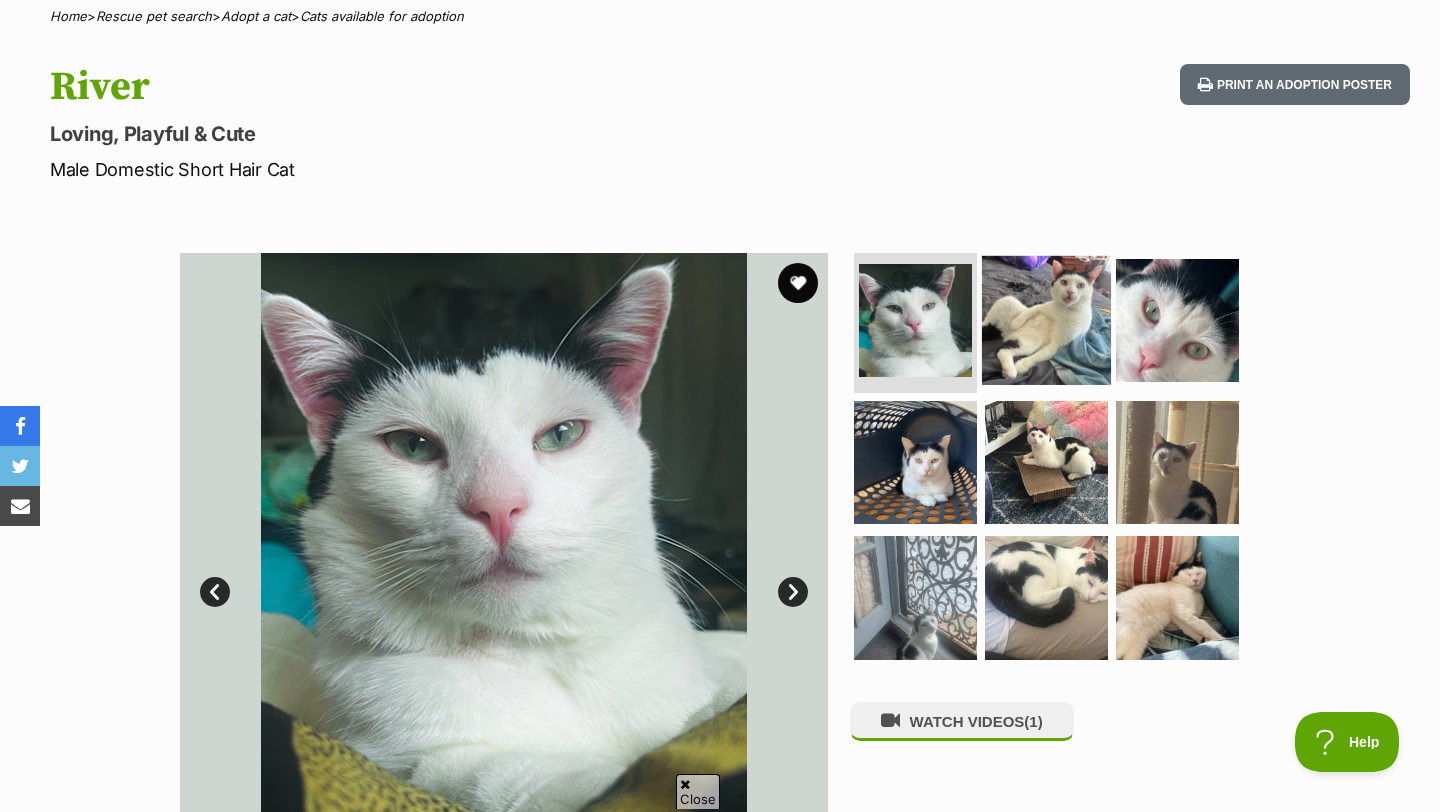 click at bounding box center [1046, 320] 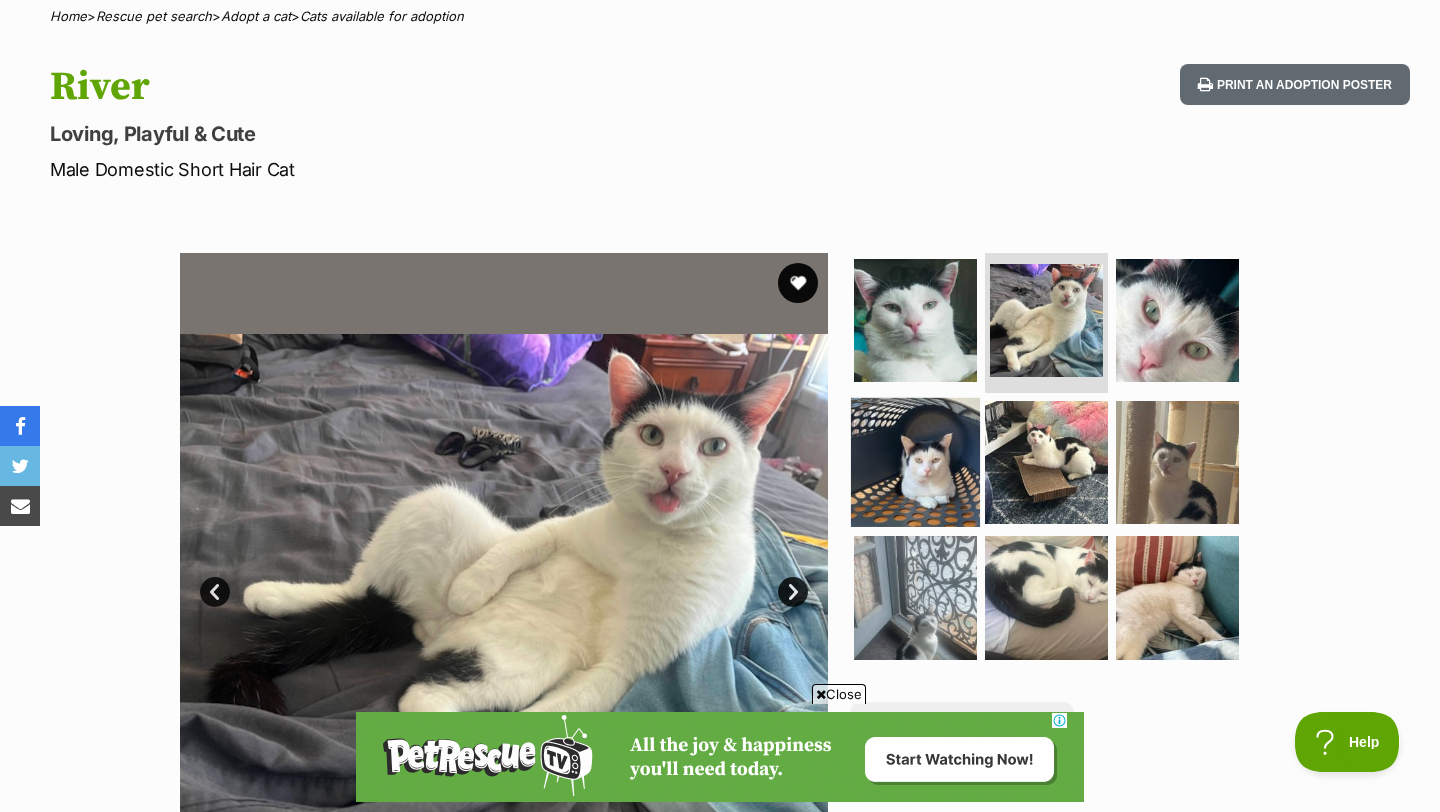 scroll, scrollTop: 0, scrollLeft: 0, axis: both 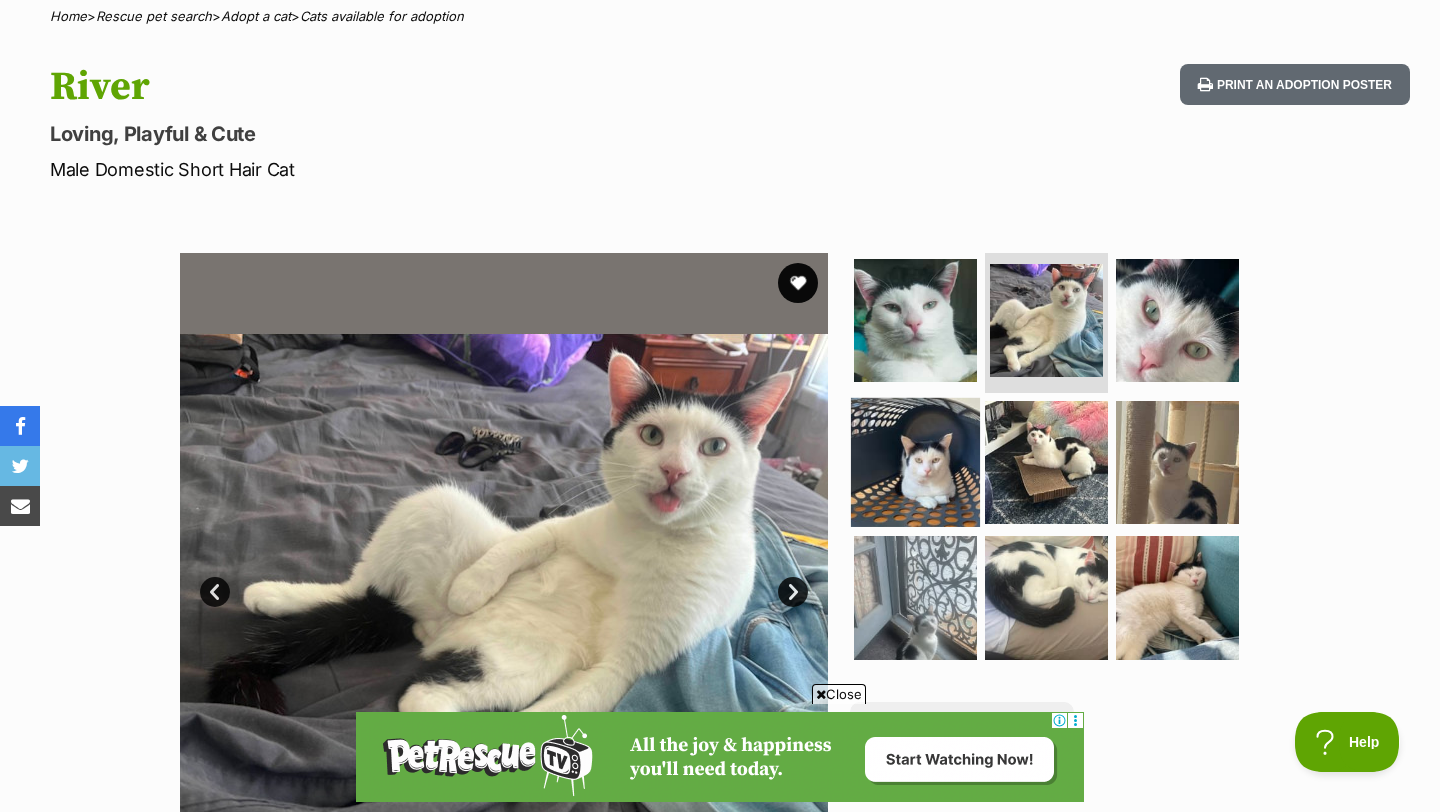 click at bounding box center [915, 461] 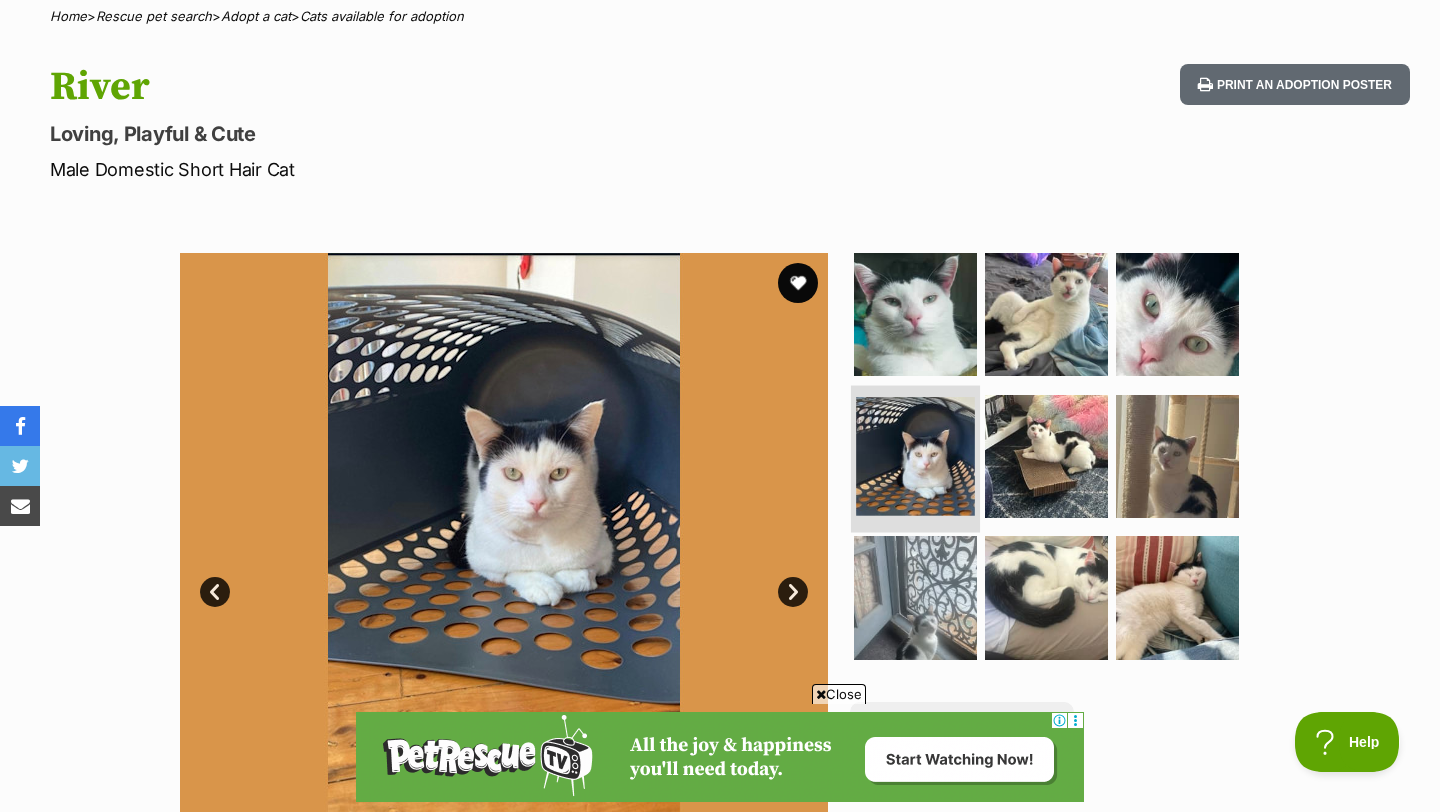 scroll, scrollTop: 194, scrollLeft: 0, axis: vertical 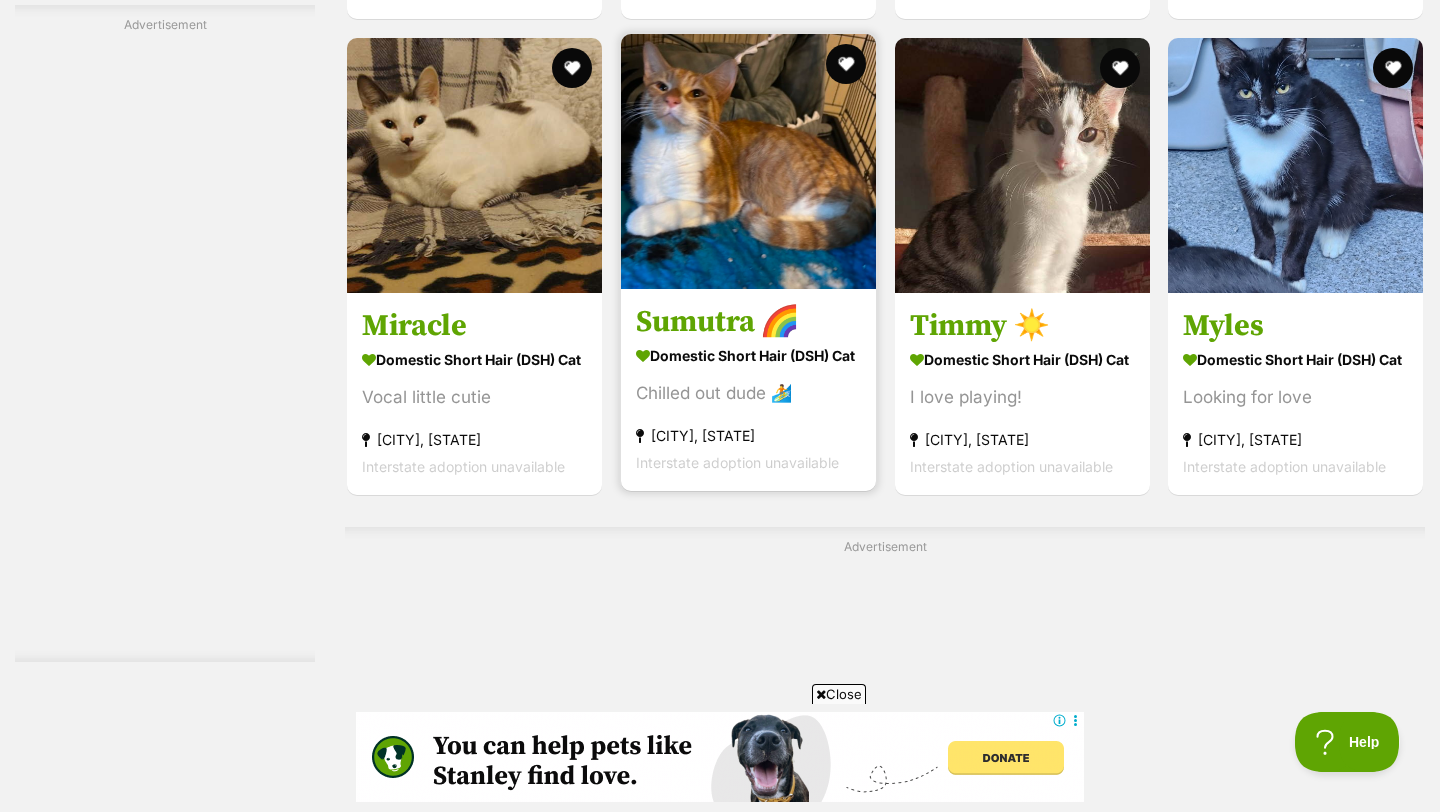 click at bounding box center (748, 161) 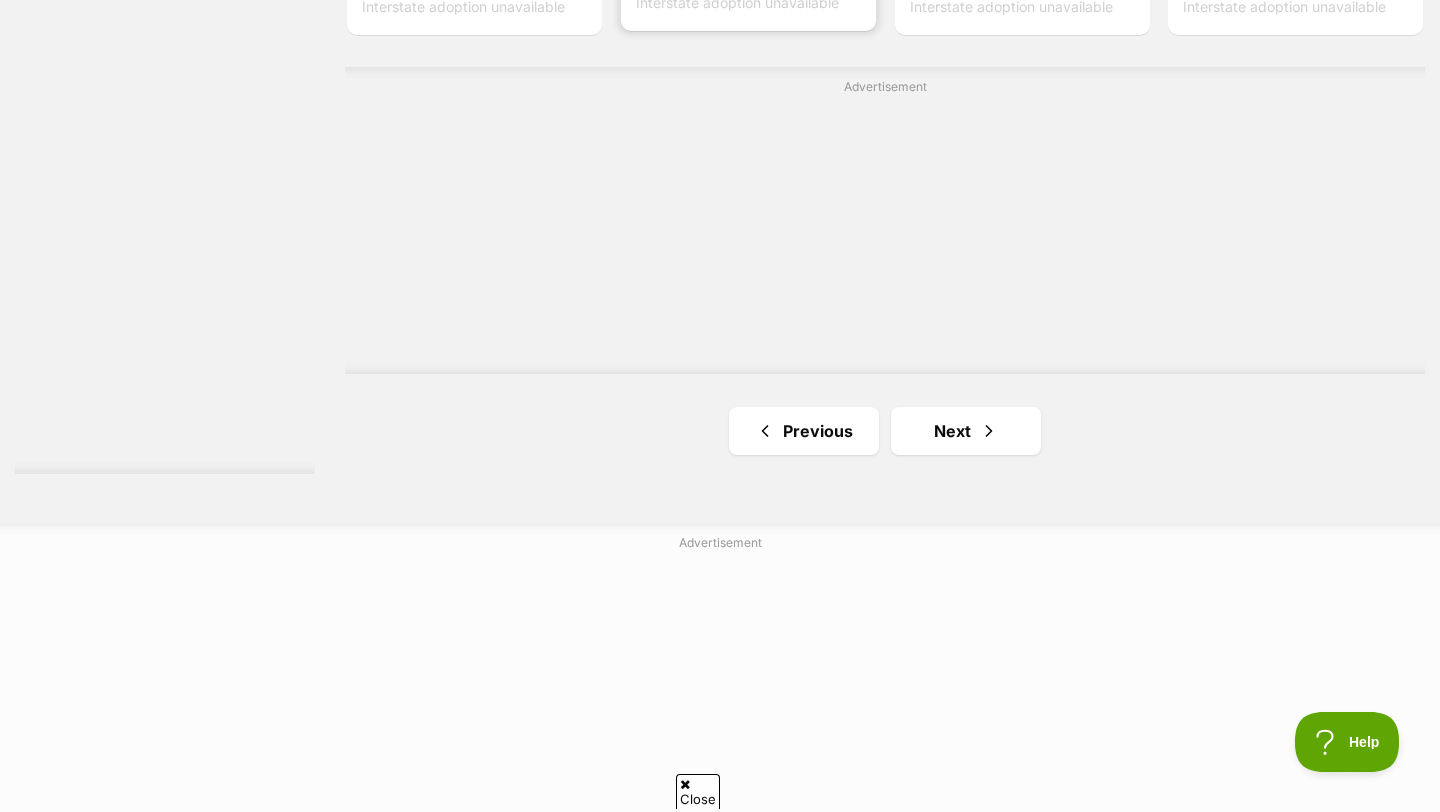 scroll, scrollTop: 3690, scrollLeft: 0, axis: vertical 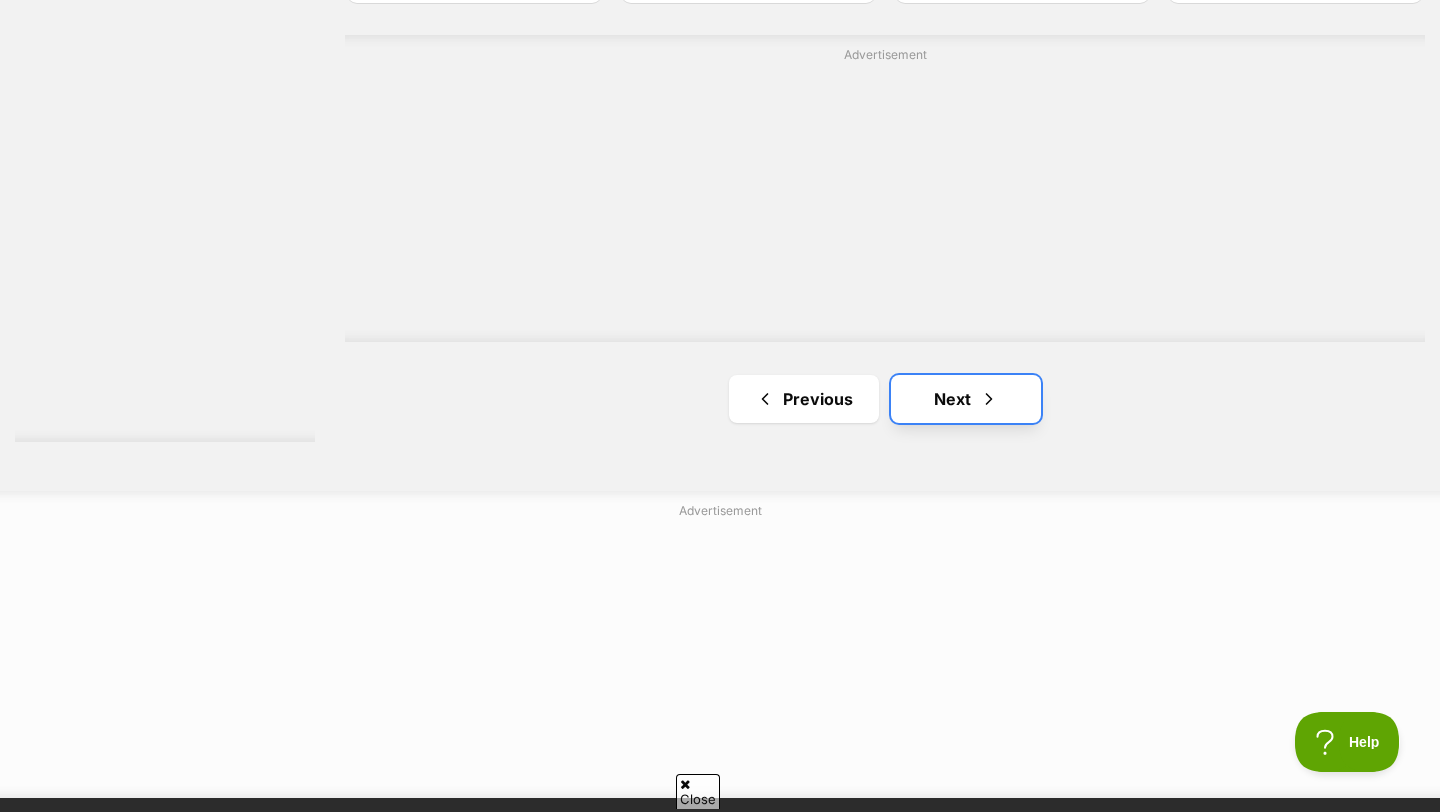 click on "Next" at bounding box center (966, 399) 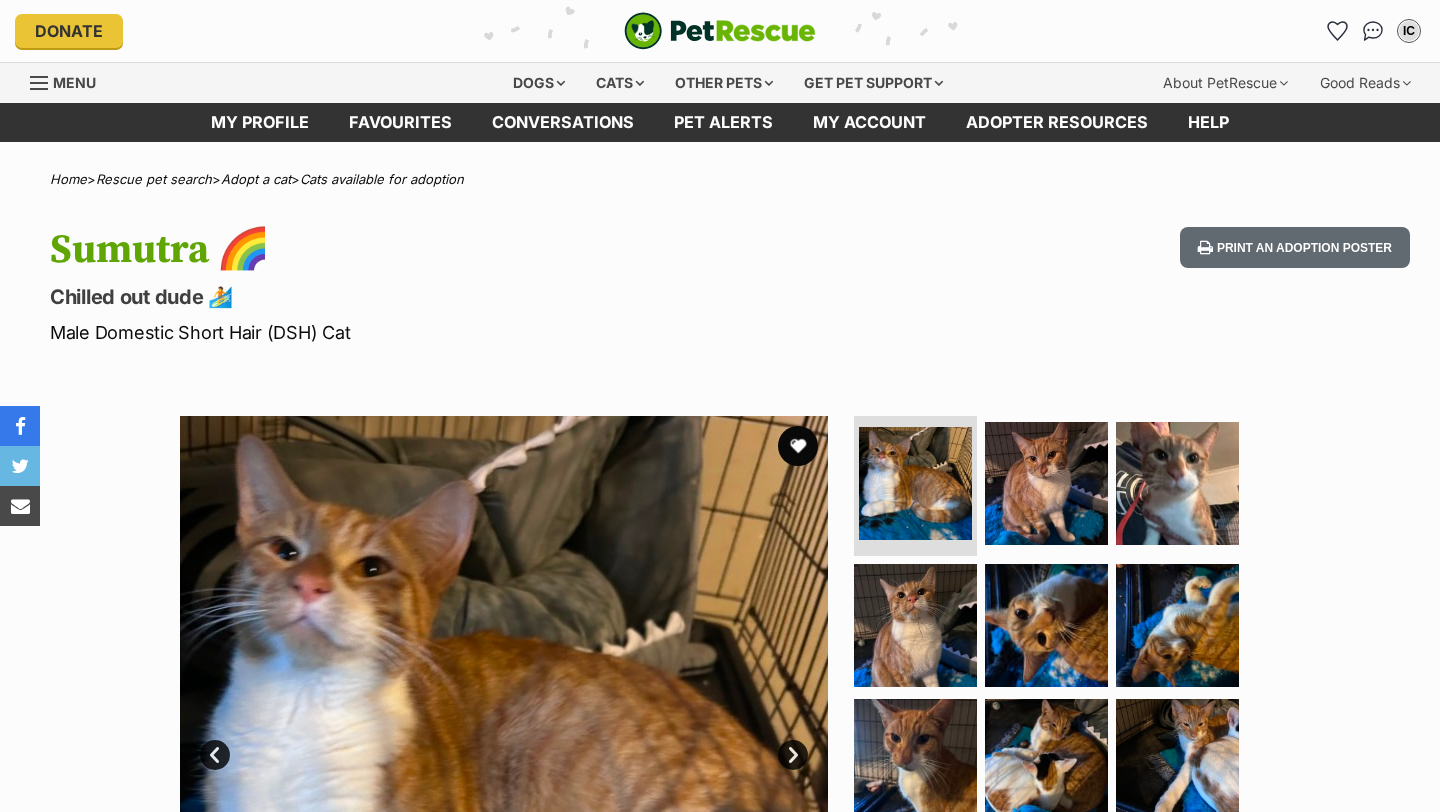 scroll, scrollTop: 0, scrollLeft: 0, axis: both 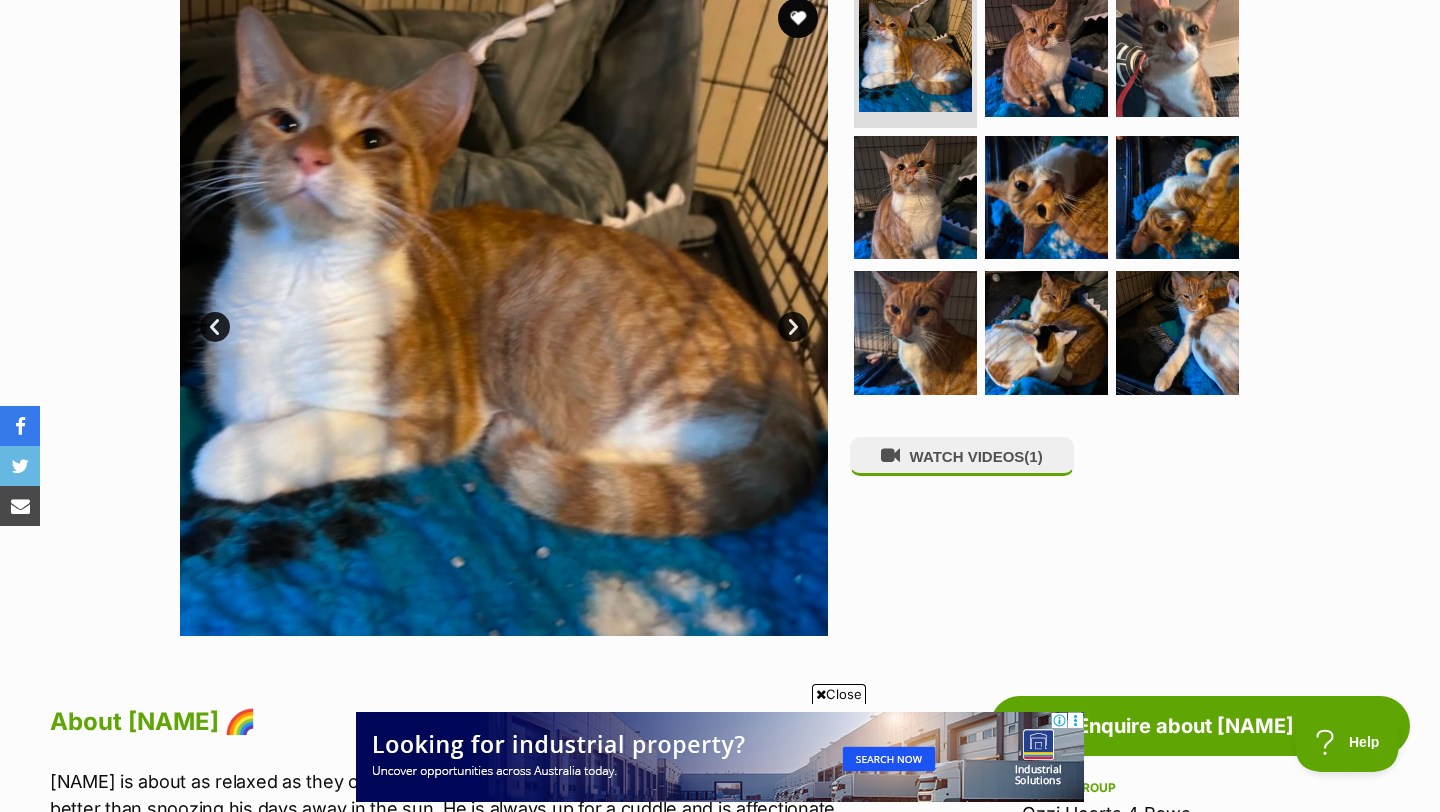 click on "Available
1
of 9 images
1
of 9 images
1
of 9 images
1
of 9 images
1
of 9 images
1
of 9 images
1
of 9 images
1
of 9 images
1
of 9 images
Next Prev 1 2 3 4 5 6 7 8 9
WATCH VIDEOS
(1)" at bounding box center (720, 297) 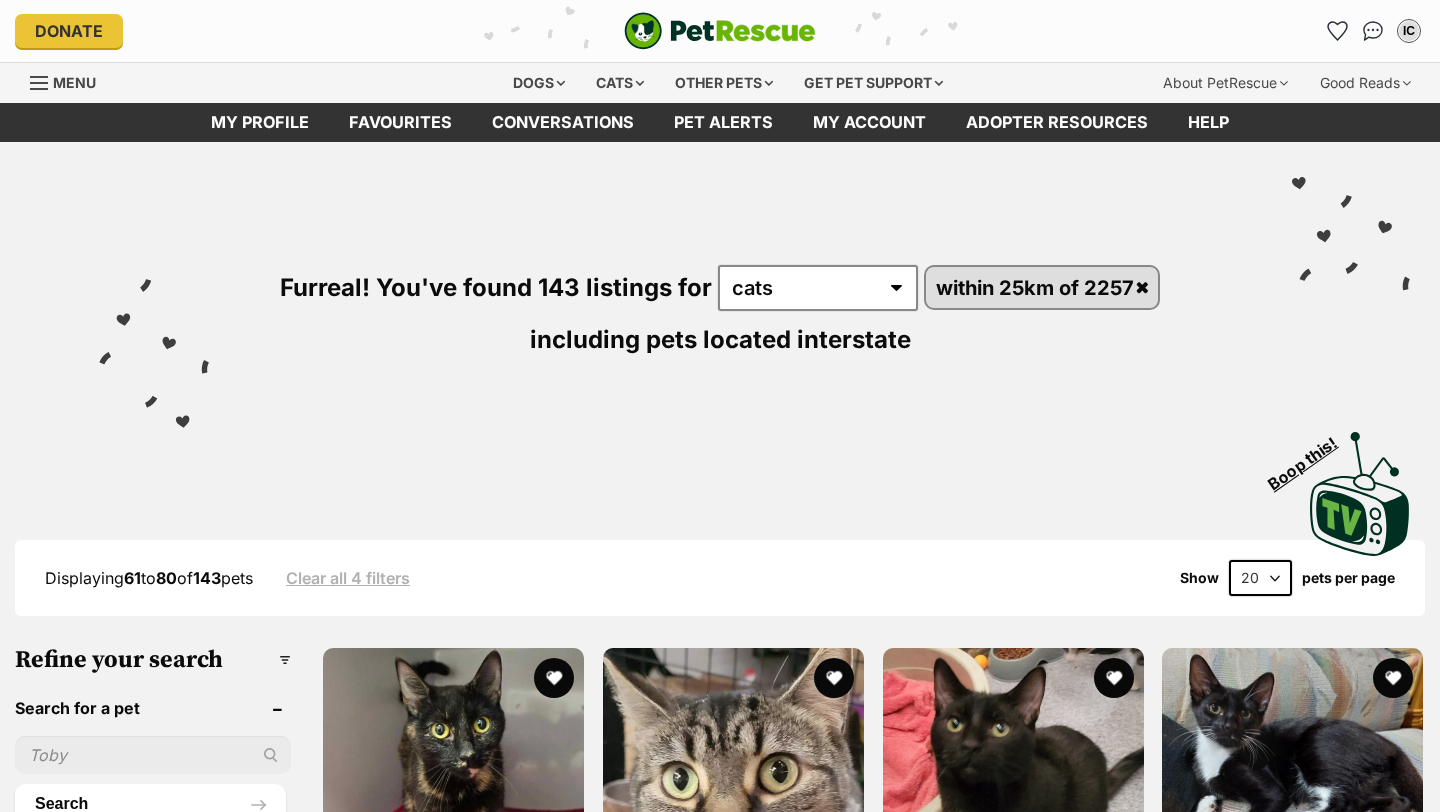 scroll, scrollTop: 0, scrollLeft: 0, axis: both 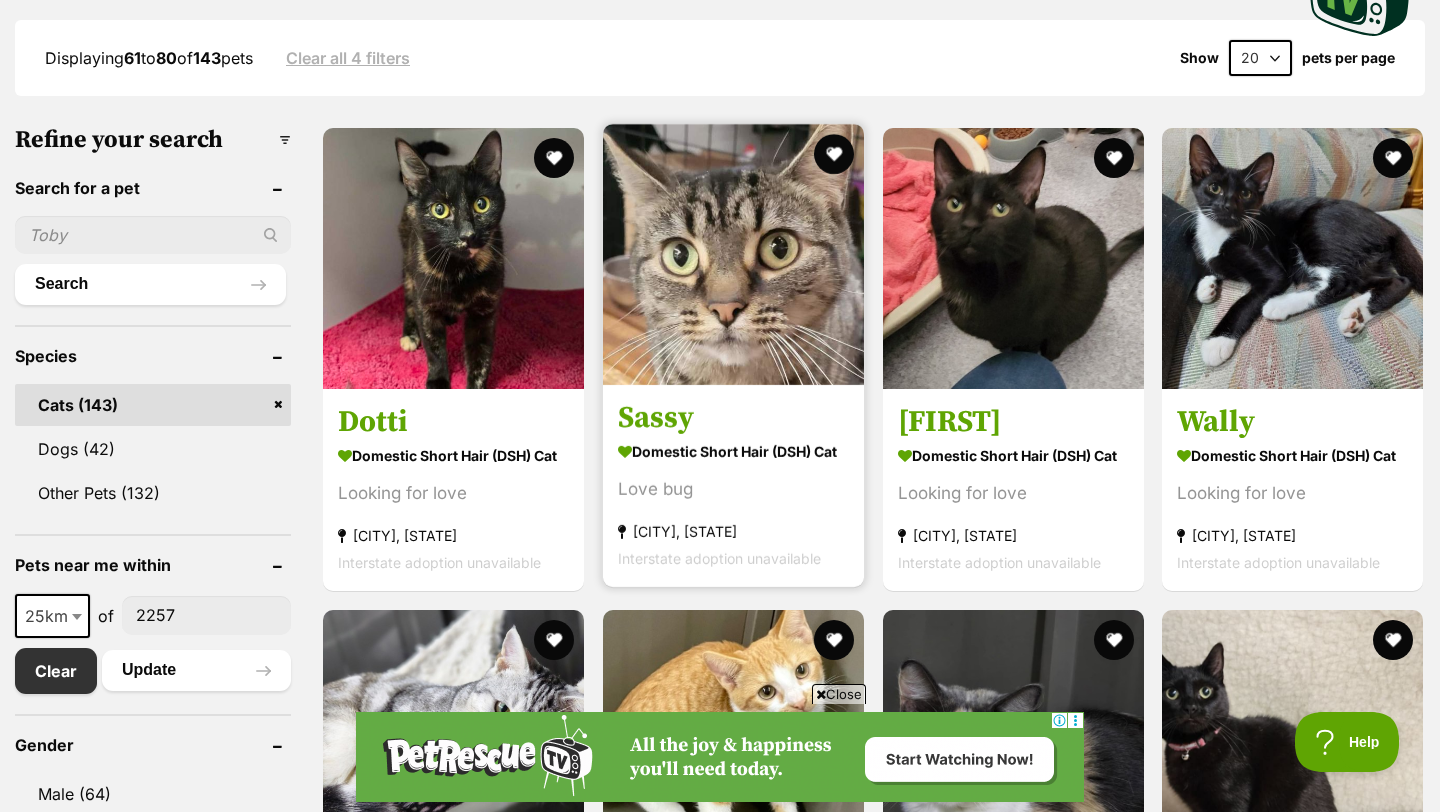 click at bounding box center [733, 254] 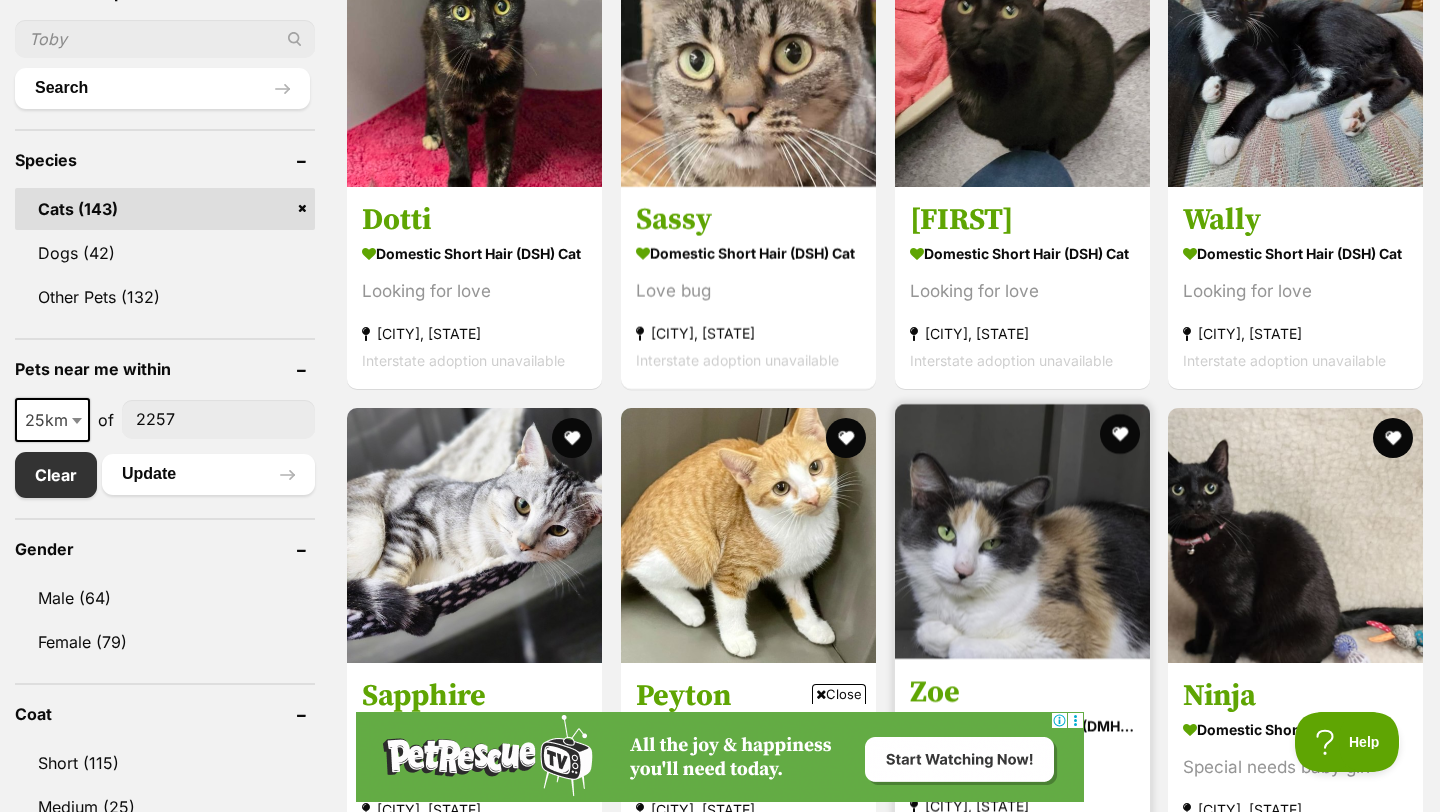 scroll, scrollTop: 717, scrollLeft: 0, axis: vertical 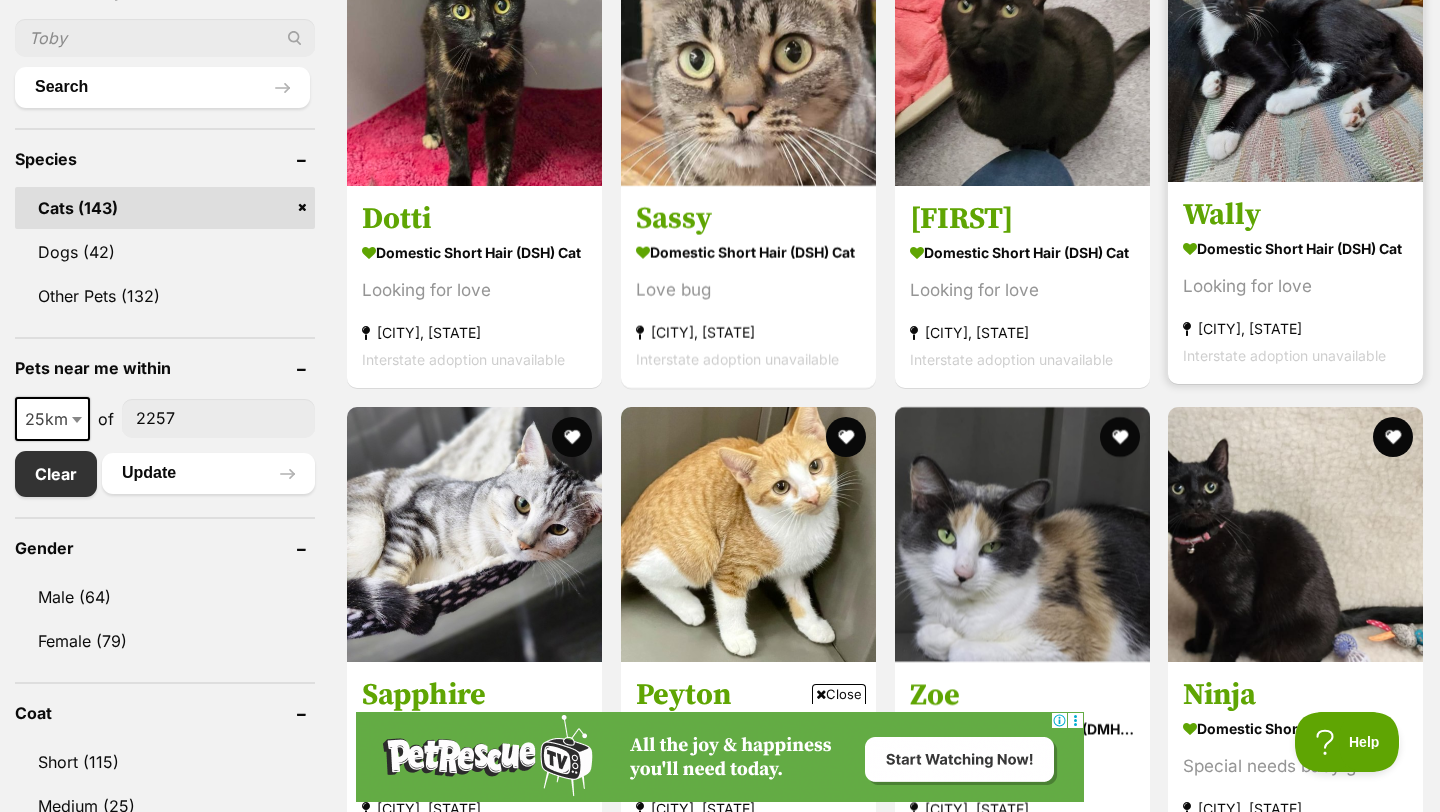 click on "Domestic Short Hair (DSH) Cat
Looking for love
Berkeley Vale, NSW
Interstate adoption unavailable" at bounding box center [1295, 301] 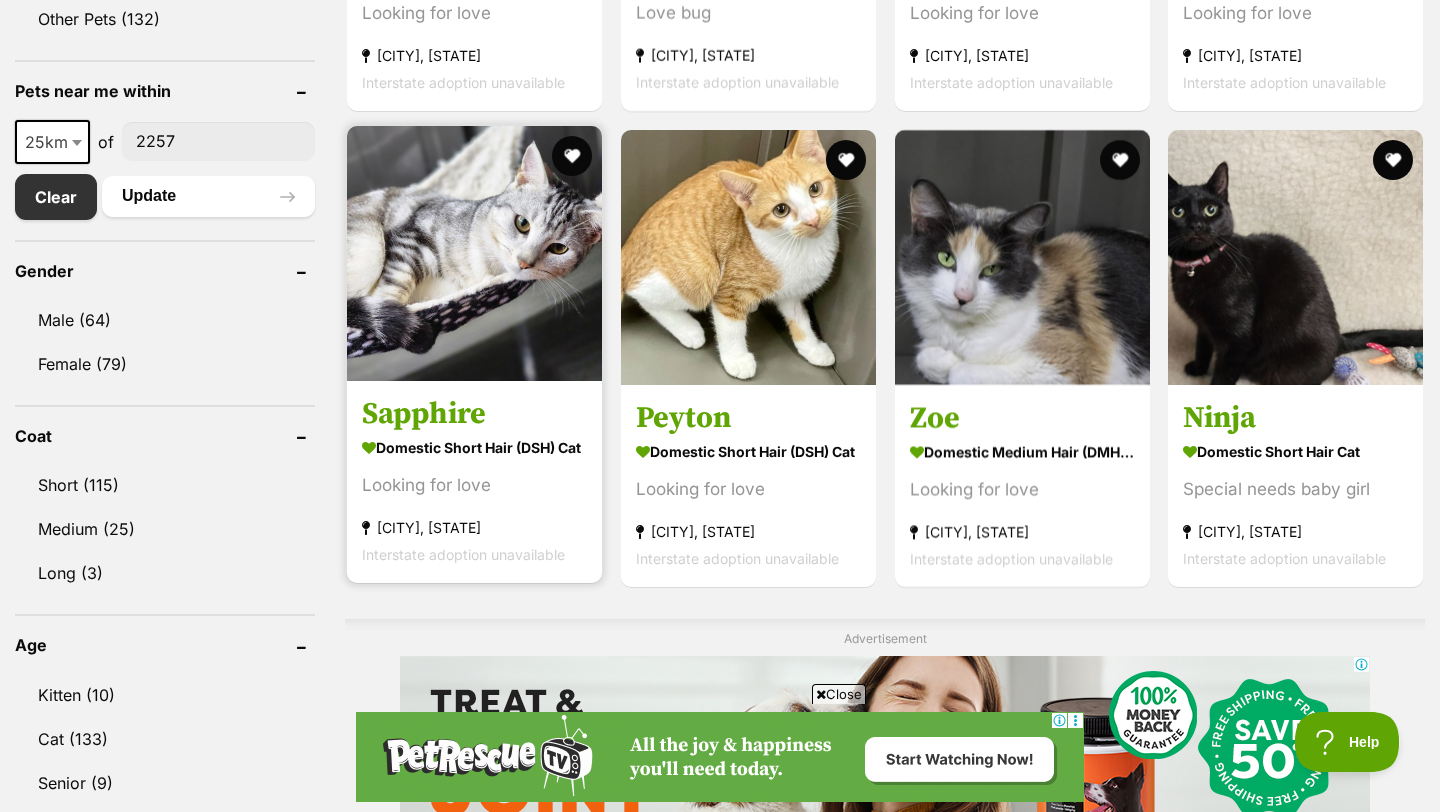 scroll, scrollTop: 1026, scrollLeft: 0, axis: vertical 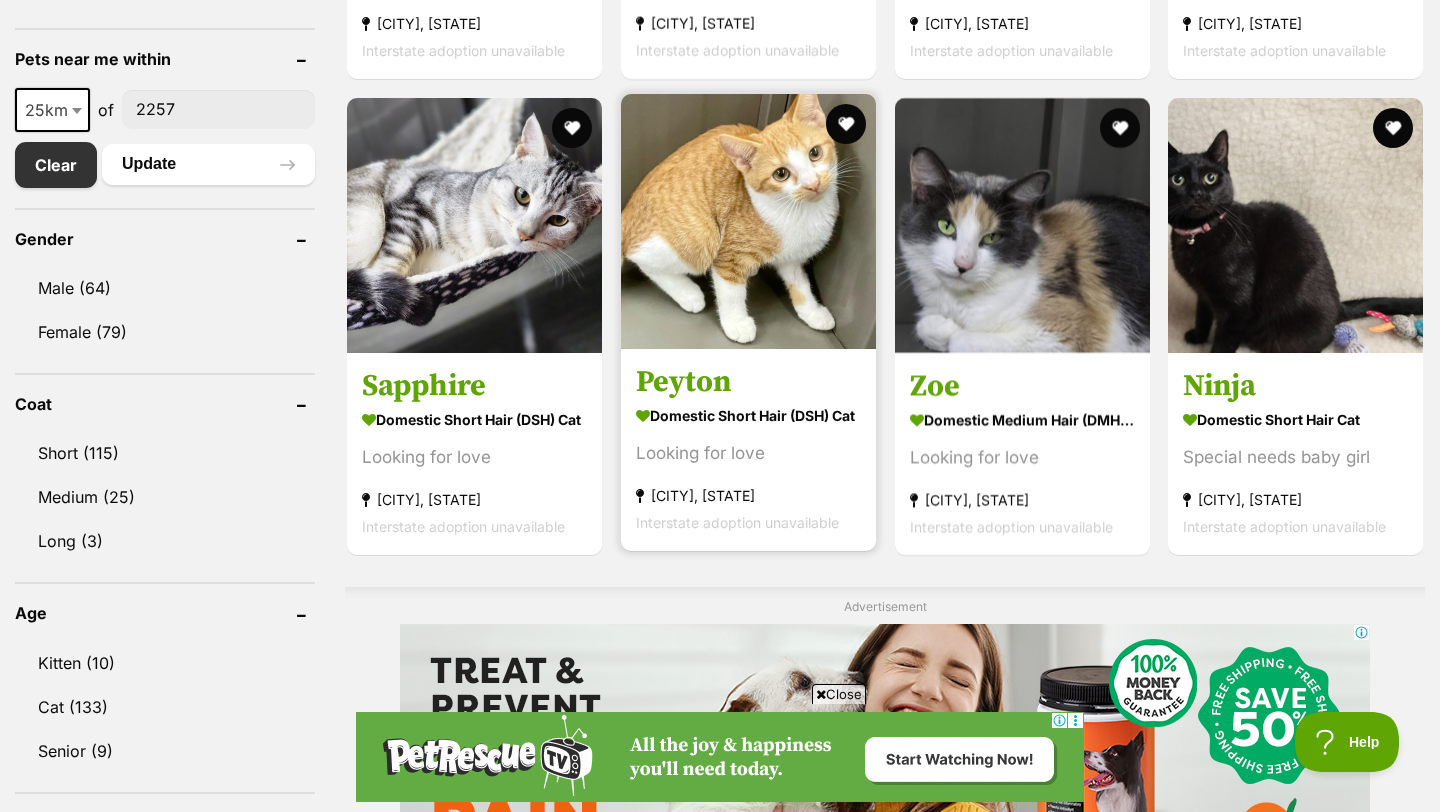 click at bounding box center [748, 221] 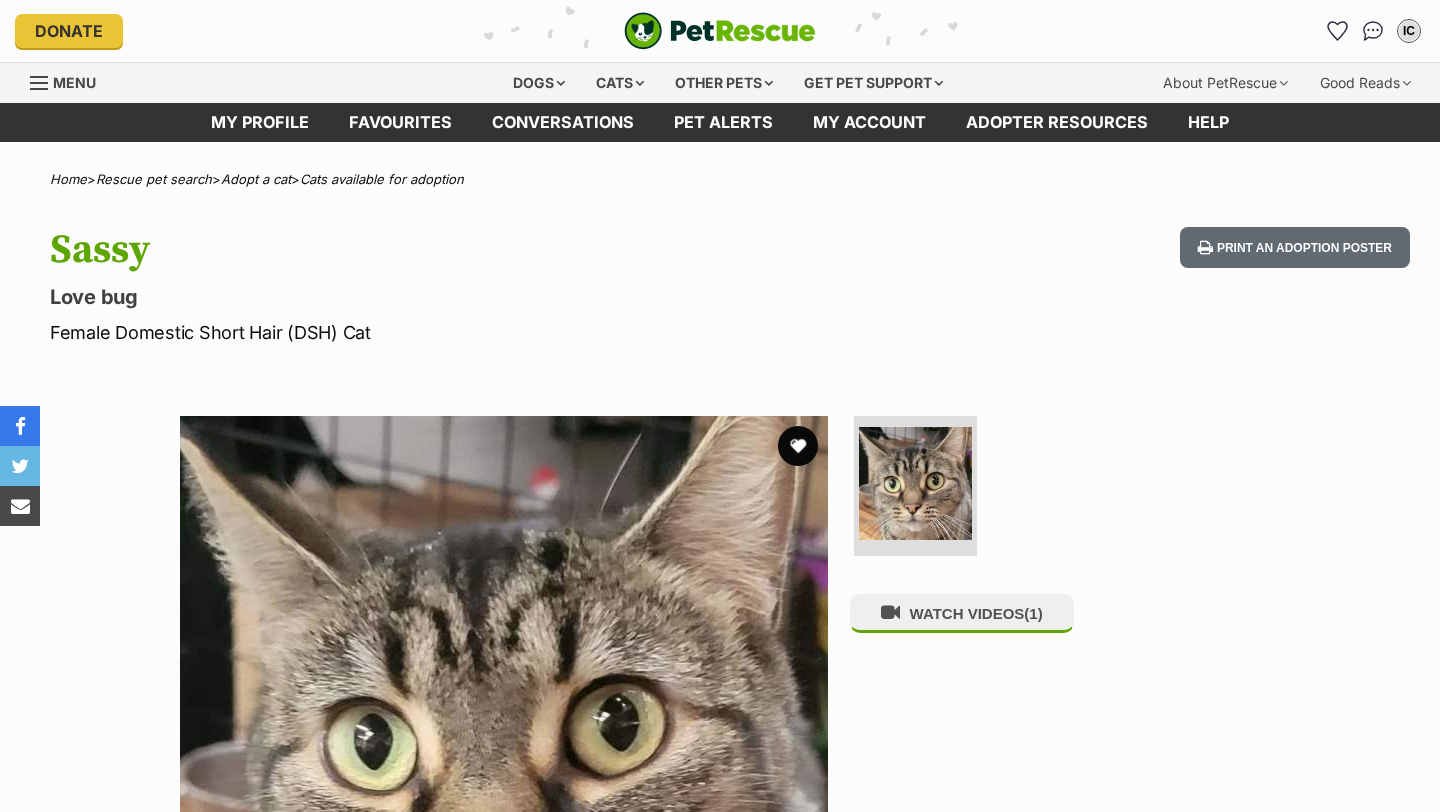 scroll, scrollTop: 0, scrollLeft: 0, axis: both 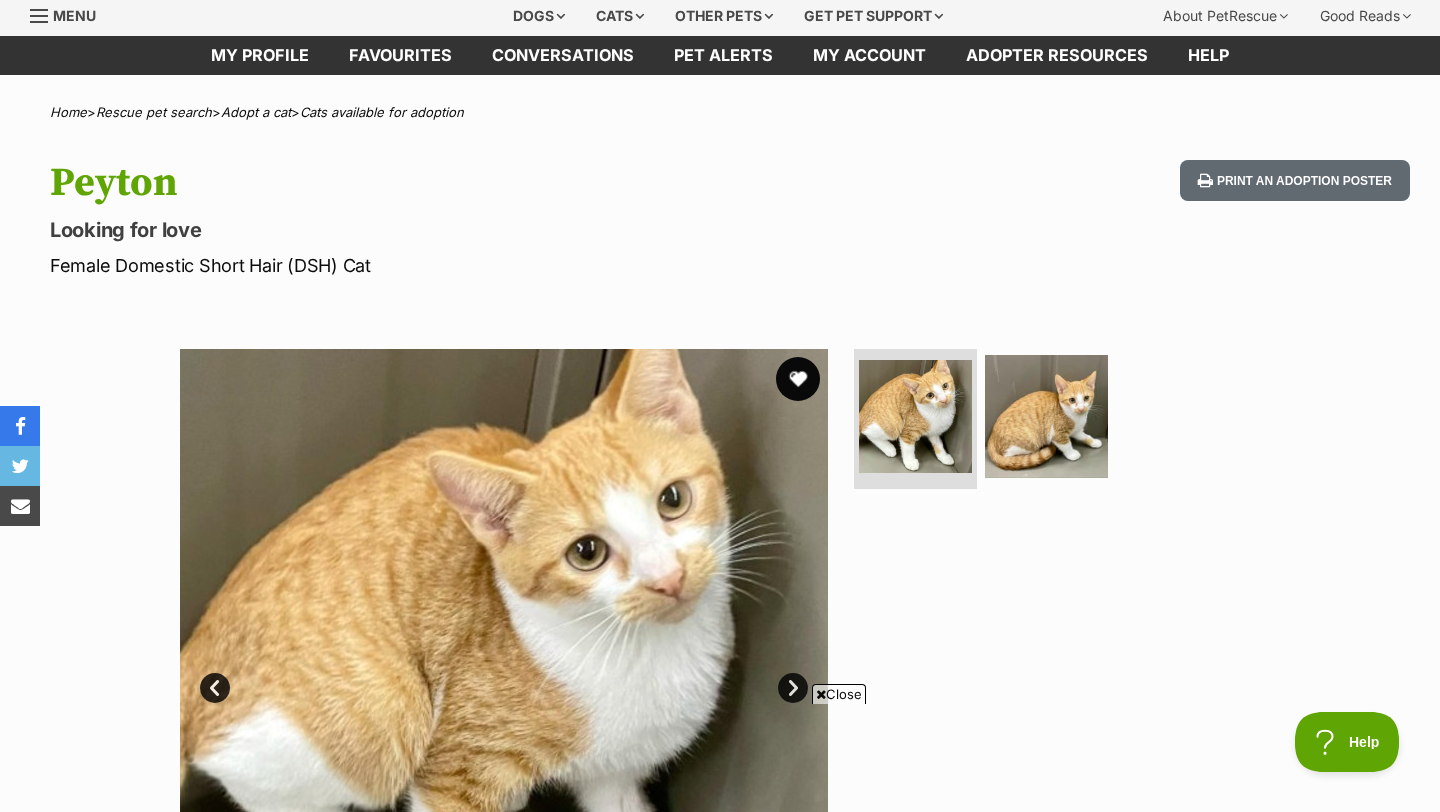 click at bounding box center [798, 379] 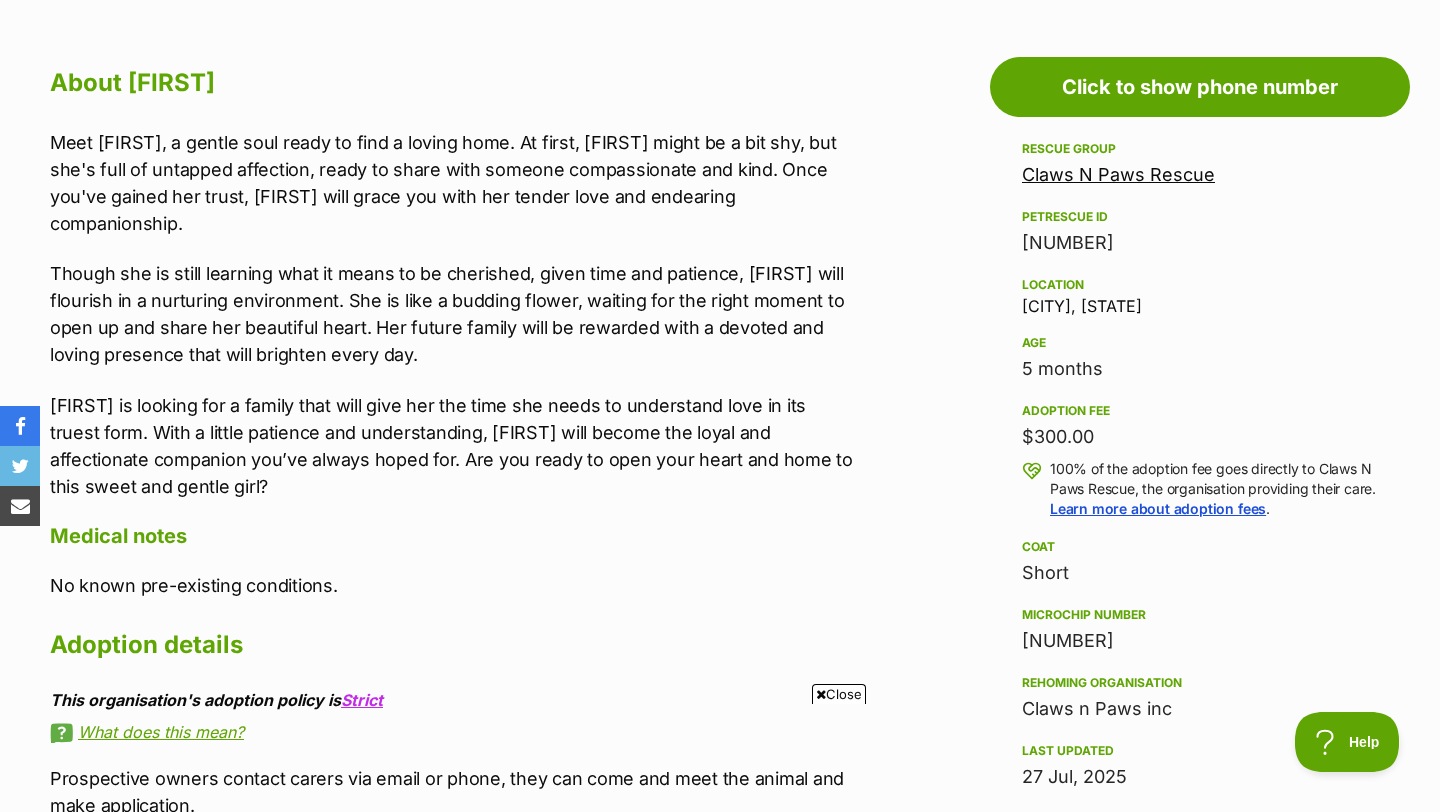 scroll, scrollTop: 961, scrollLeft: 0, axis: vertical 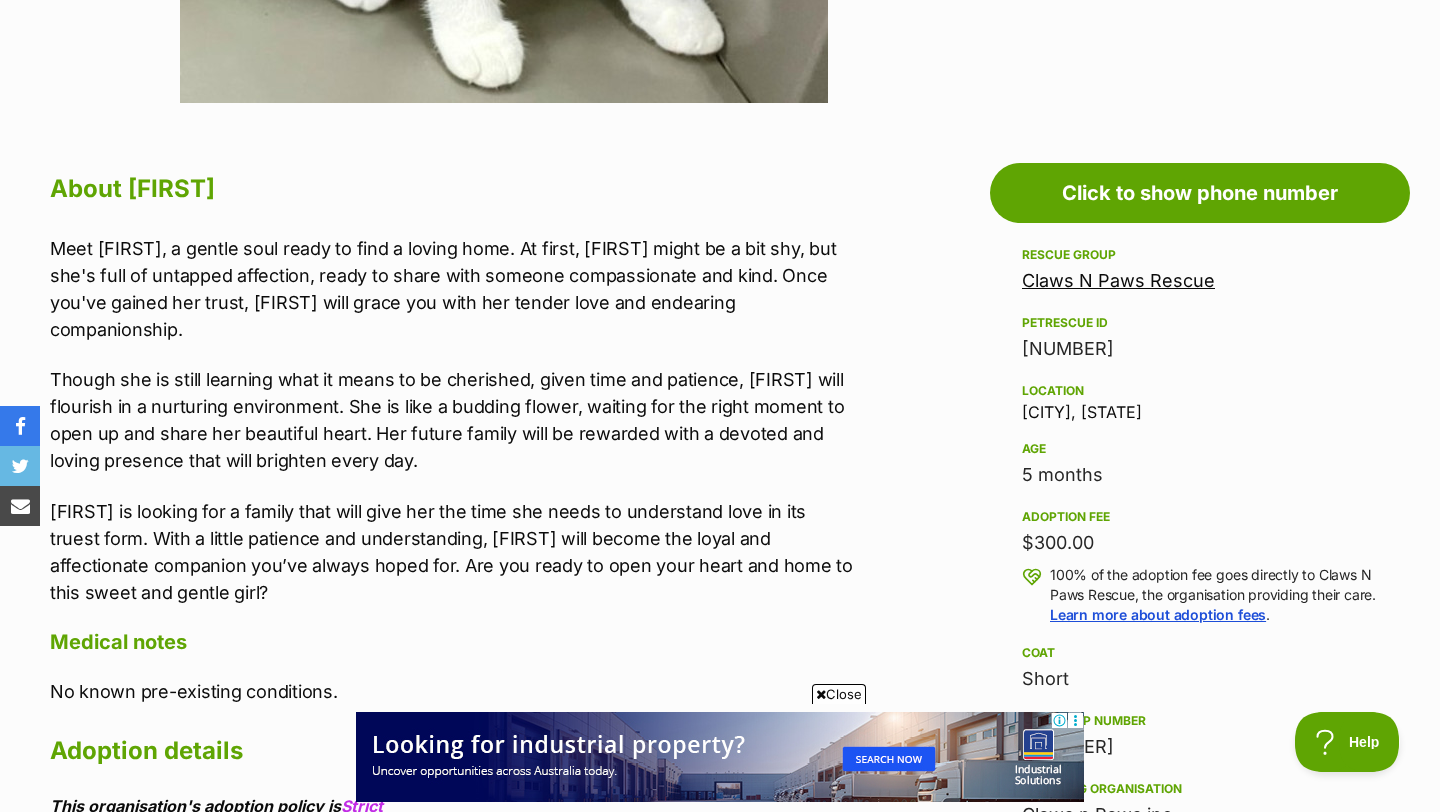 click on "Claws N Paws Rescue" at bounding box center [1118, 280] 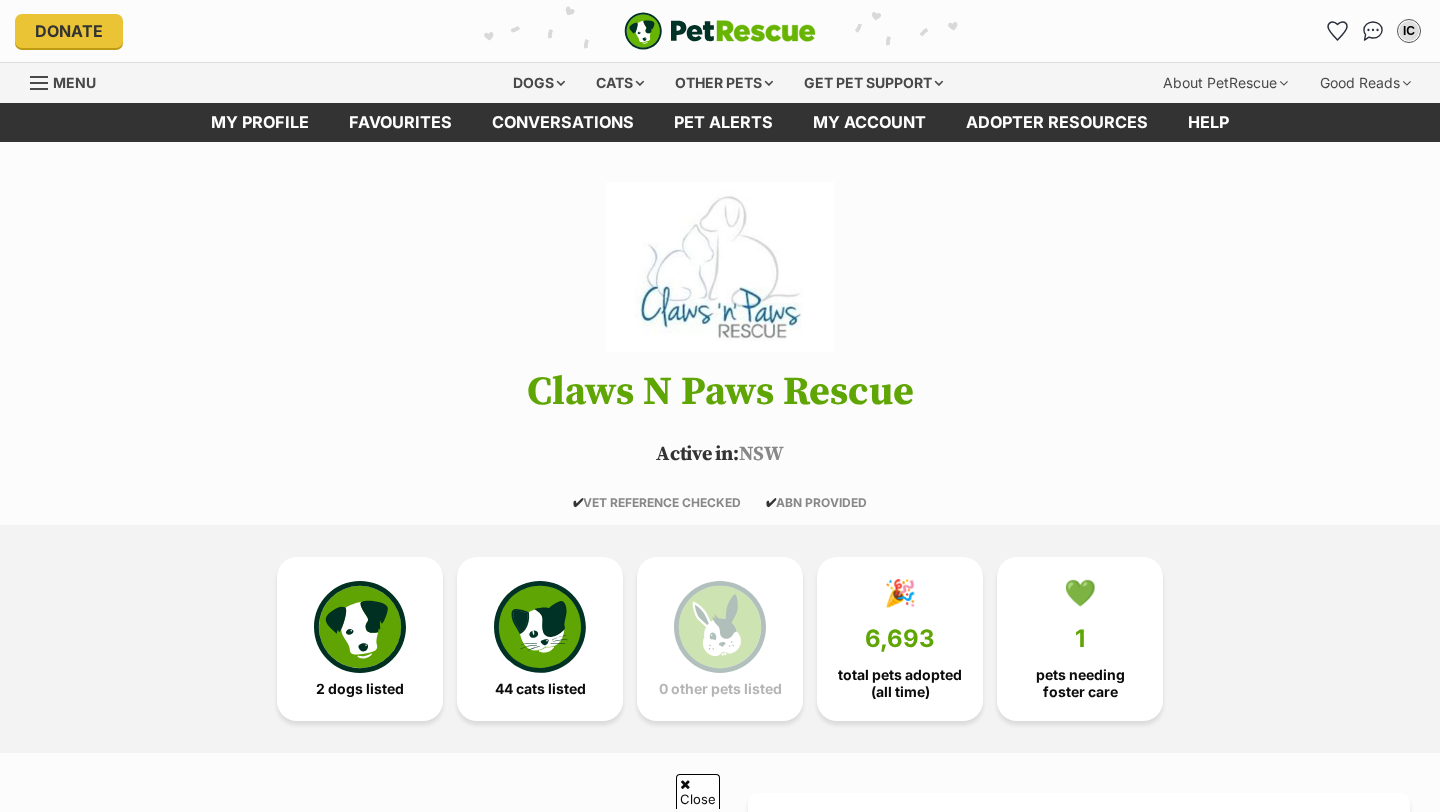 scroll, scrollTop: 461, scrollLeft: 0, axis: vertical 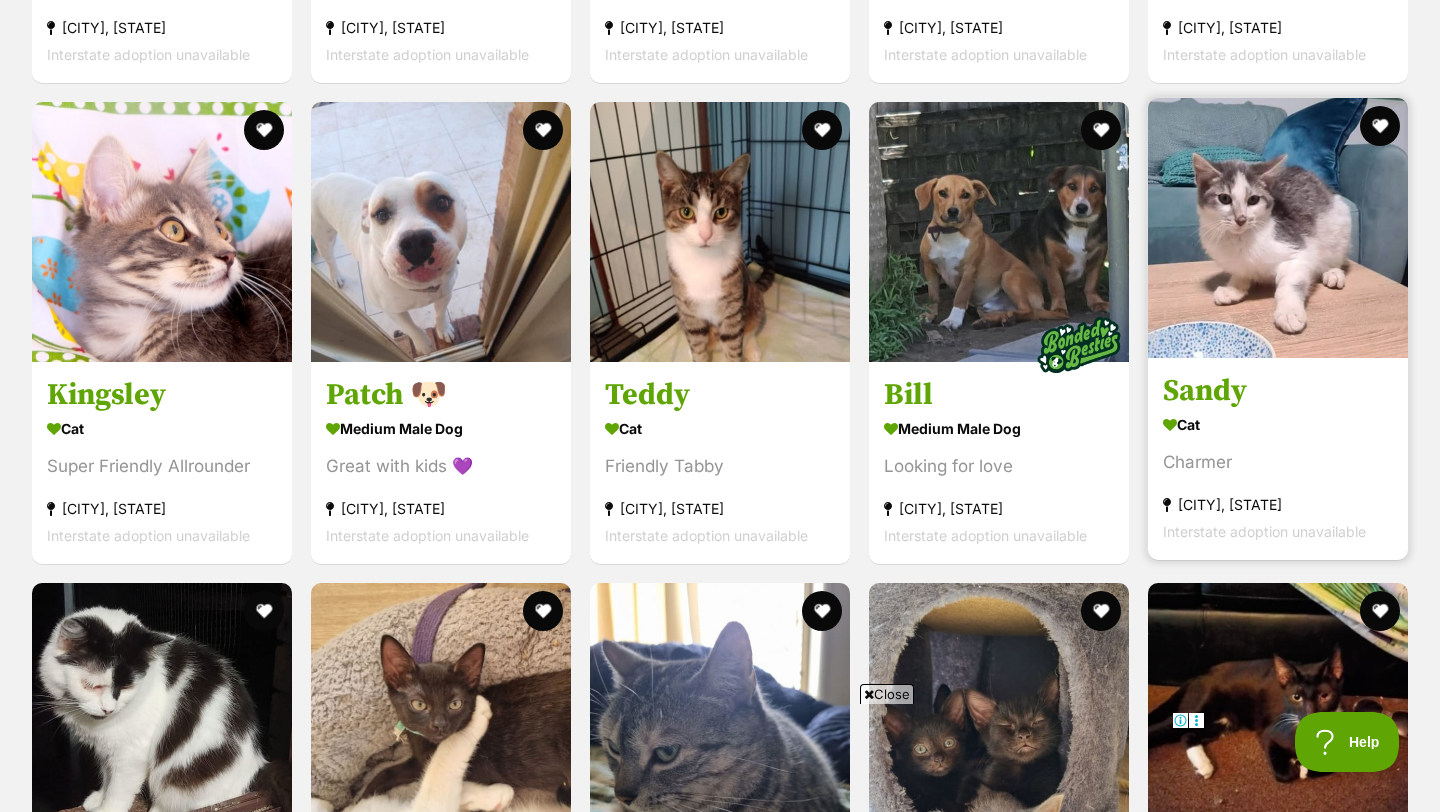 click at bounding box center [1278, 228] 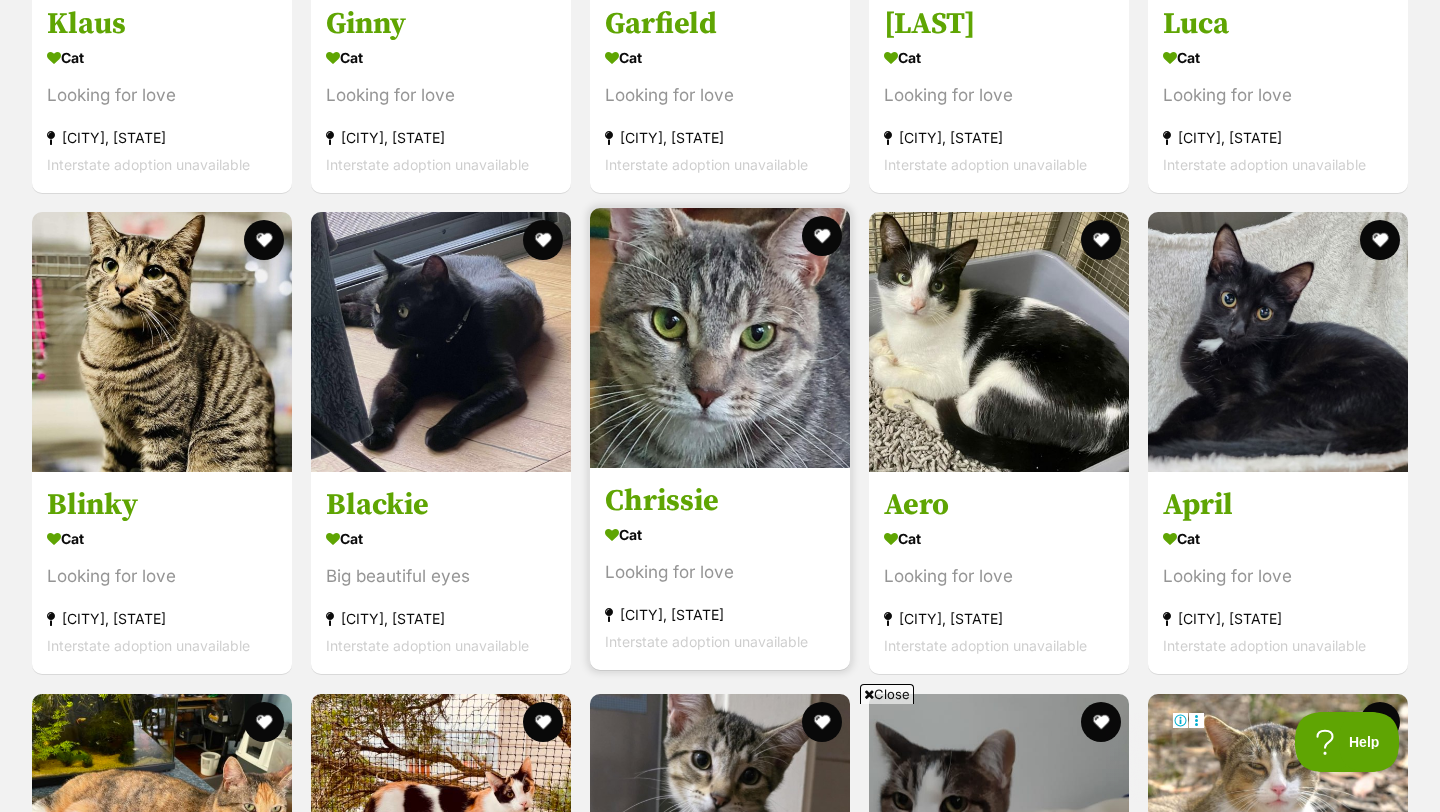scroll, scrollTop: 3991, scrollLeft: 0, axis: vertical 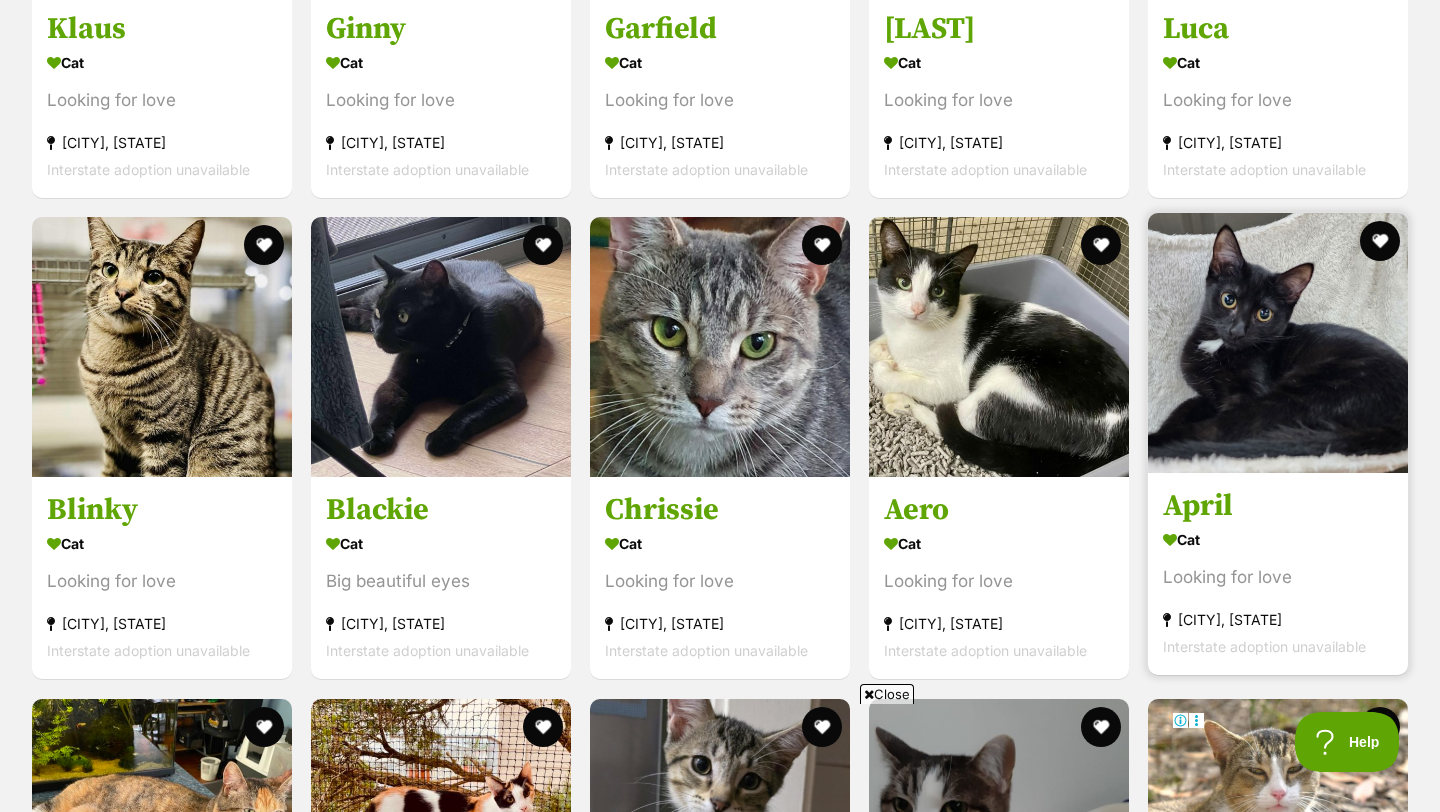 click at bounding box center (1278, 343) 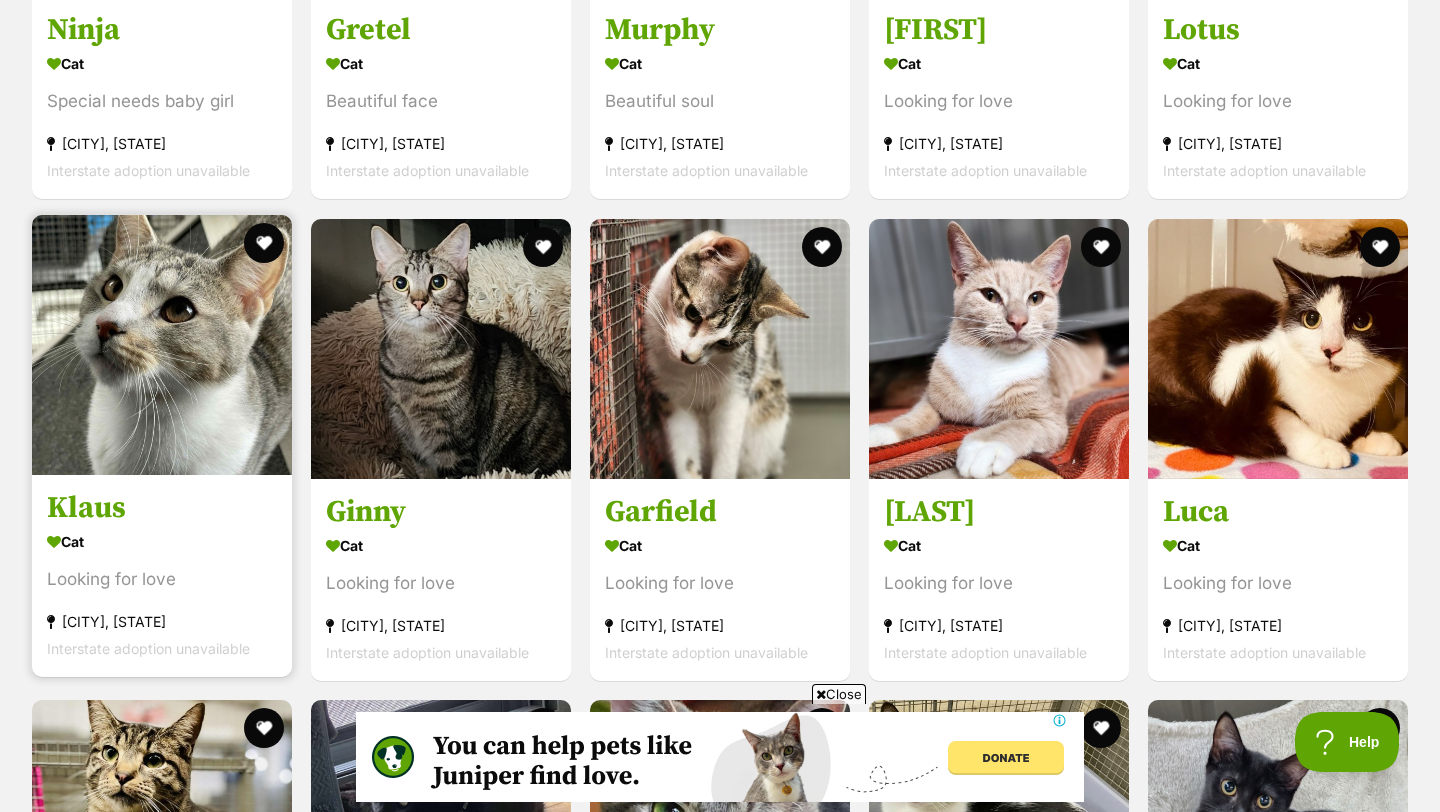 scroll, scrollTop: 0, scrollLeft: 0, axis: both 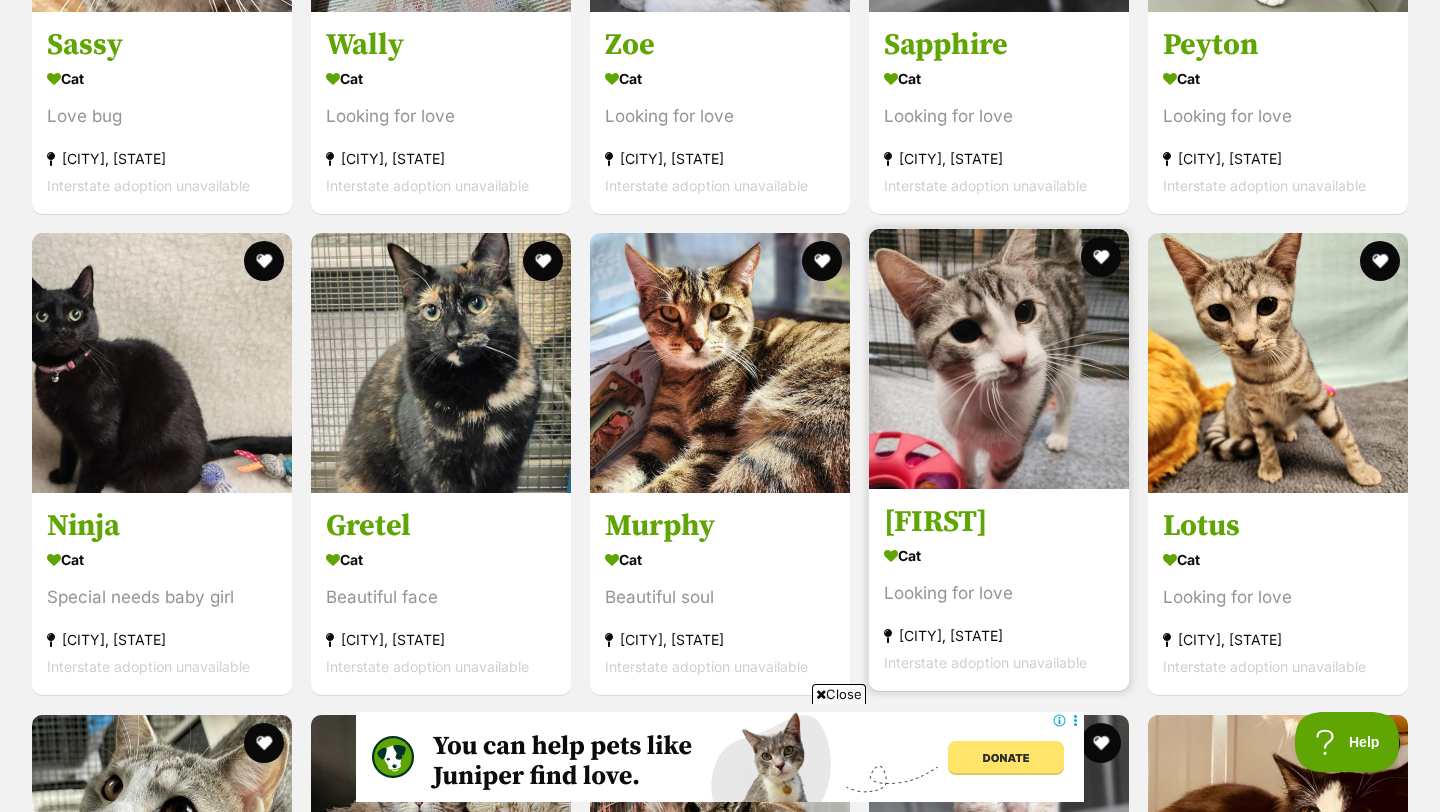 click at bounding box center [999, 359] 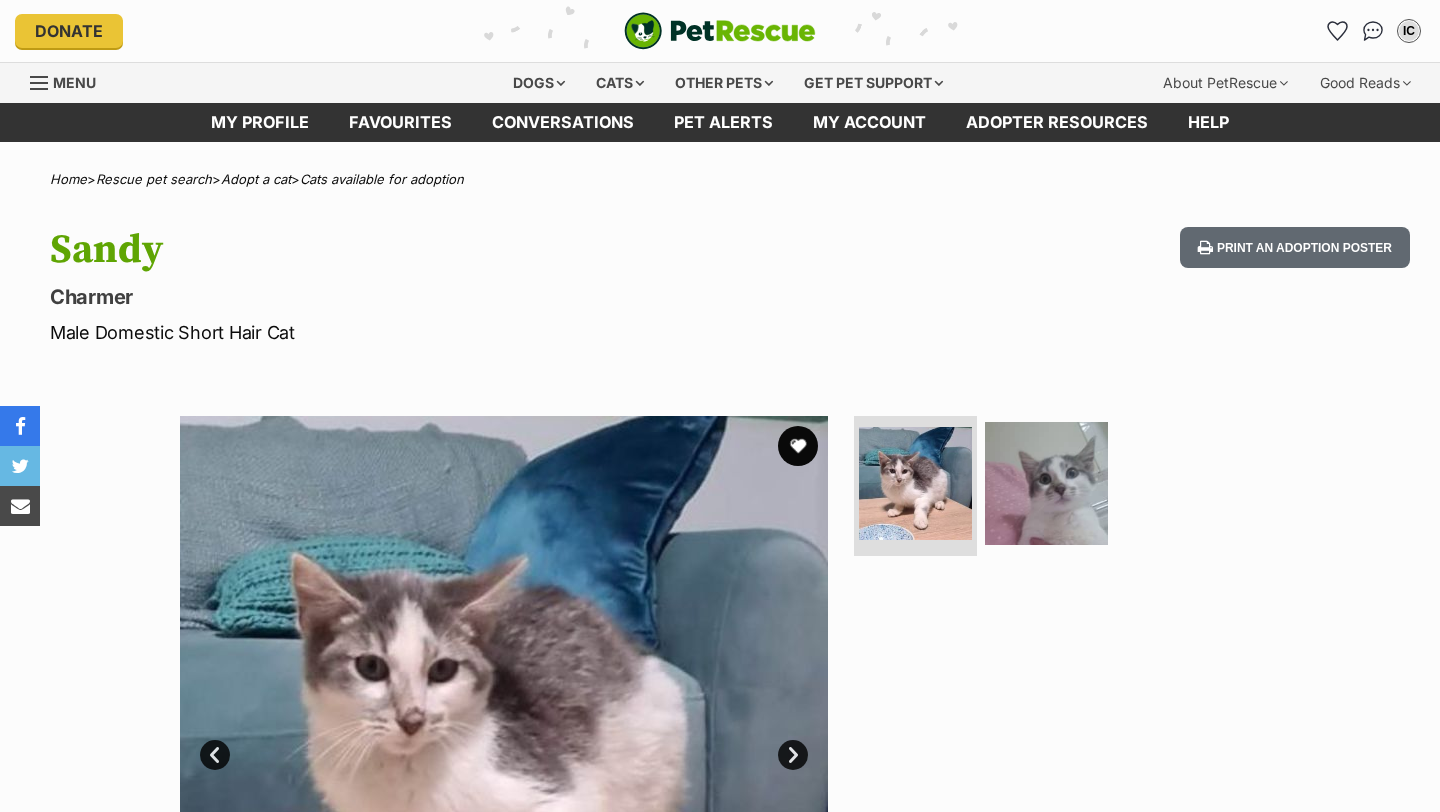 scroll, scrollTop: 579, scrollLeft: 0, axis: vertical 